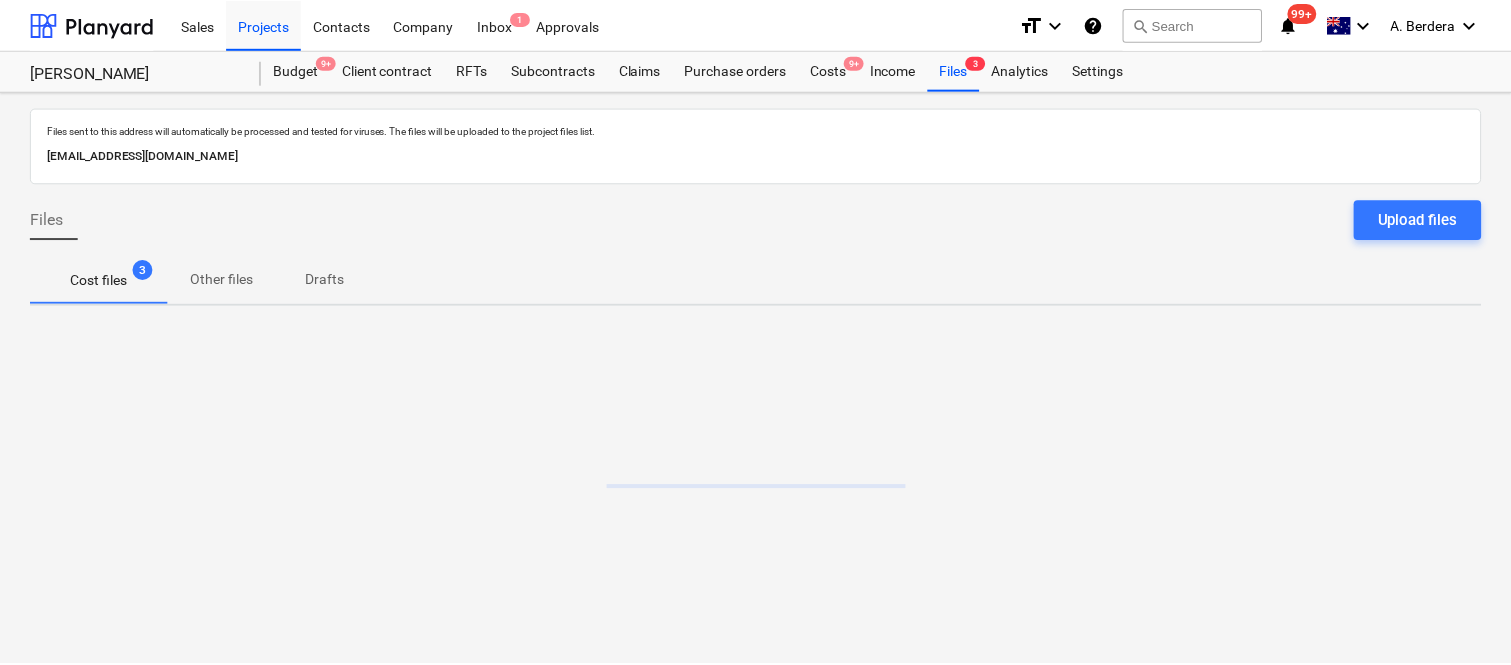 scroll, scrollTop: 0, scrollLeft: 0, axis: both 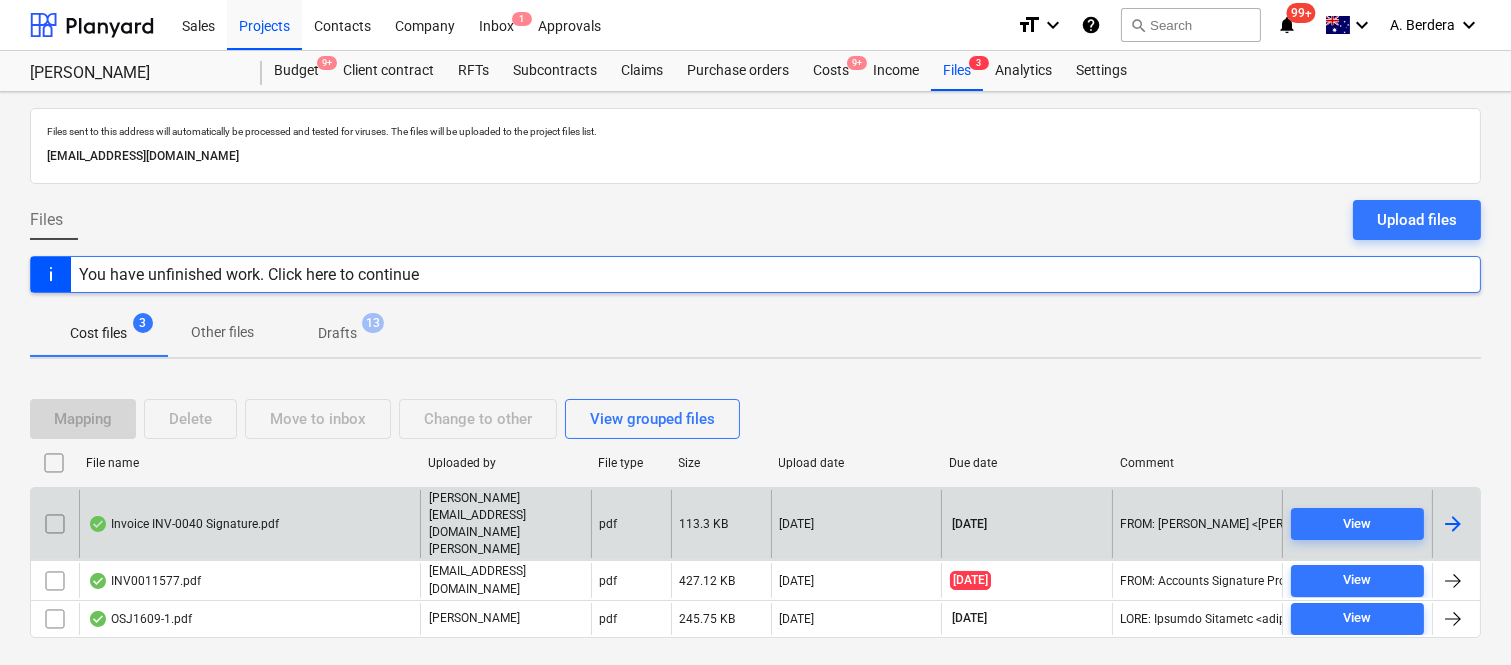 click on "Invoice INV-0040 Signature.pdf" at bounding box center [249, 524] 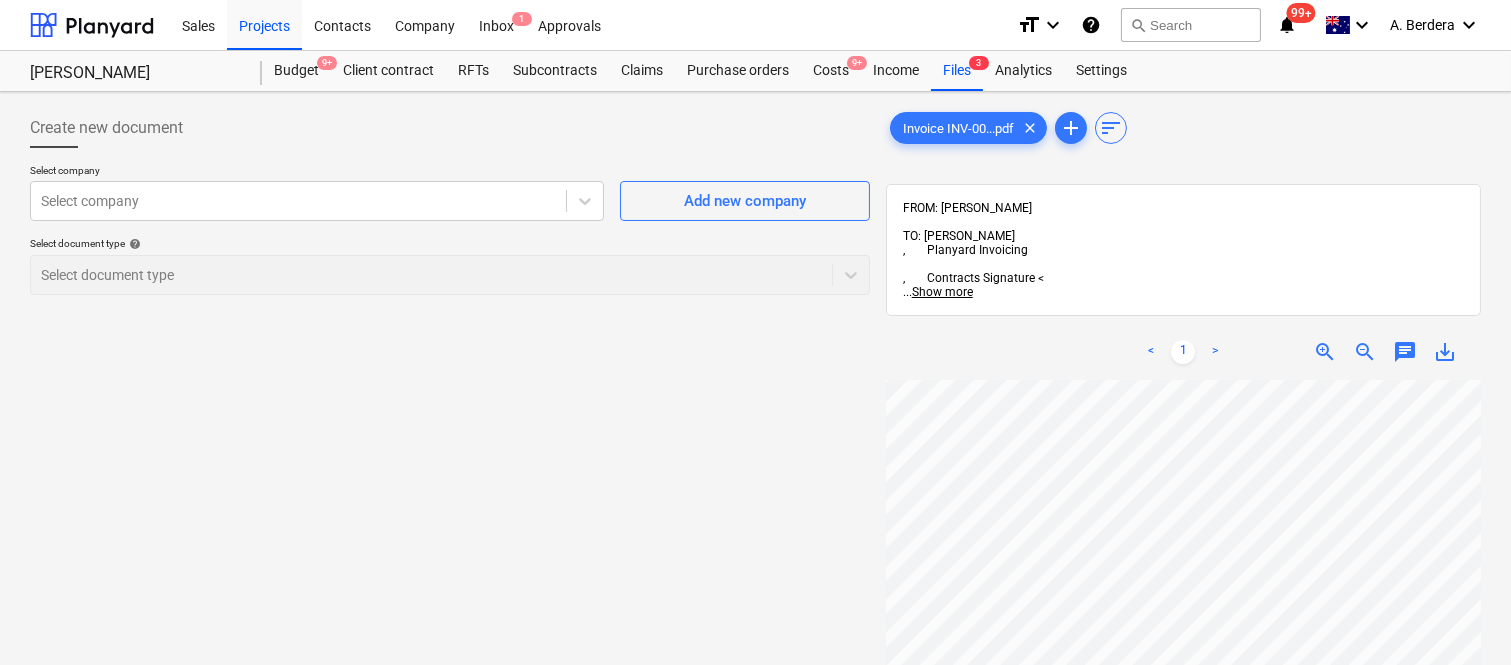 scroll, scrollTop: 0, scrollLeft: 0, axis: both 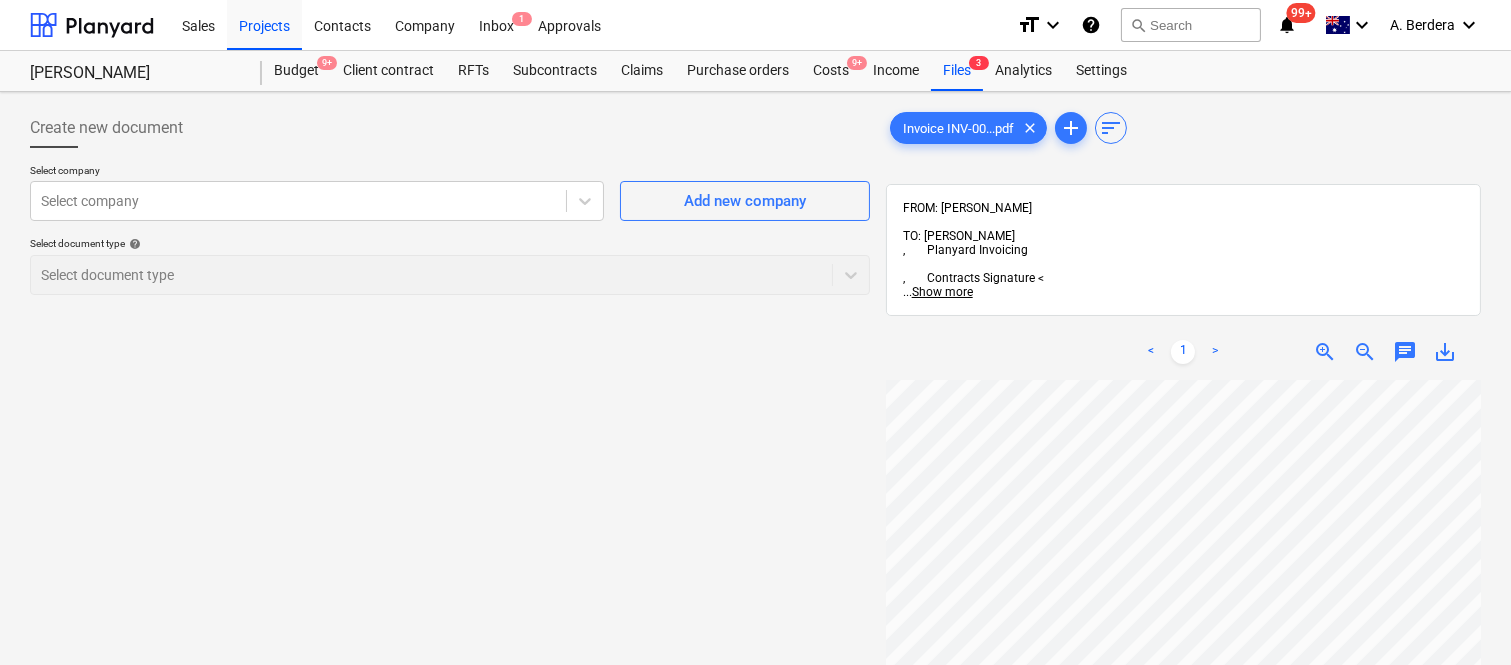click on "Invoice INV-00...pdf clear add sort FROM: Joe Licastro  TO: Matthew Williams  , 	Planyard Invoicing , 	Contracts Signature < ...  Show more ...  Show more < 1 > zoom_in zoom_out chat 0 save_alt" at bounding box center [1183, 548] 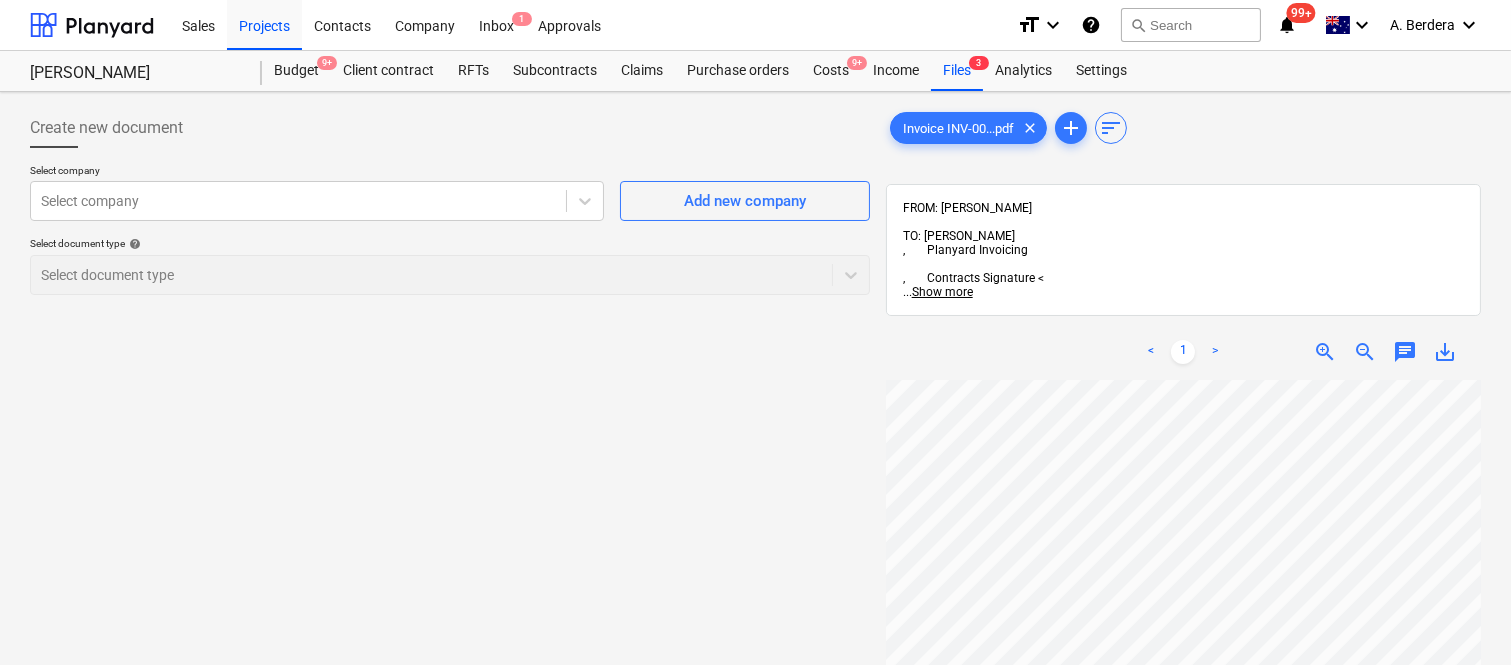 scroll, scrollTop: 12, scrollLeft: 638, axis: both 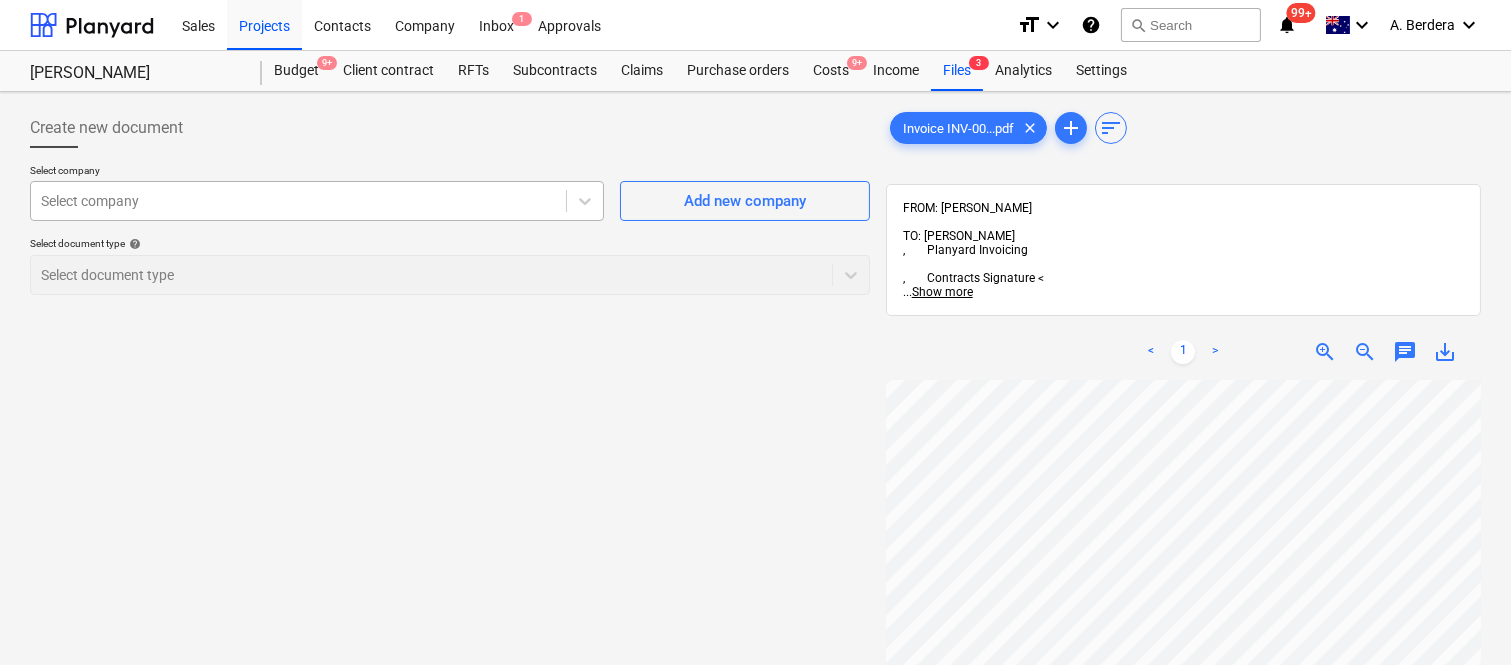 click at bounding box center [298, 201] 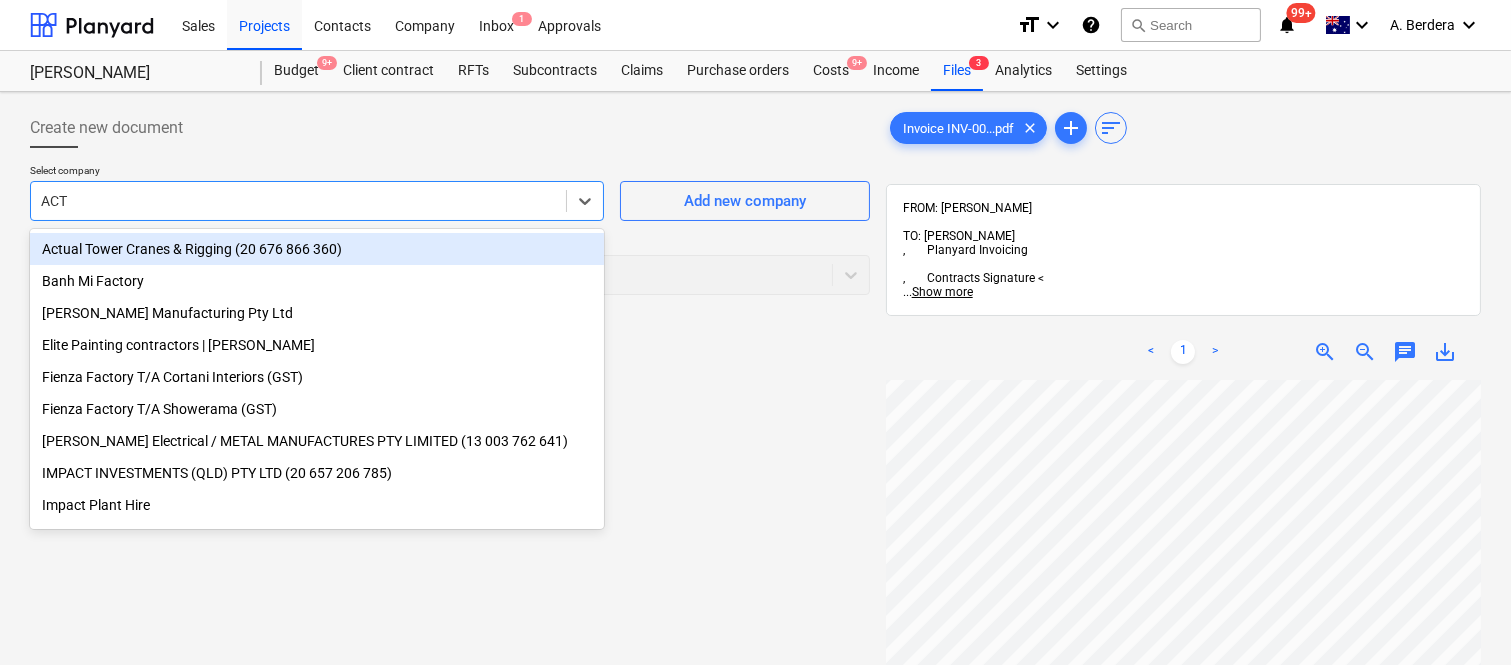 type on "ACTU" 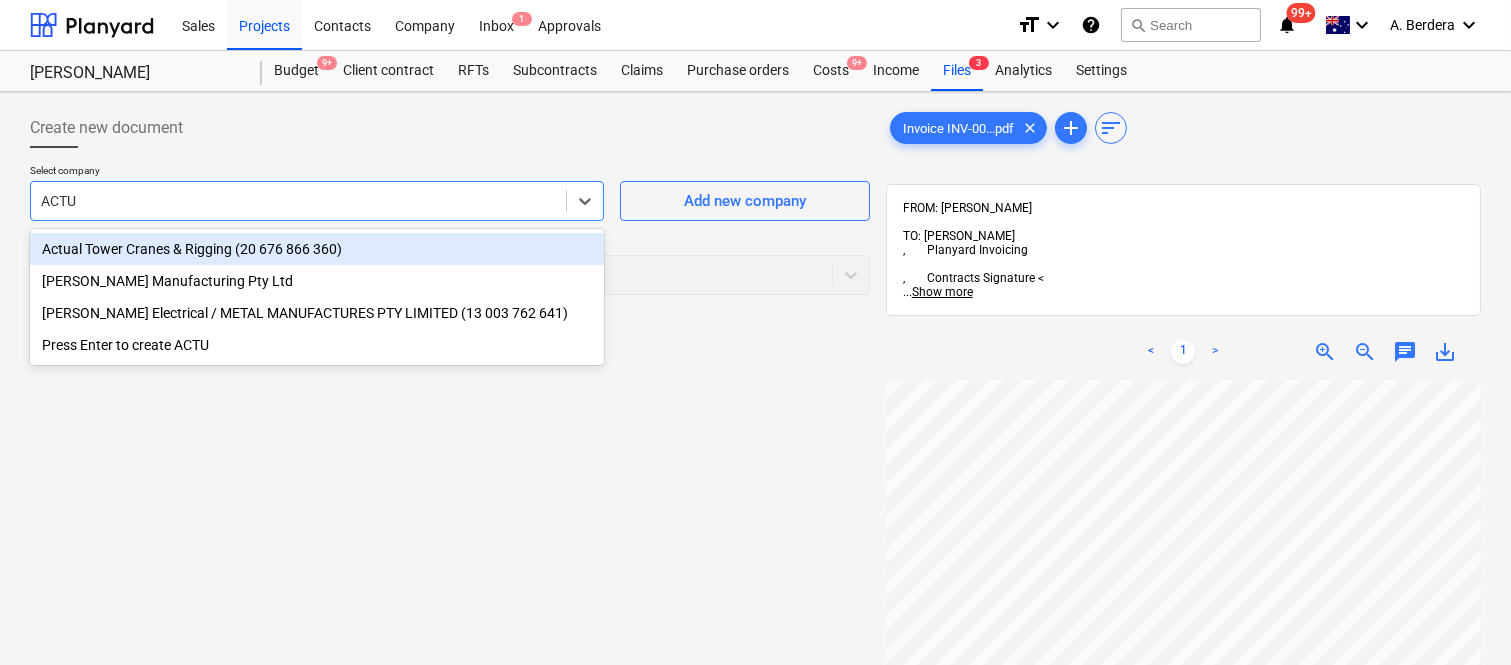 click on "Actual Tower Cranes & Rigging (20 676 866 360)" at bounding box center (317, 249) 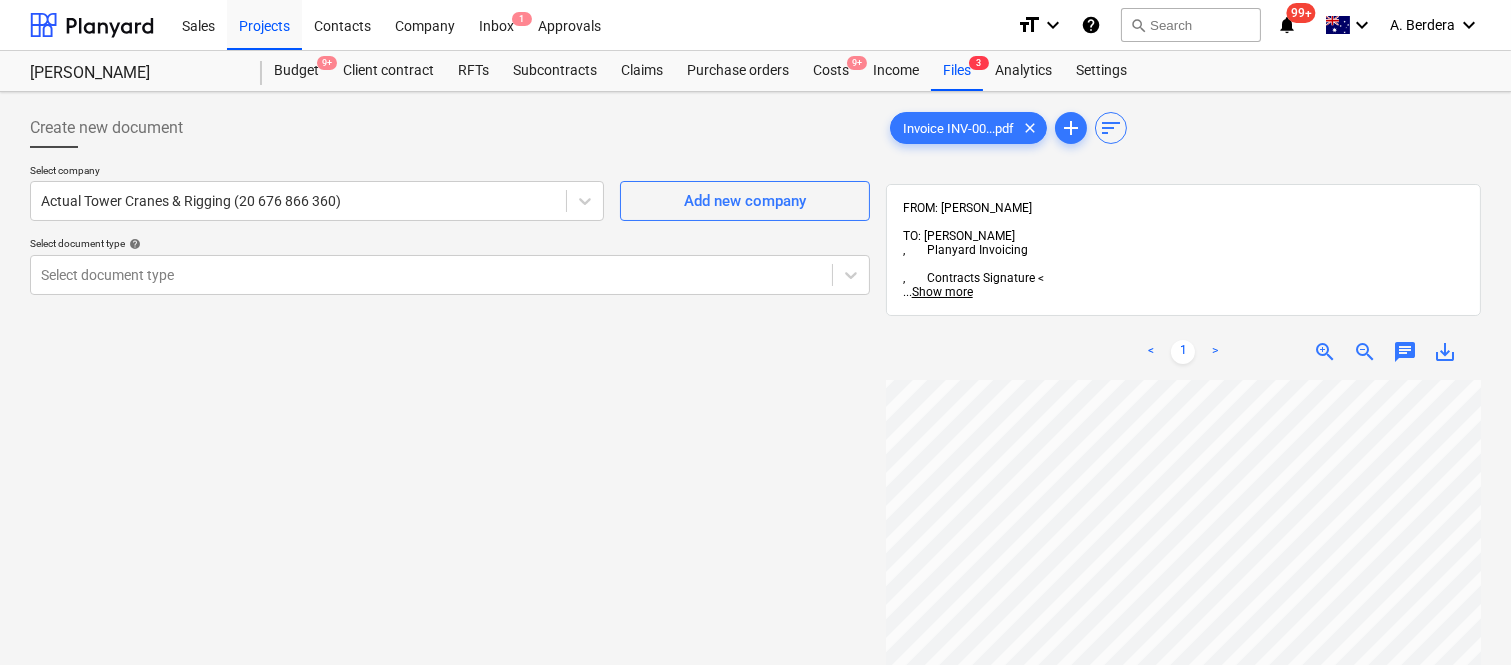 scroll, scrollTop: 161, scrollLeft: 497, axis: both 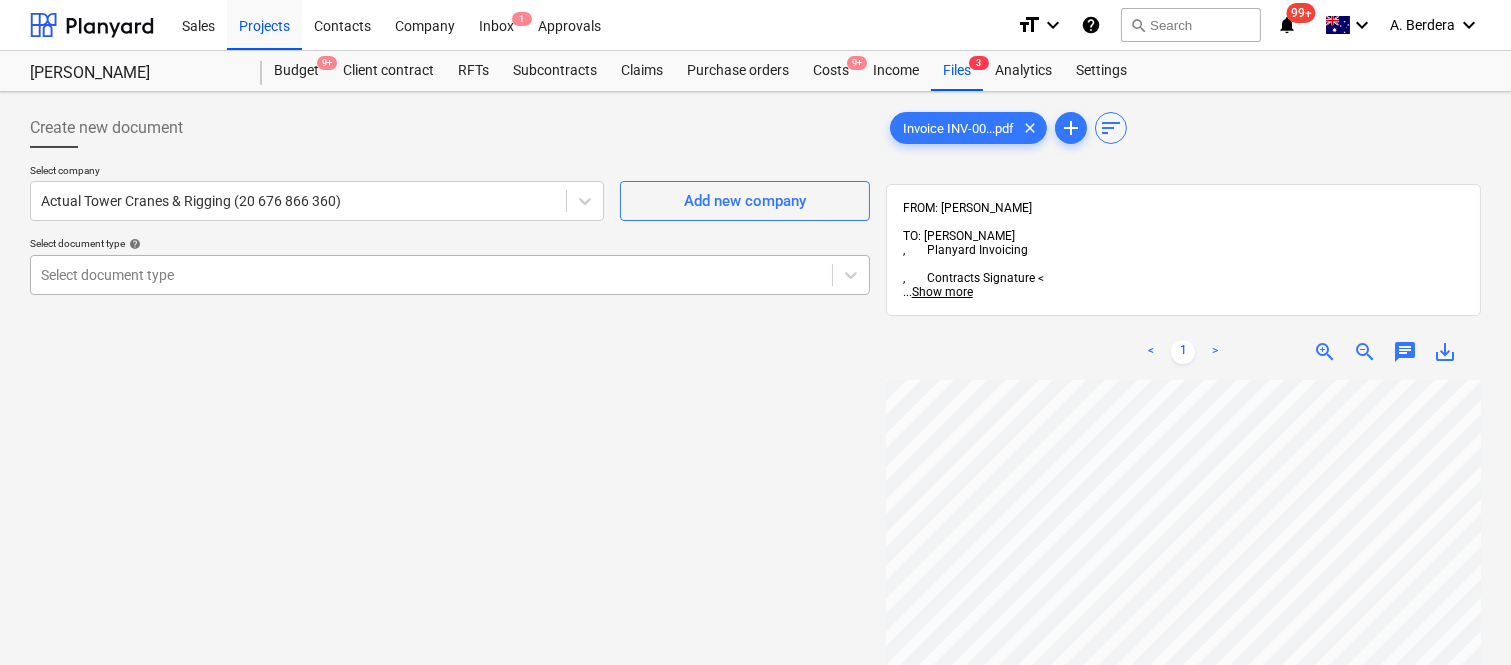 click at bounding box center [431, 275] 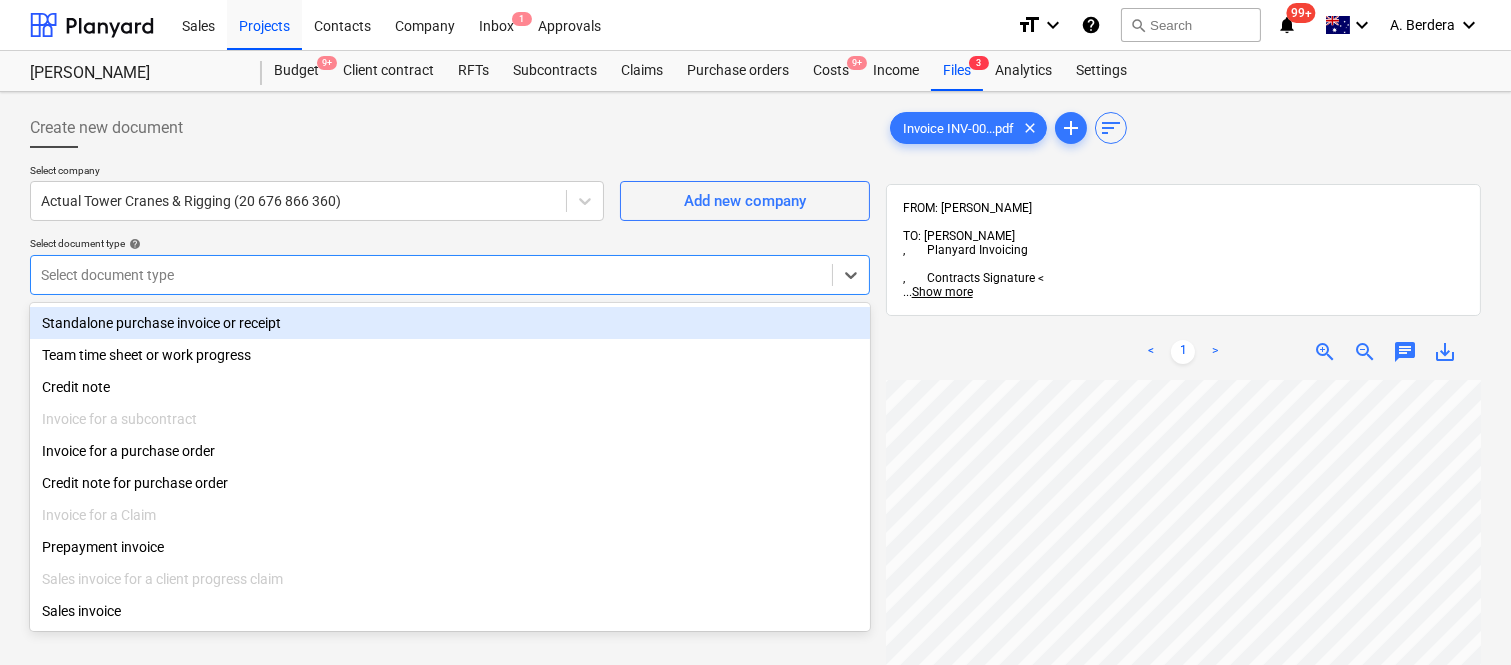 click on "Standalone purchase invoice or receipt" at bounding box center (450, 323) 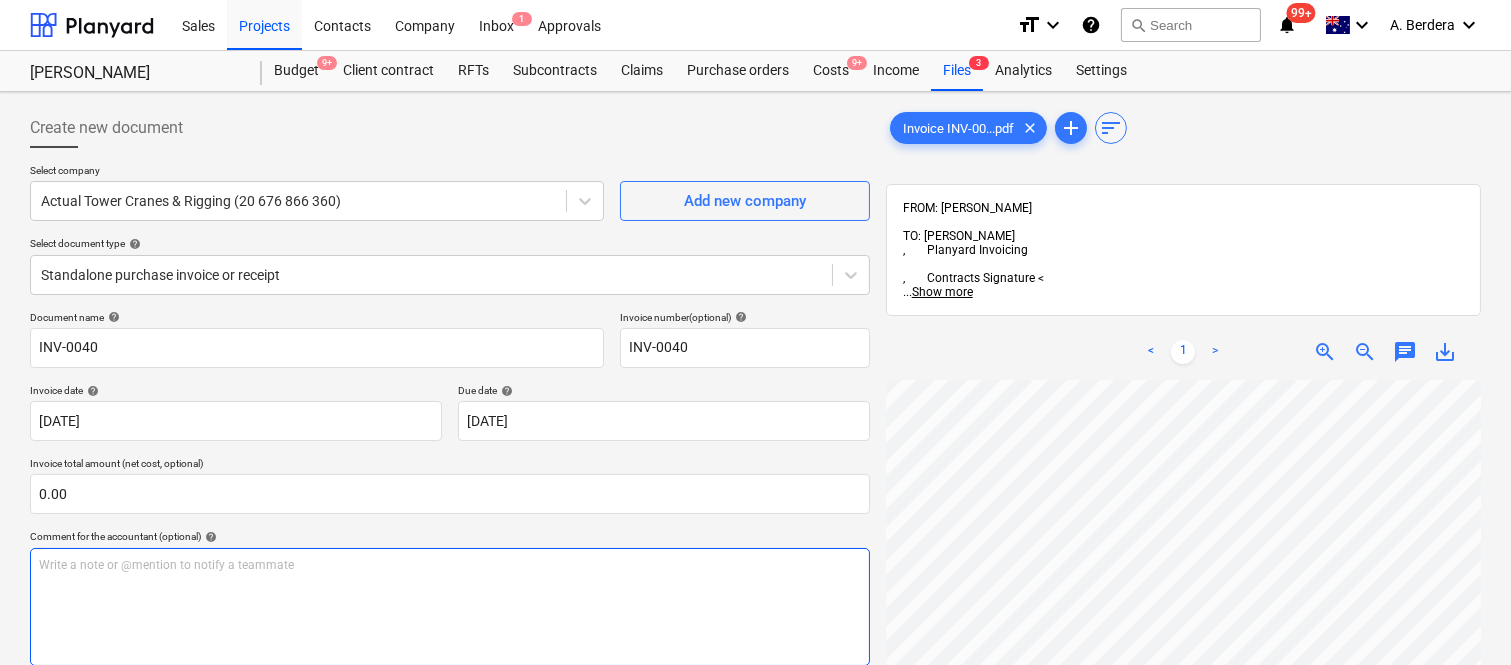 scroll, scrollTop: 988, scrollLeft: 74, axis: both 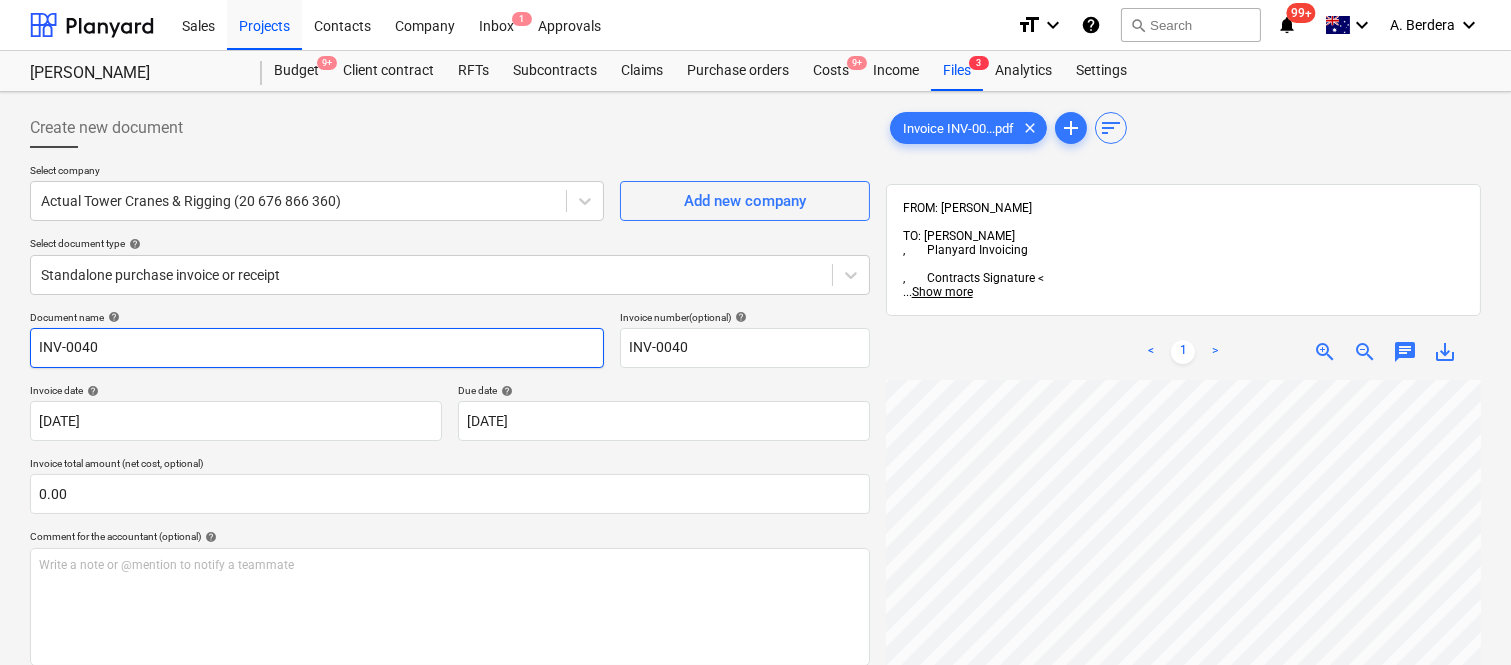 click on "INV-0040" at bounding box center [317, 348] 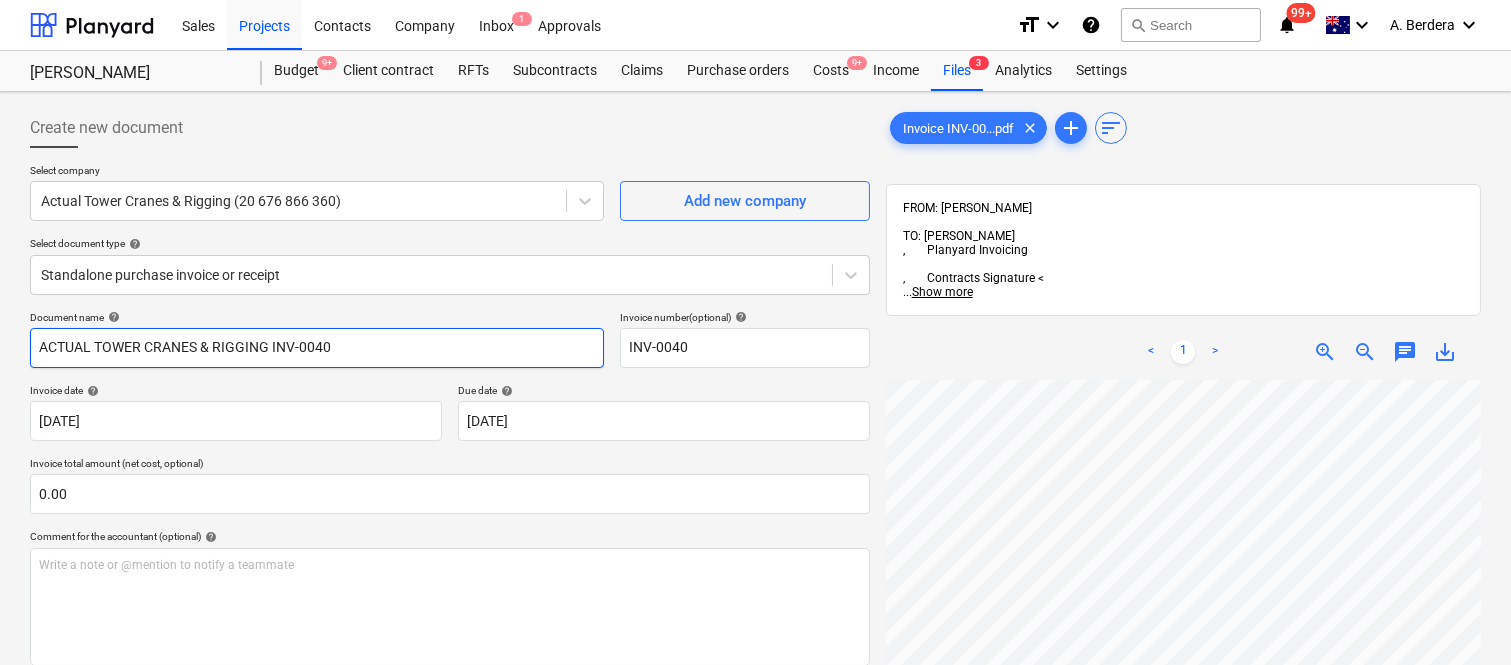 type on "ACTUAL TOWER CRANES & RIGGING INV-0040" 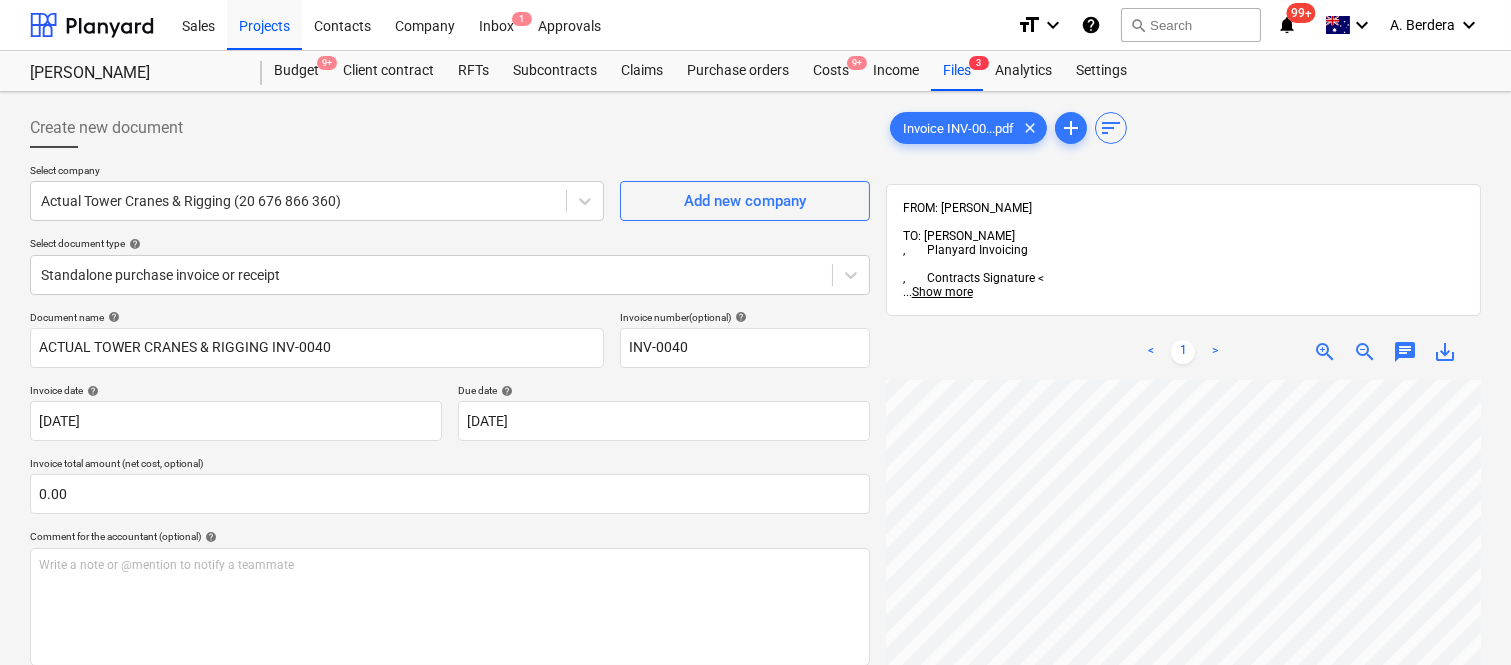 scroll, scrollTop: 710, scrollLeft: 523, axis: both 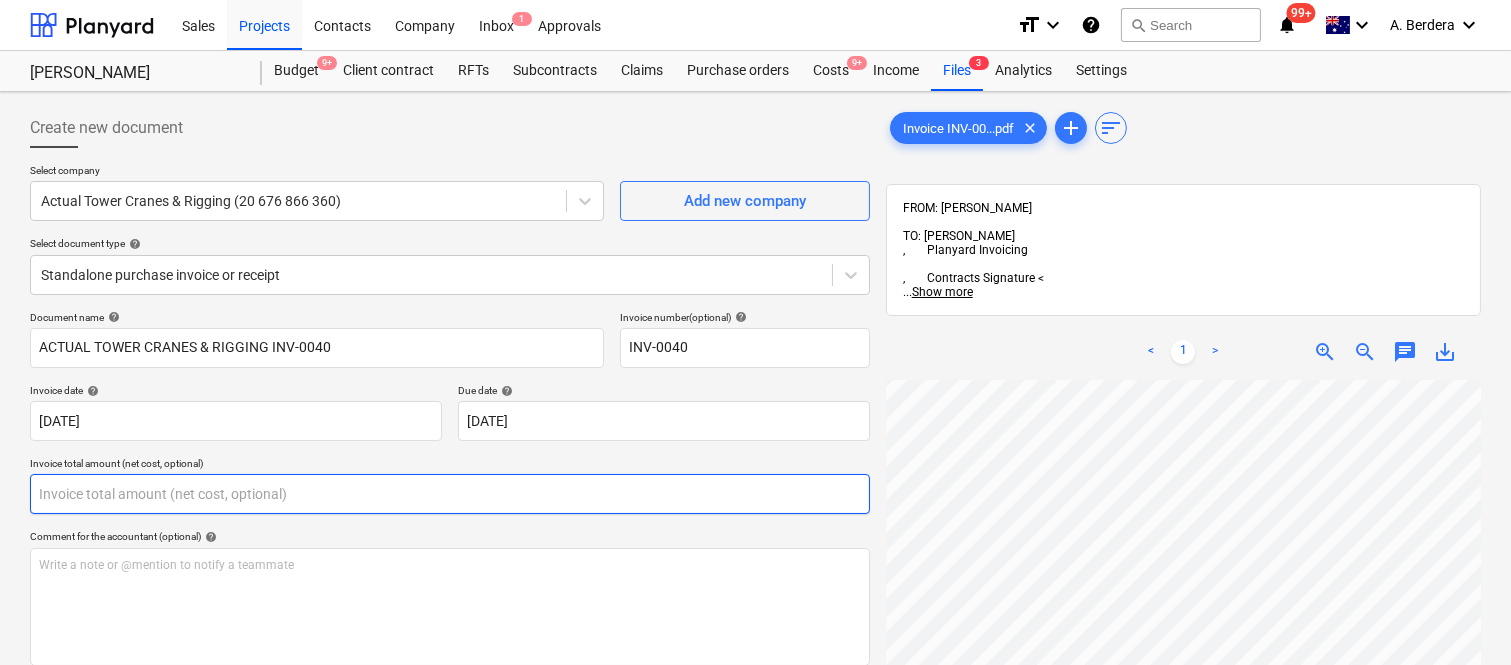 click at bounding box center [450, 494] 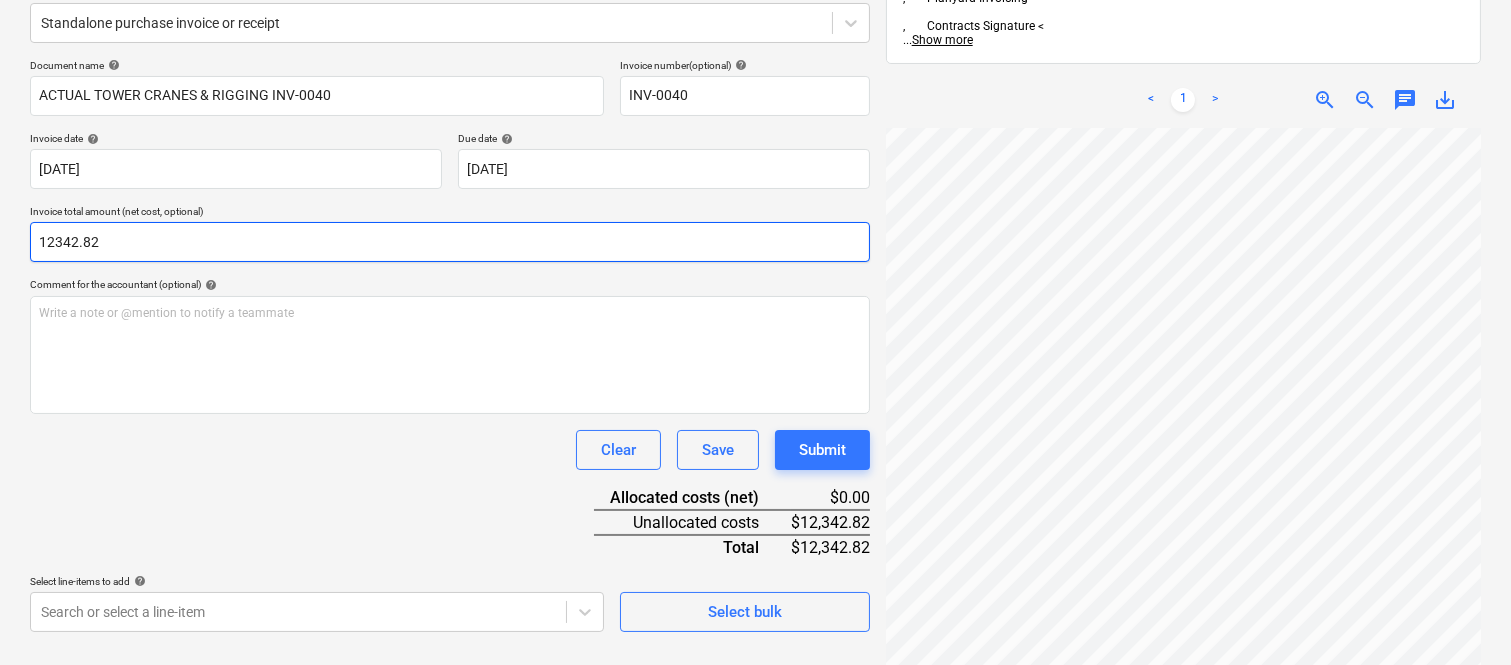 scroll, scrollTop: 285, scrollLeft: 0, axis: vertical 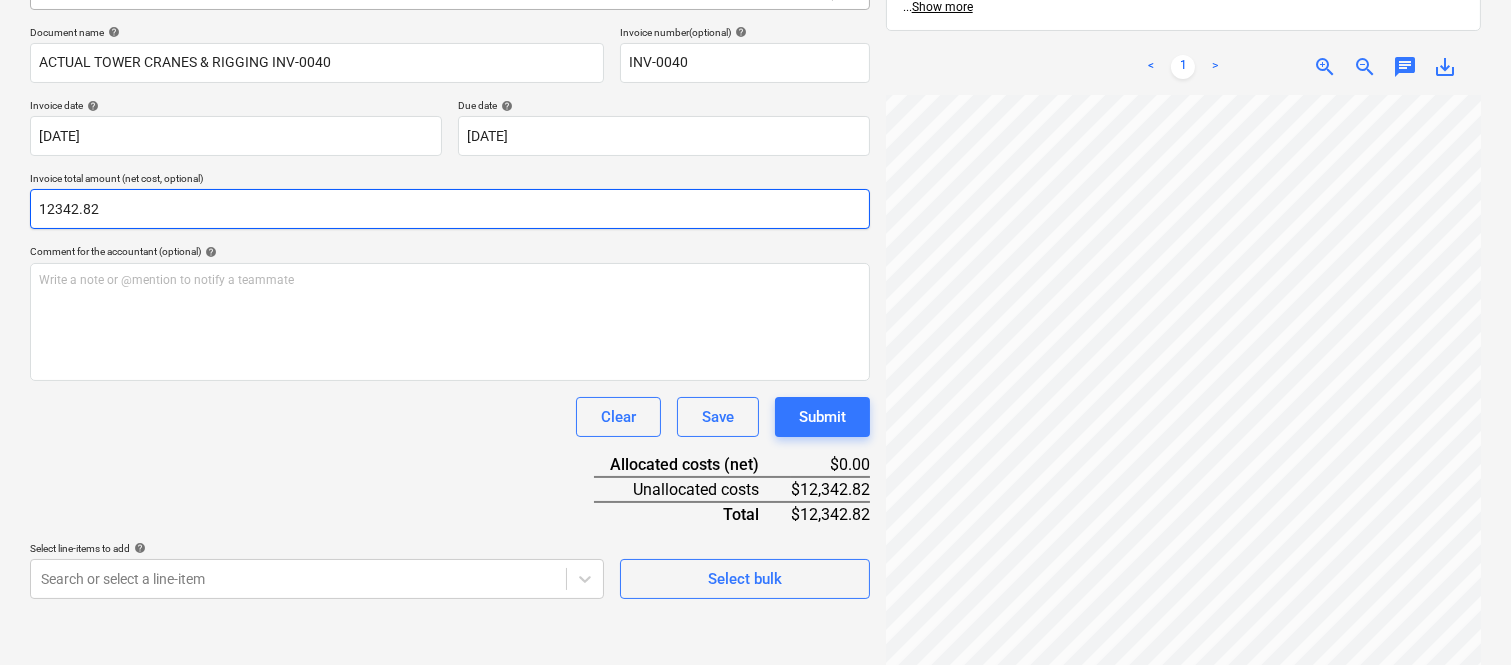 type on "12342.82" 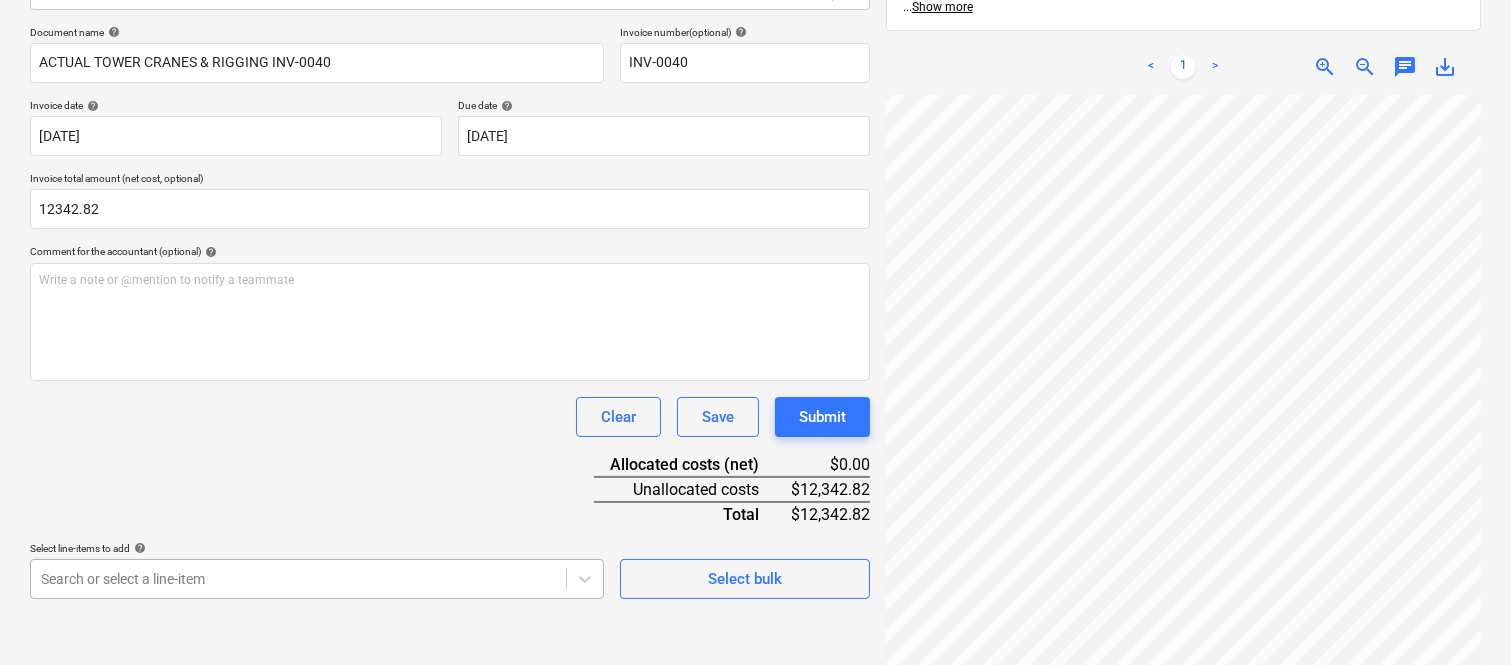click on "Sales Projects Contacts Company Inbox 1 Approvals format_size keyboard_arrow_down help search Search notifications 99+ keyboard_arrow_down A. Berdera keyboard_arrow_down Della Rosa Della Rosa Budget 9+ Client contract RFTs Subcontracts Claims Purchase orders Costs 9+ Income Files 3 Analytics Settings Create new document Select company Actual Tower Cranes & Rigging (20 676 866 360)  Add new company Select document type help Standalone purchase invoice or receipt Document name help ACTUAL TOWER CRANES & RIGGING INV-0040 Invoice number  (optional) help INV-0040 Invoice date help 01 Jul 2025 01.07.2025 Press the down arrow key to interact with the calendar and
select a date. Press the question mark key to get the keyboard shortcuts for changing dates. Due date help 15 Jul 2025 15.07.2025 Press the down arrow key to interact with the calendar and
select a date. Press the question mark key to get the keyboard shortcuts for changing dates. Invoice total amount (net cost, optional) 12342.82 help ﻿ Clear <" at bounding box center (755, 47) 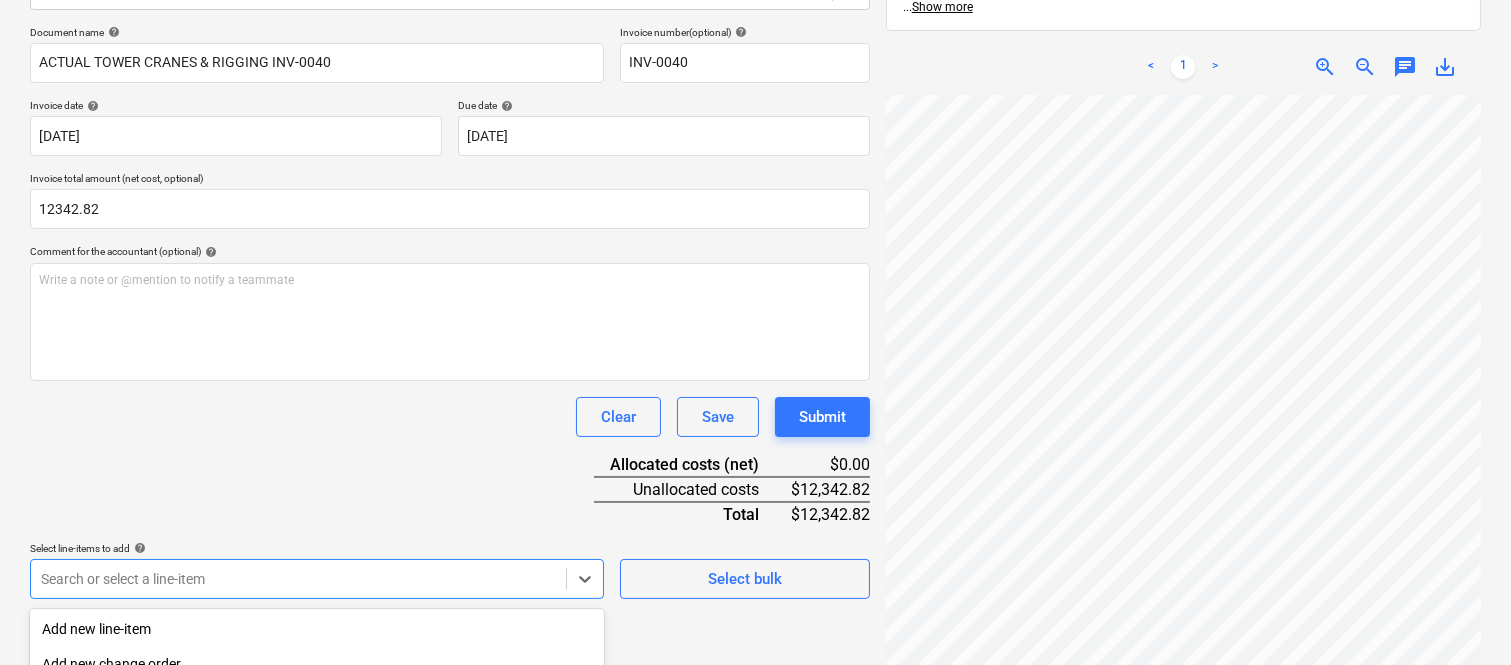 scroll, scrollTop: 532, scrollLeft: 0, axis: vertical 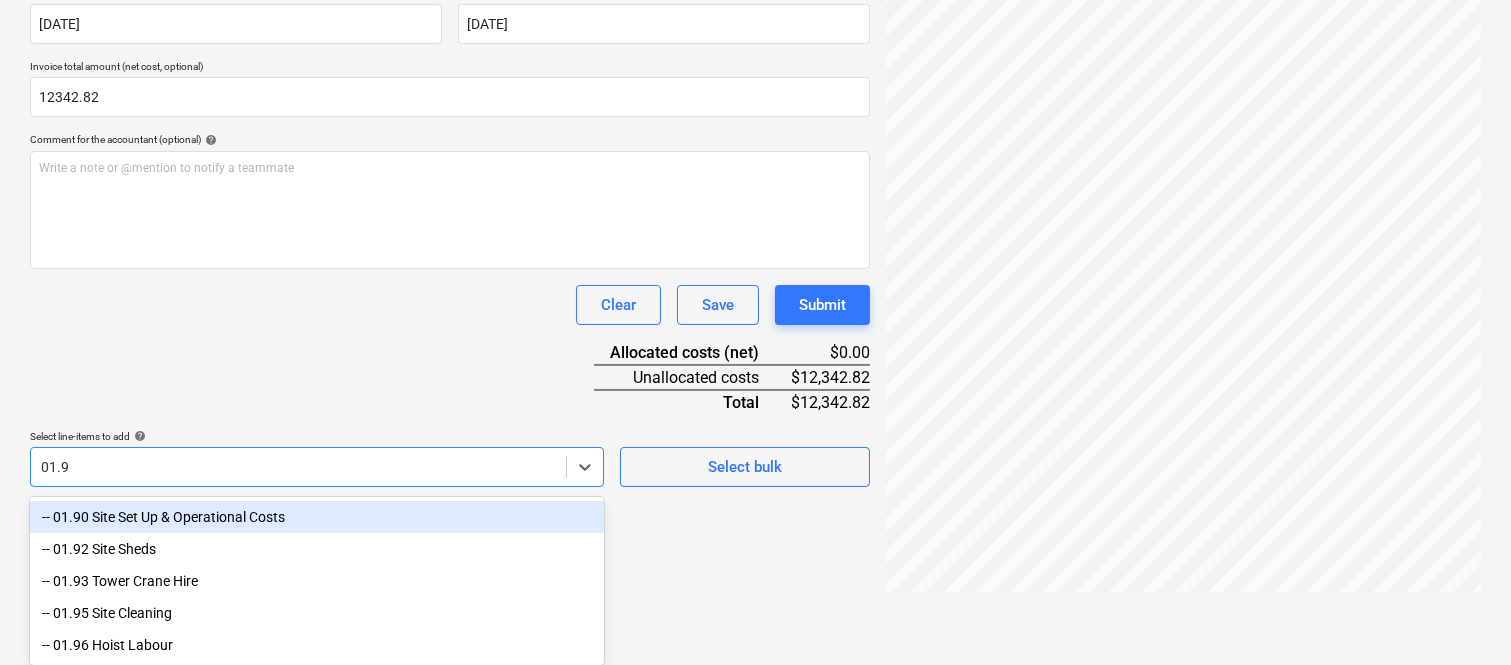 type on "01.93" 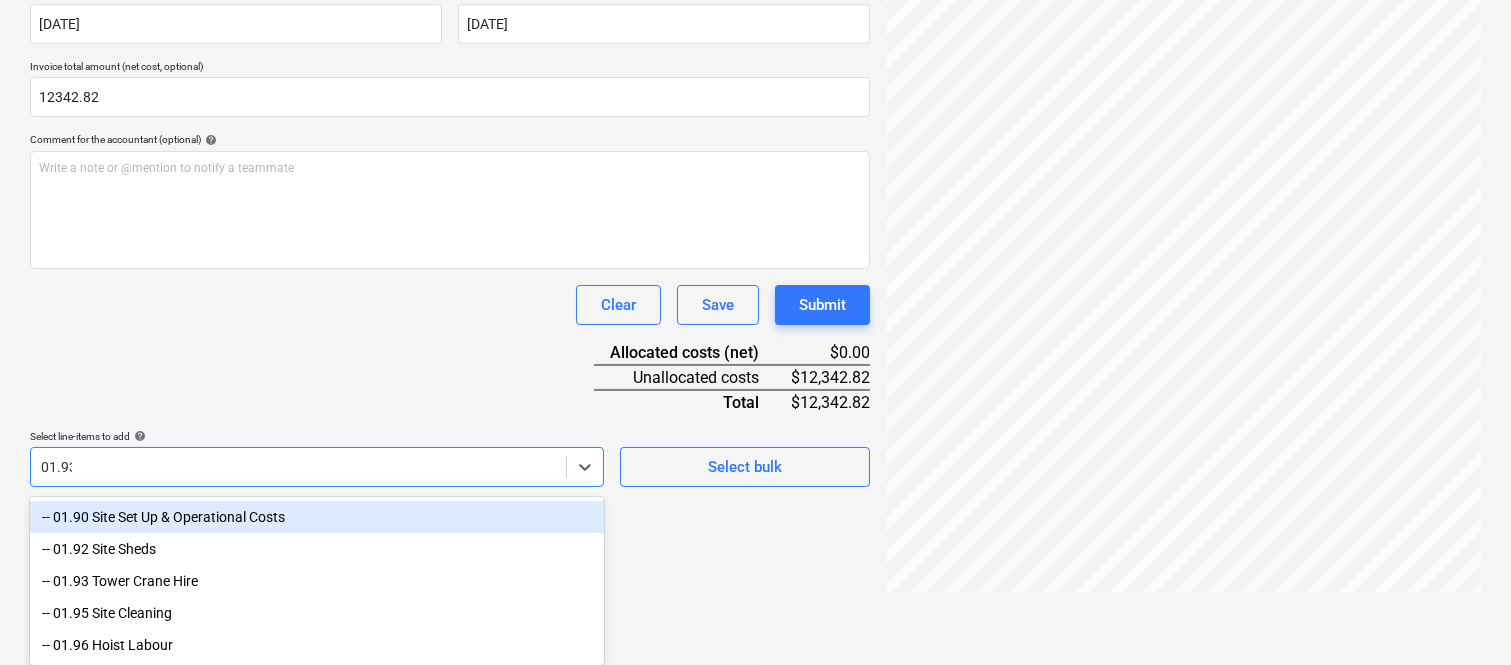 scroll, scrollTop: 285, scrollLeft: 0, axis: vertical 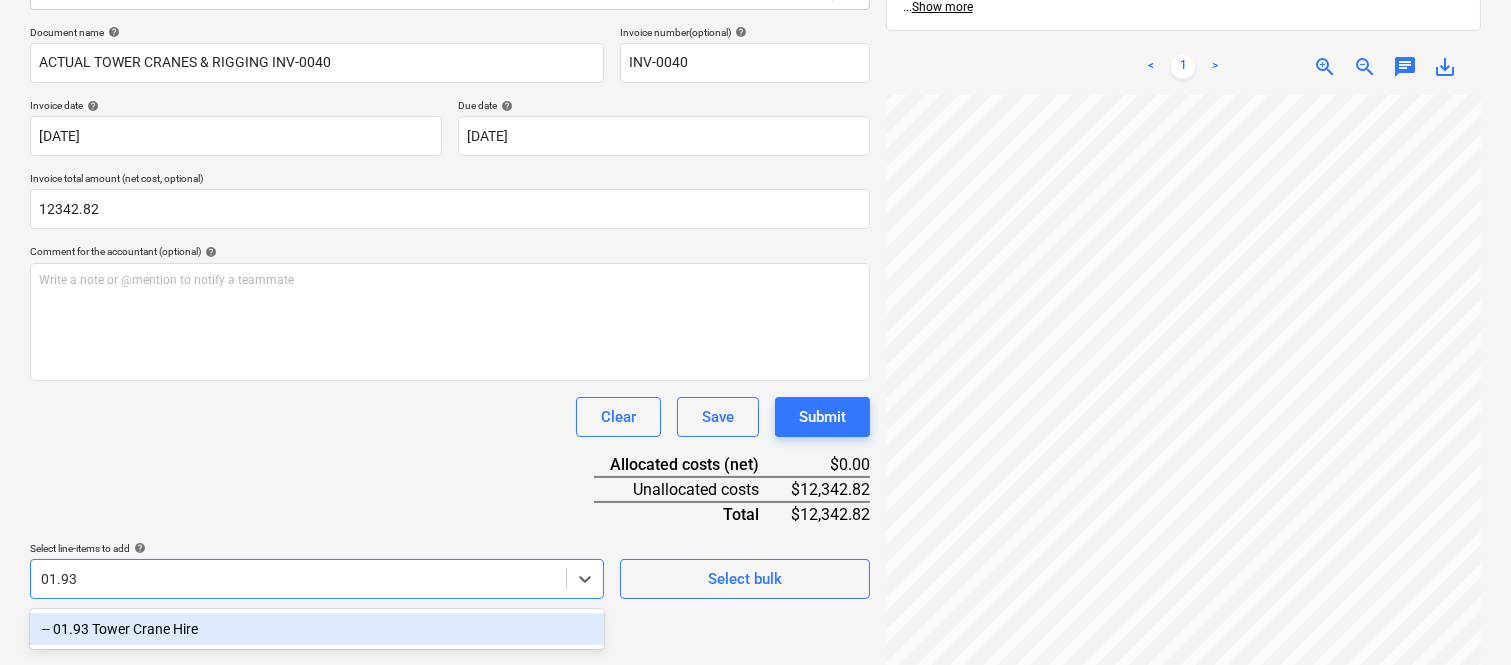 drag, startPoint x: 156, startPoint y: 621, endPoint x: 158, endPoint y: 547, distance: 74.02702 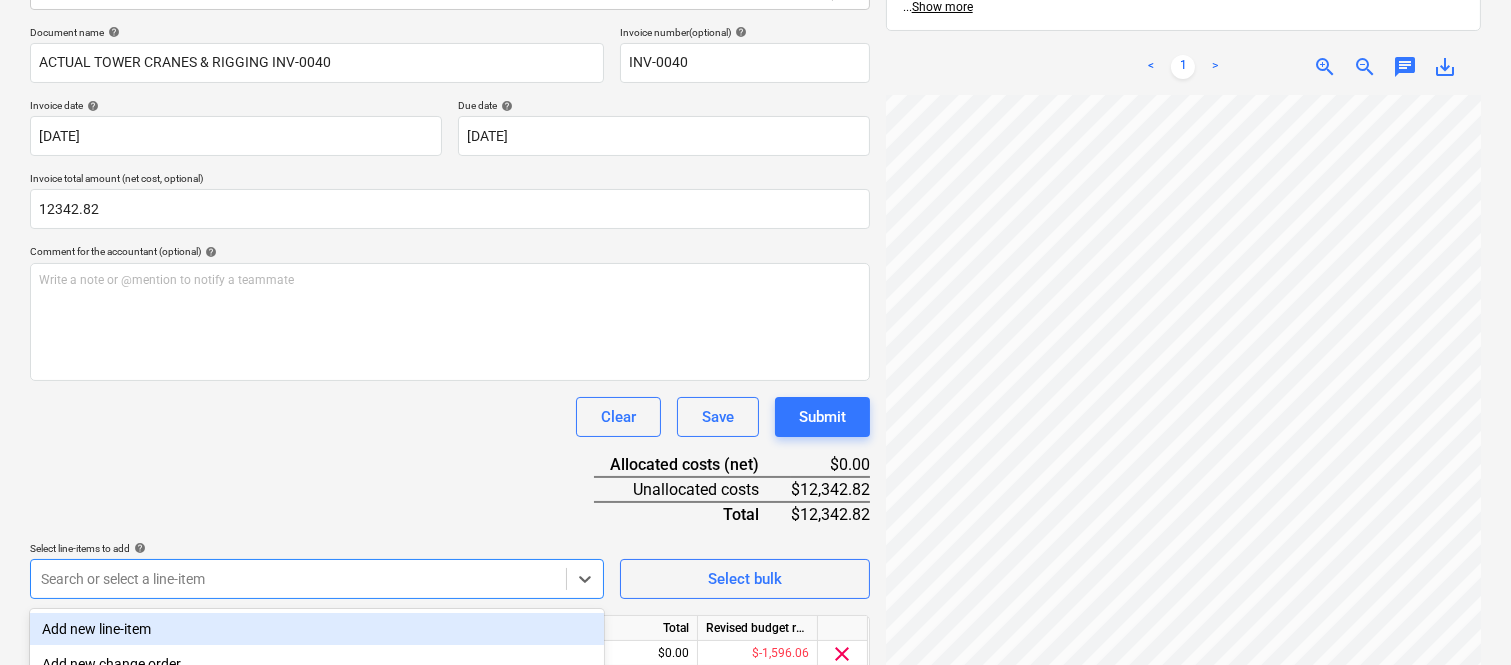 click on "Document name help ACTUAL TOWER CRANES & RIGGING INV-0040 Invoice number  (optional) help INV-0040 Invoice date help 01 Jul 2025 01.07.2025 Press the down arrow key to interact with the calendar and
select a date. Press the question mark key to get the keyboard shortcuts for changing dates. Due date help 15 Jul 2025 15.07.2025 Press the down arrow key to interact with the calendar and
select a date. Press the question mark key to get the keyboard shortcuts for changing dates. Invoice total amount (net cost, optional) 12342.82 Comment for the accountant (optional) help Write a note or @mention to notify a teammate ﻿ Clear Save Submit Allocated costs (net) $0.00 Unallocated costs $12,342.82 Total $12,342.82 Select line-items to add help option --  01.93 Tower Crane Hire, selected. Search or select a line-item Select bulk Line-item name Unit Quantity Unit price Total Revised budget remaining 01.93 Tower Crane Hire 0.00 0.00 $0.00 $-1,596.06 clear Clear Save Submit" at bounding box center (450, 378) 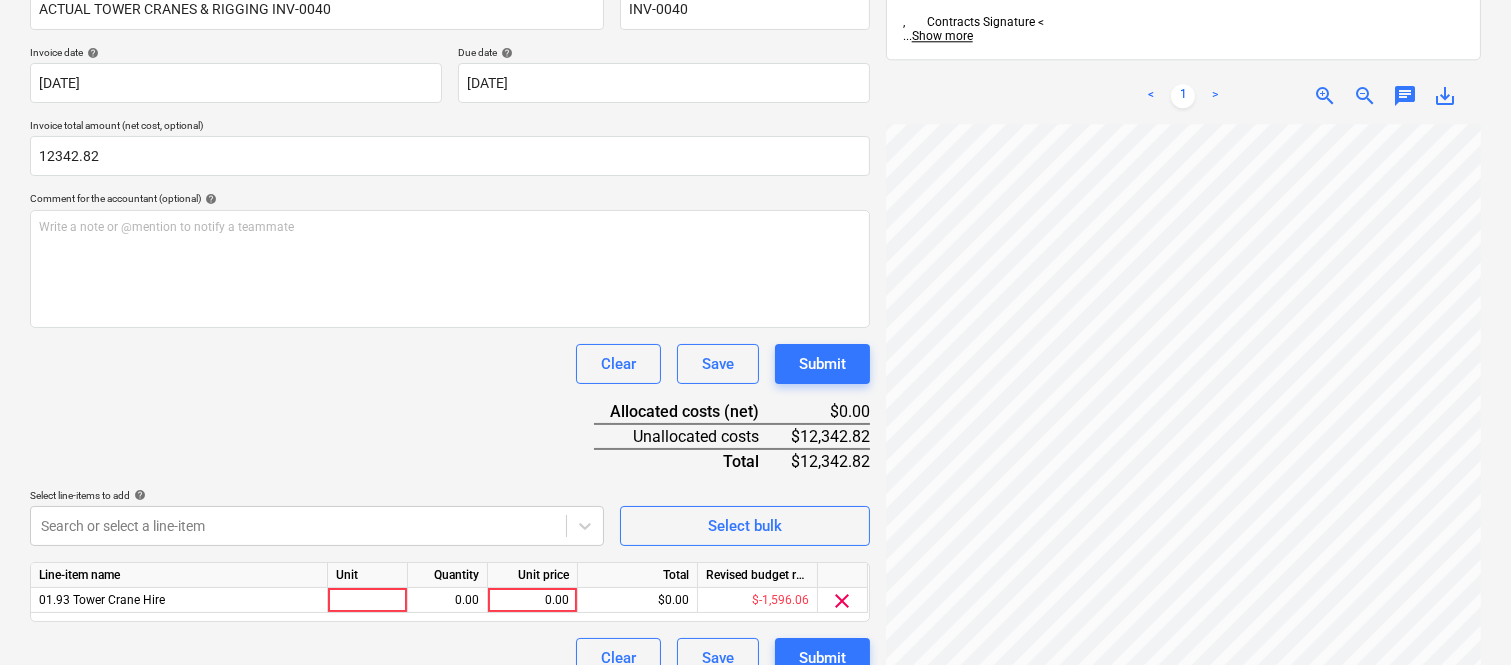 scroll, scrollTop: 367, scrollLeft: 0, axis: vertical 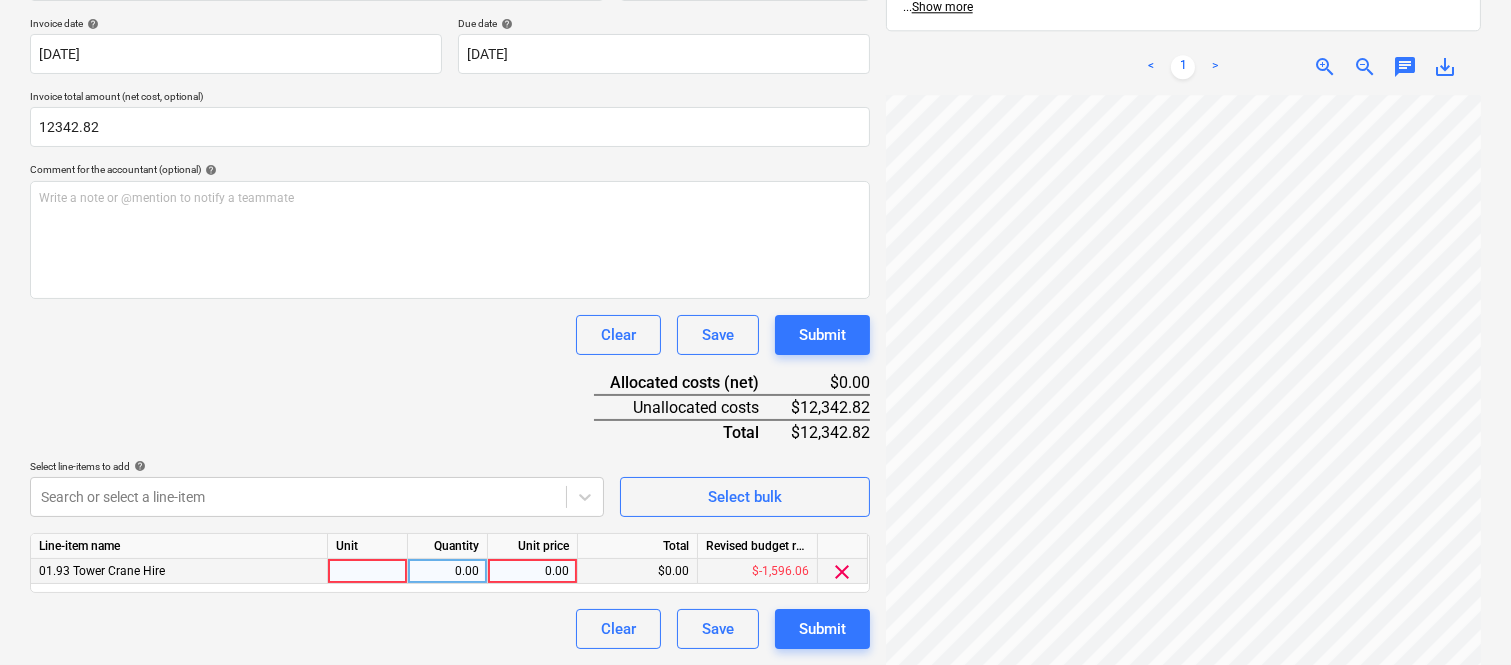click at bounding box center (368, 571) 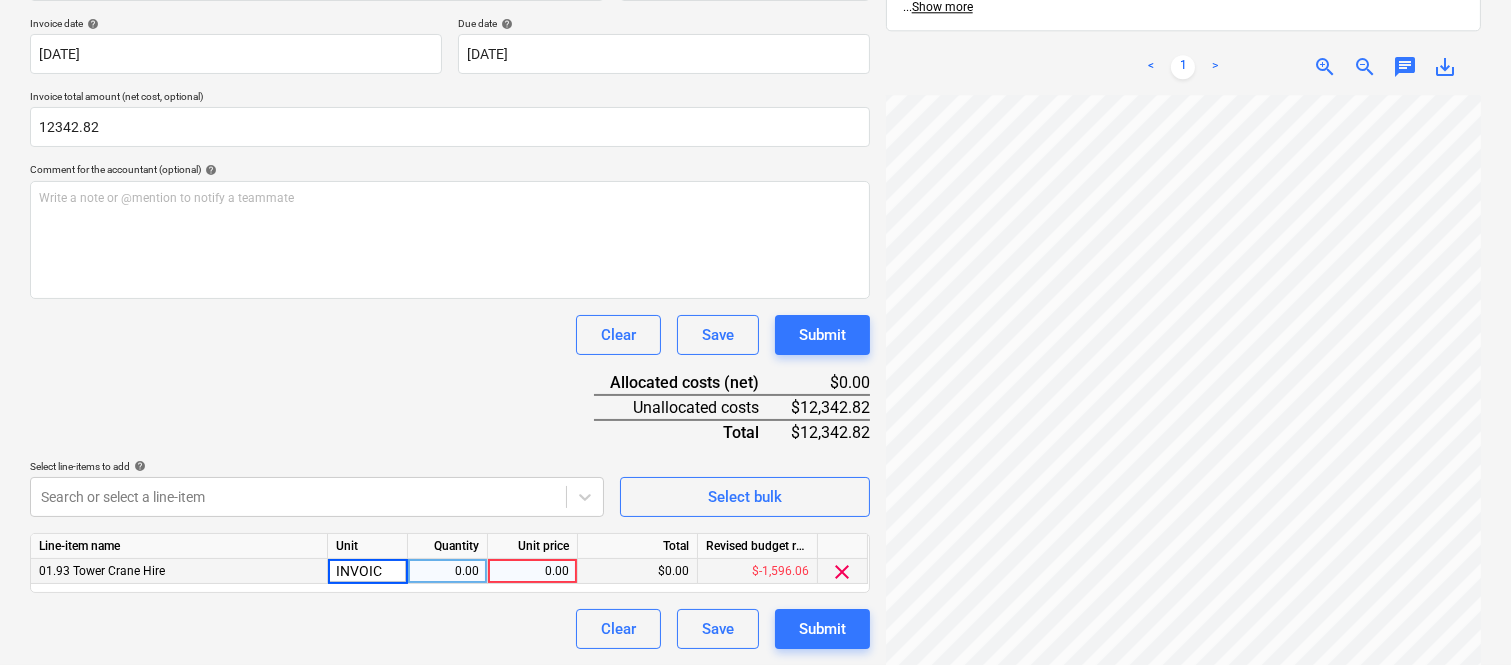 type on "INVOICE" 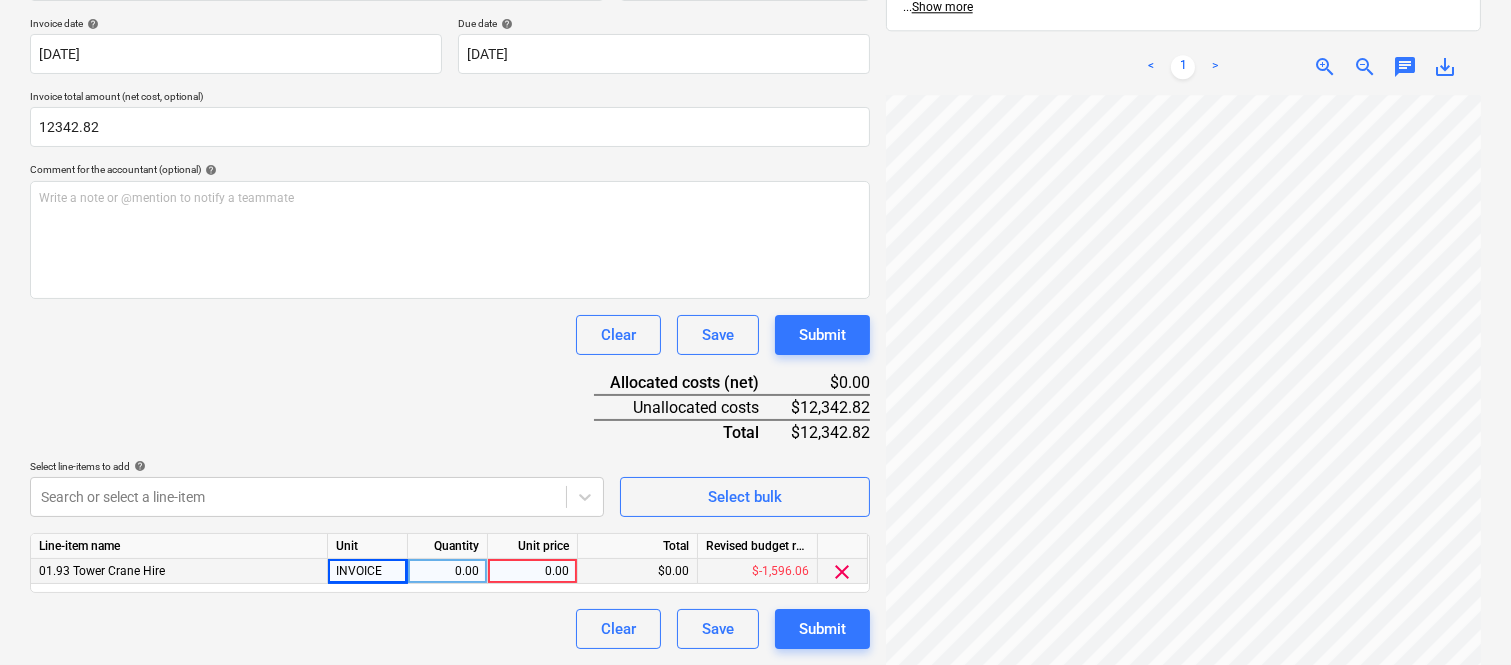 click on "0.00" at bounding box center (447, 571) 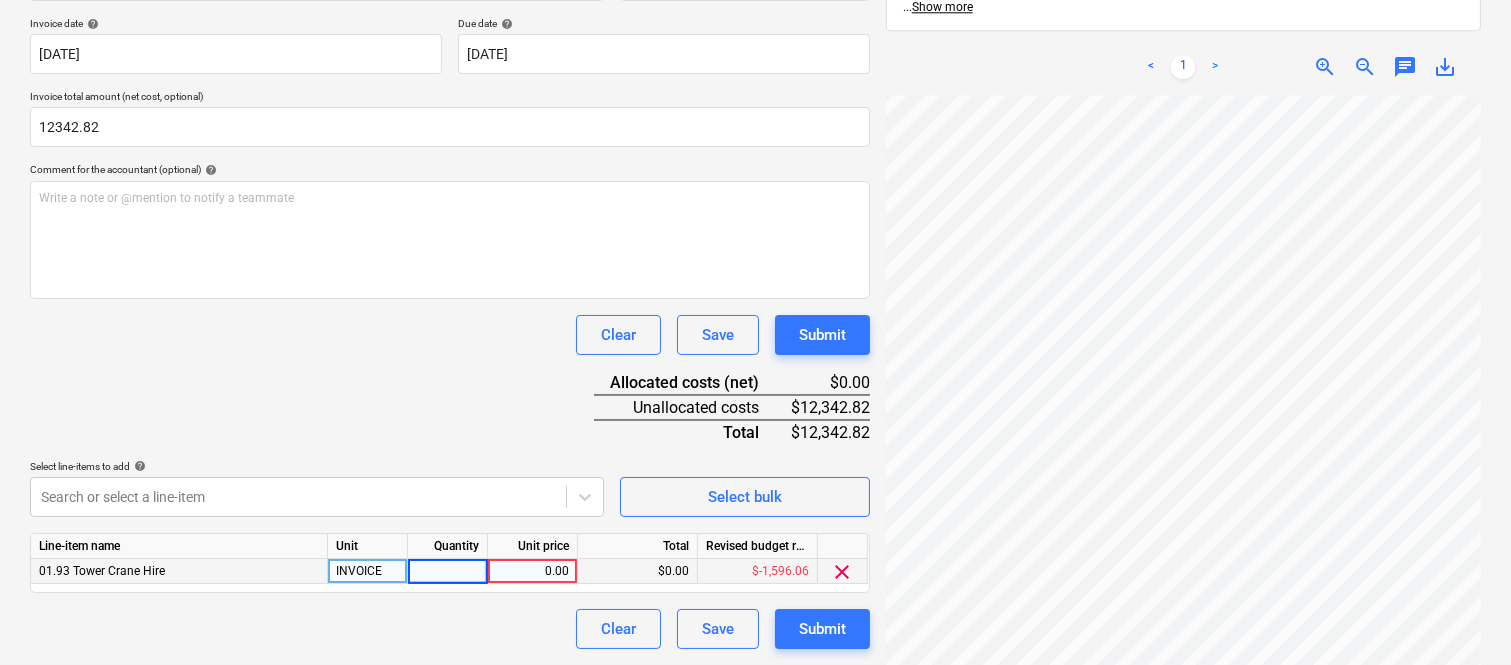type on "1" 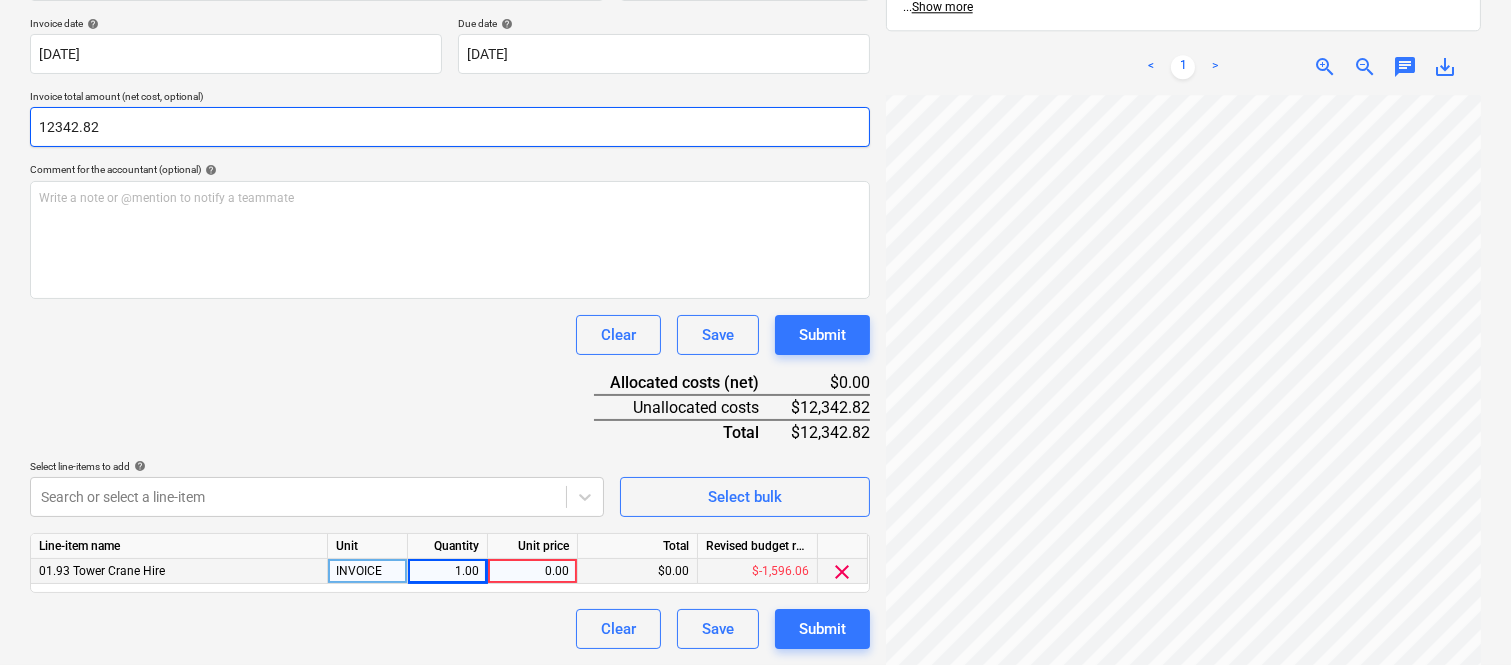 click on "12342.82" at bounding box center (450, 127) 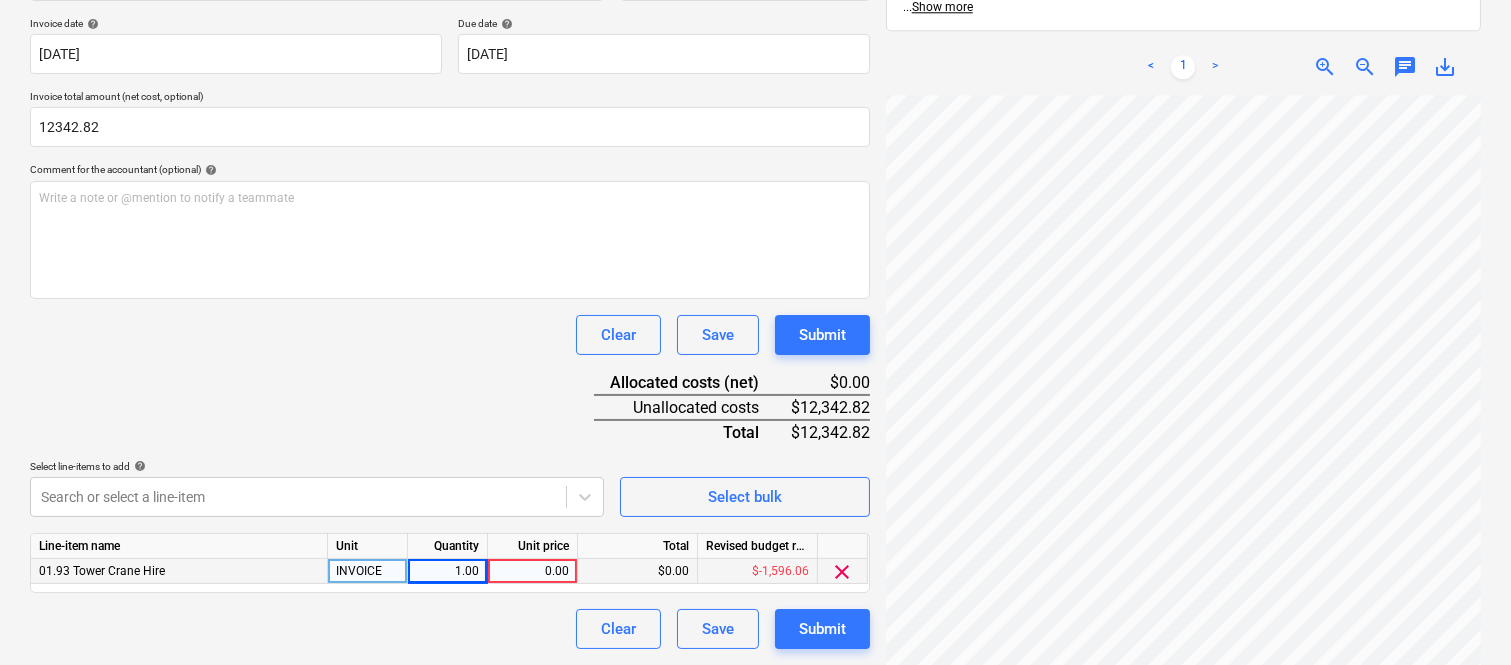click on "0.00" at bounding box center [532, 571] 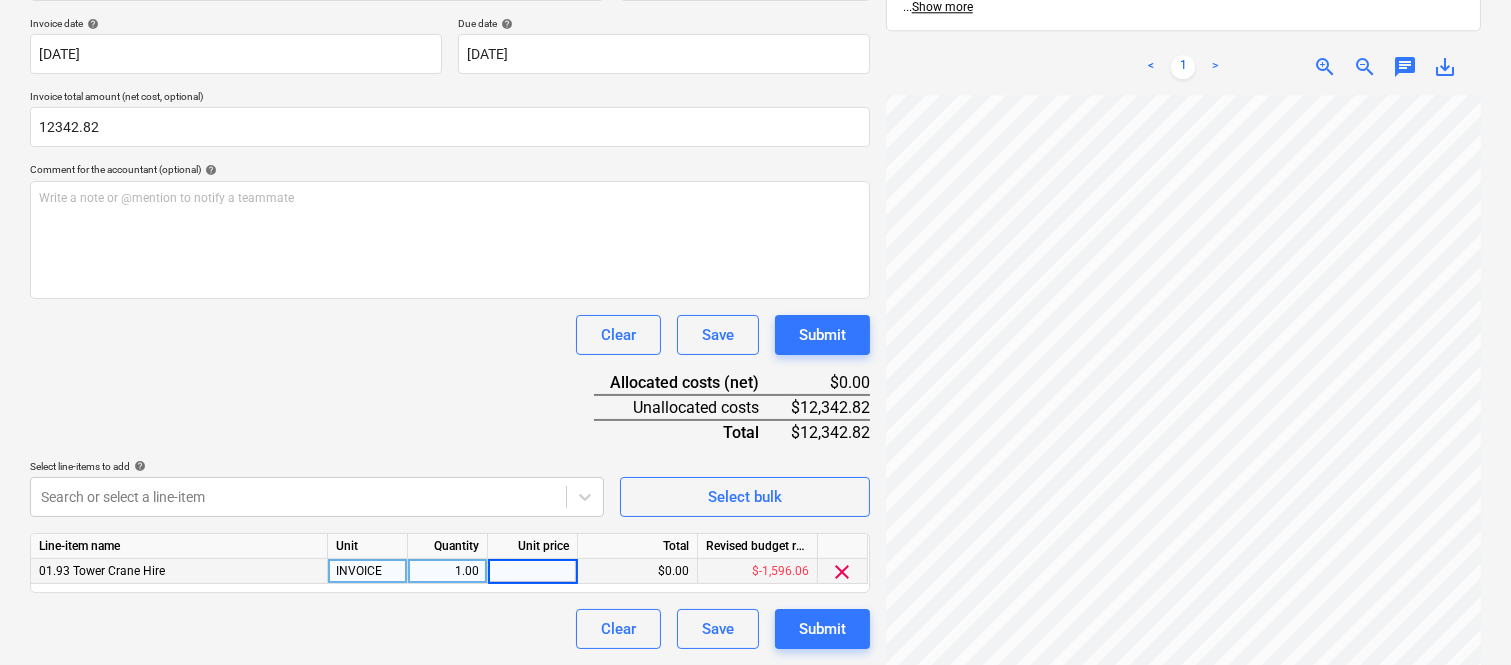 type on "12342.82" 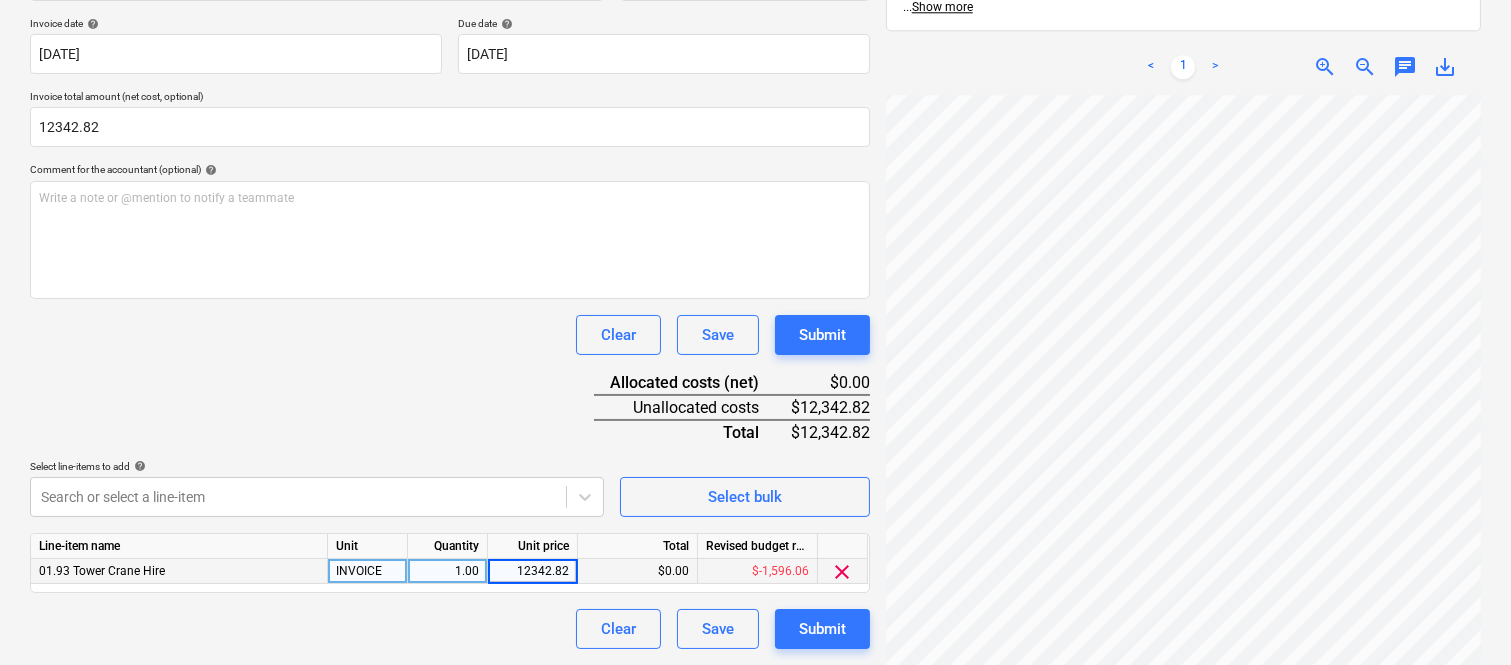 click on "Clear Save Submit" at bounding box center (450, 629) 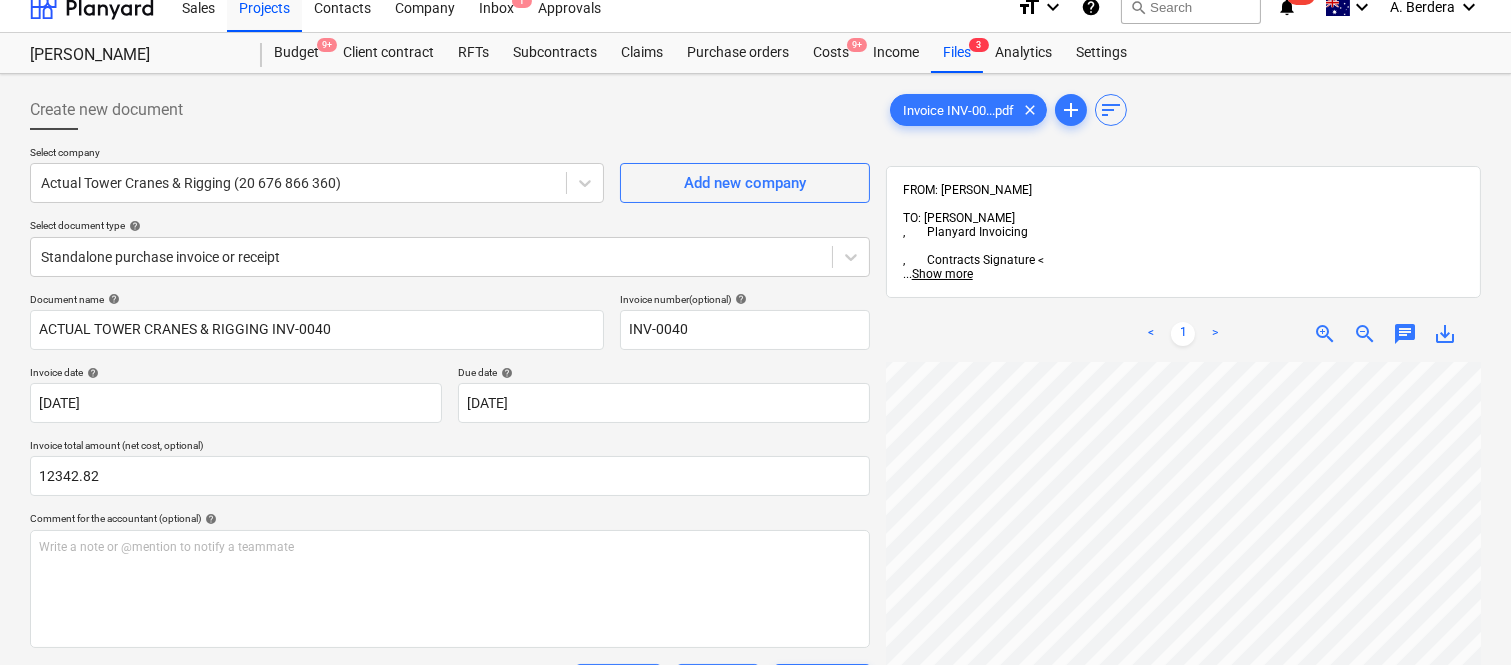 scroll, scrollTop: 0, scrollLeft: 0, axis: both 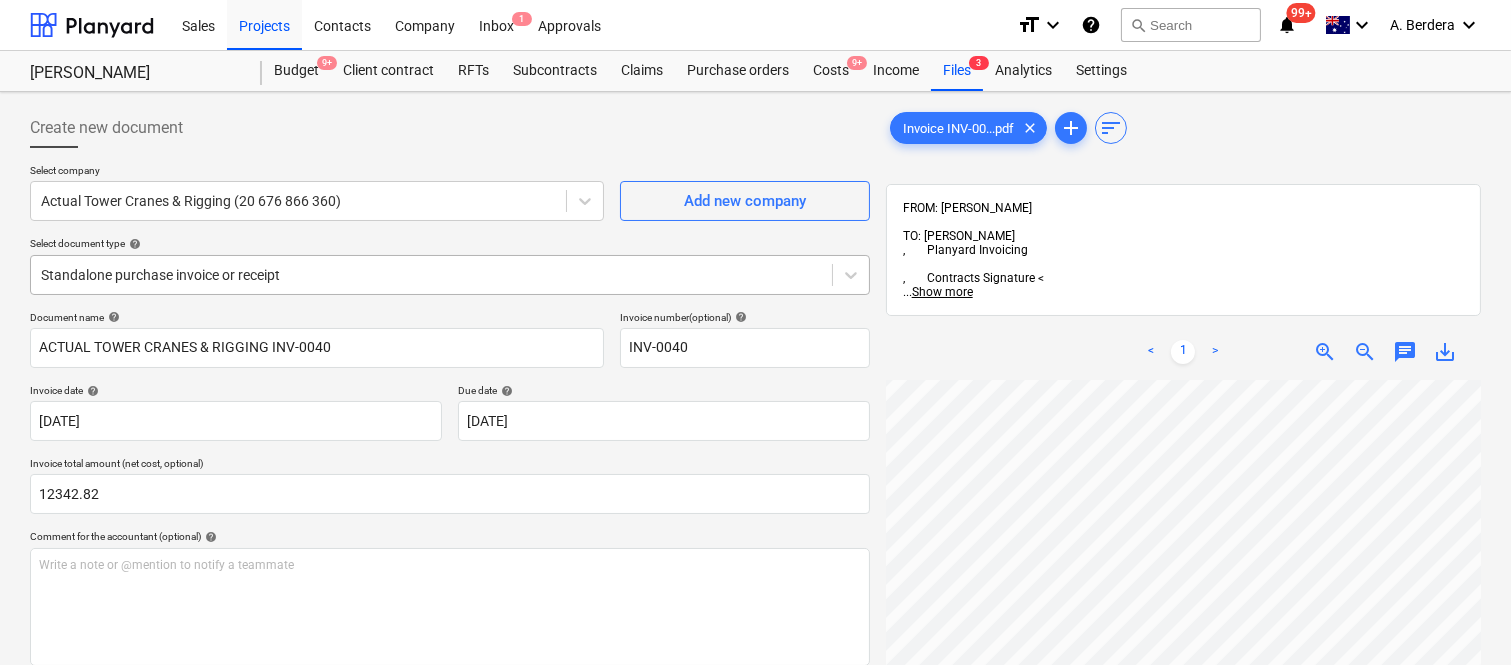 click at bounding box center (431, 275) 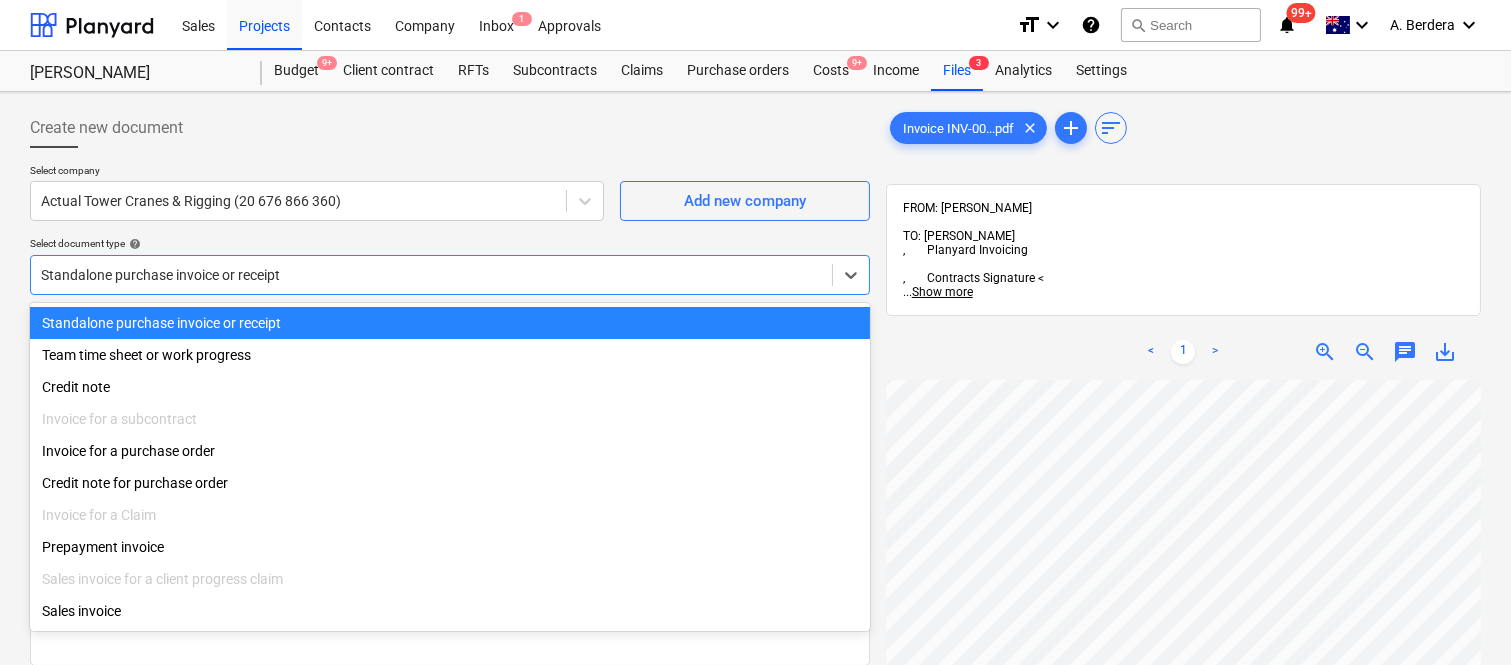 click on "Standalone purchase invoice or receipt" at bounding box center (450, 323) 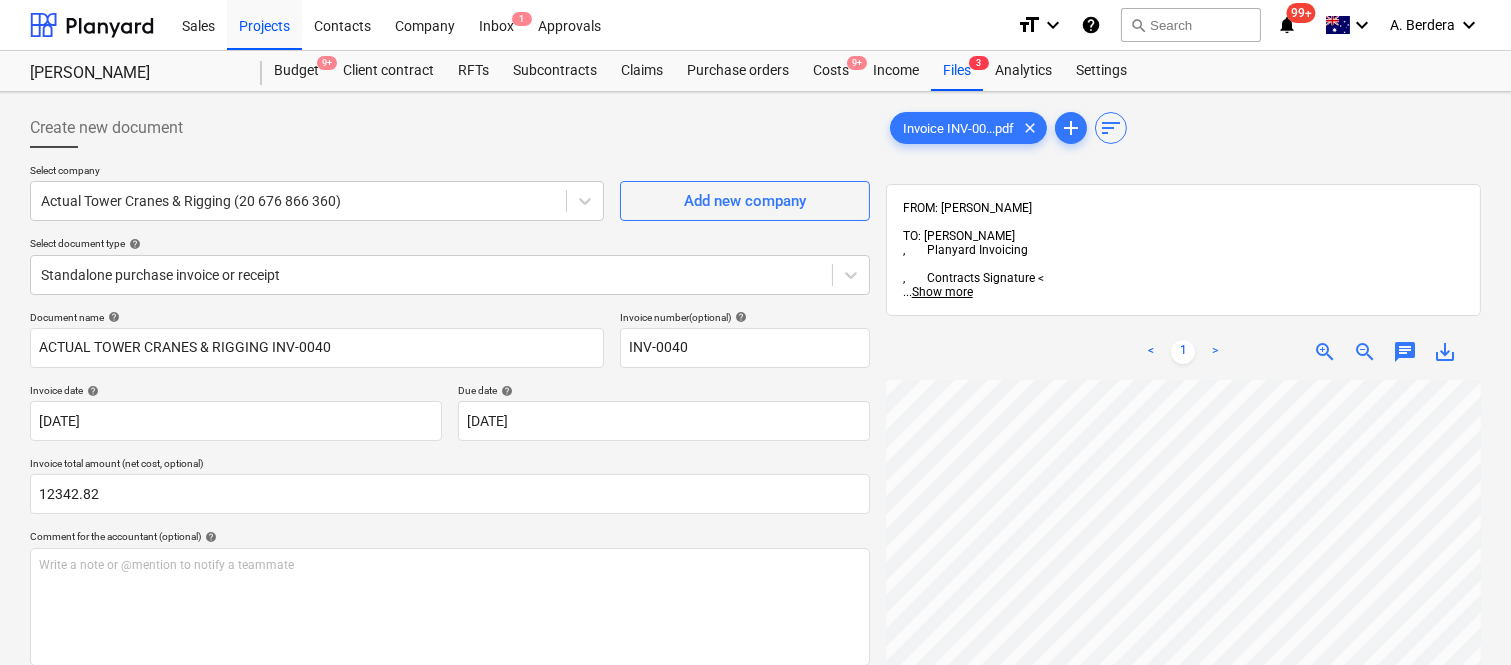 scroll, scrollTop: 750, scrollLeft: 627, axis: both 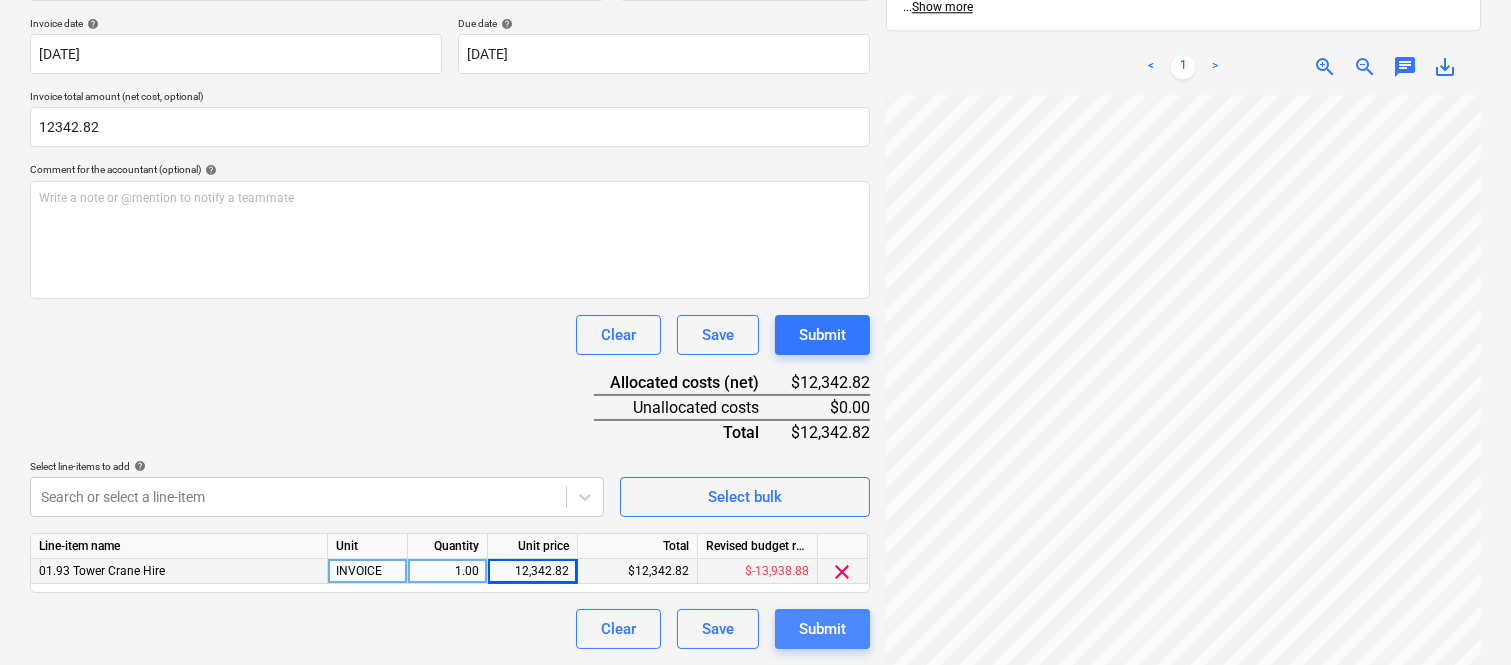 click on "Submit" at bounding box center (822, 629) 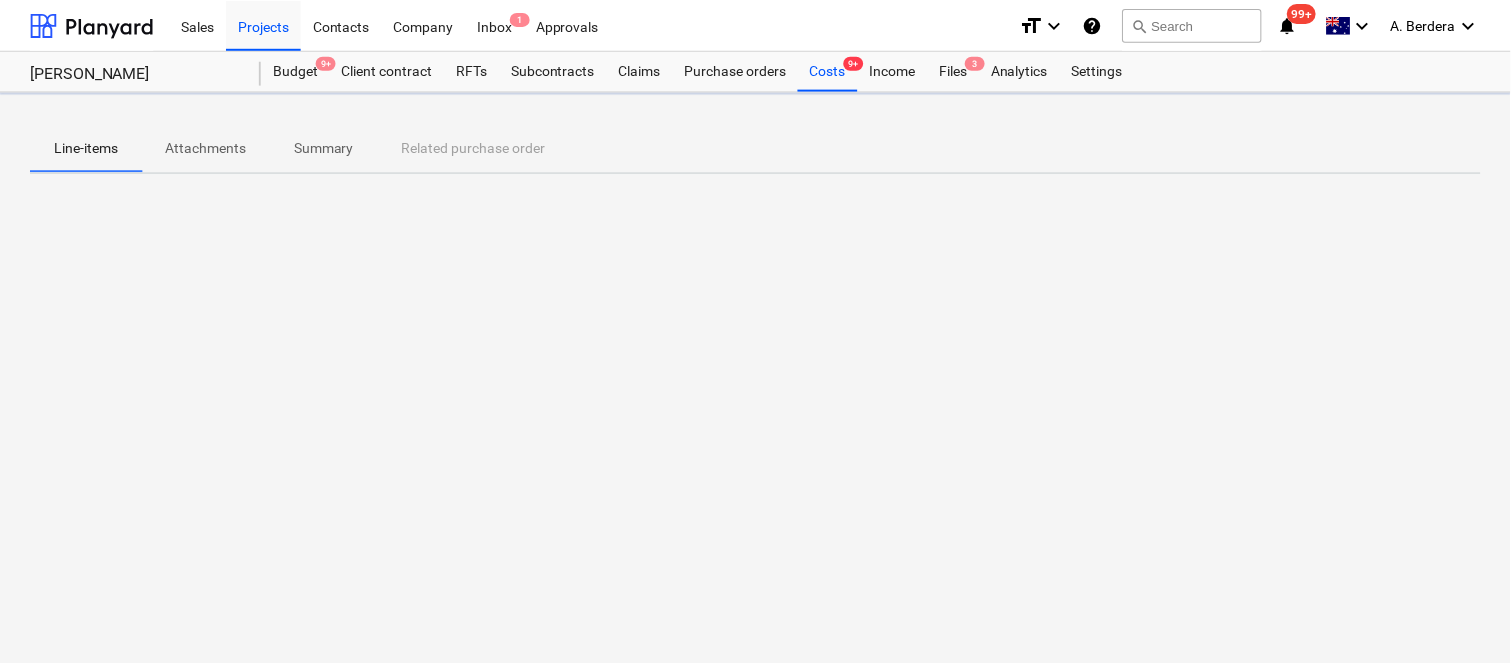scroll, scrollTop: 0, scrollLeft: 0, axis: both 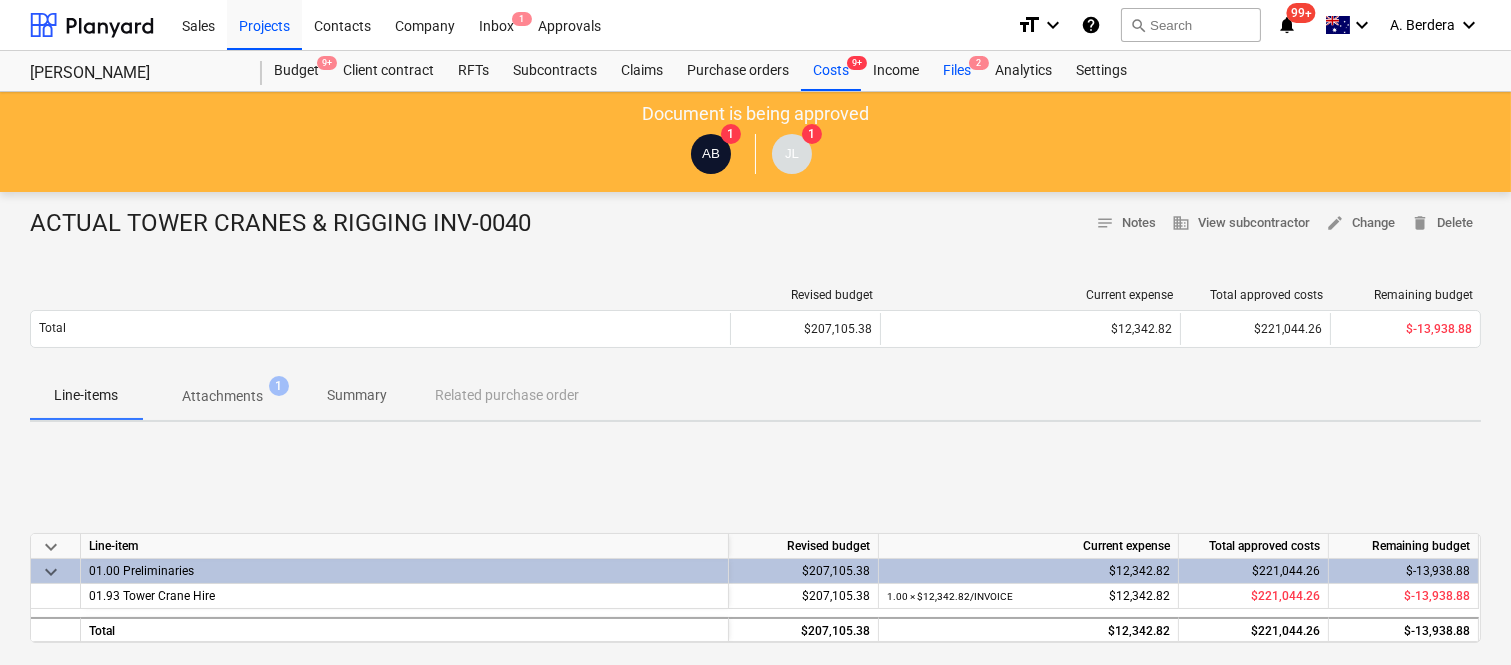 click on "Files 2" at bounding box center (957, 71) 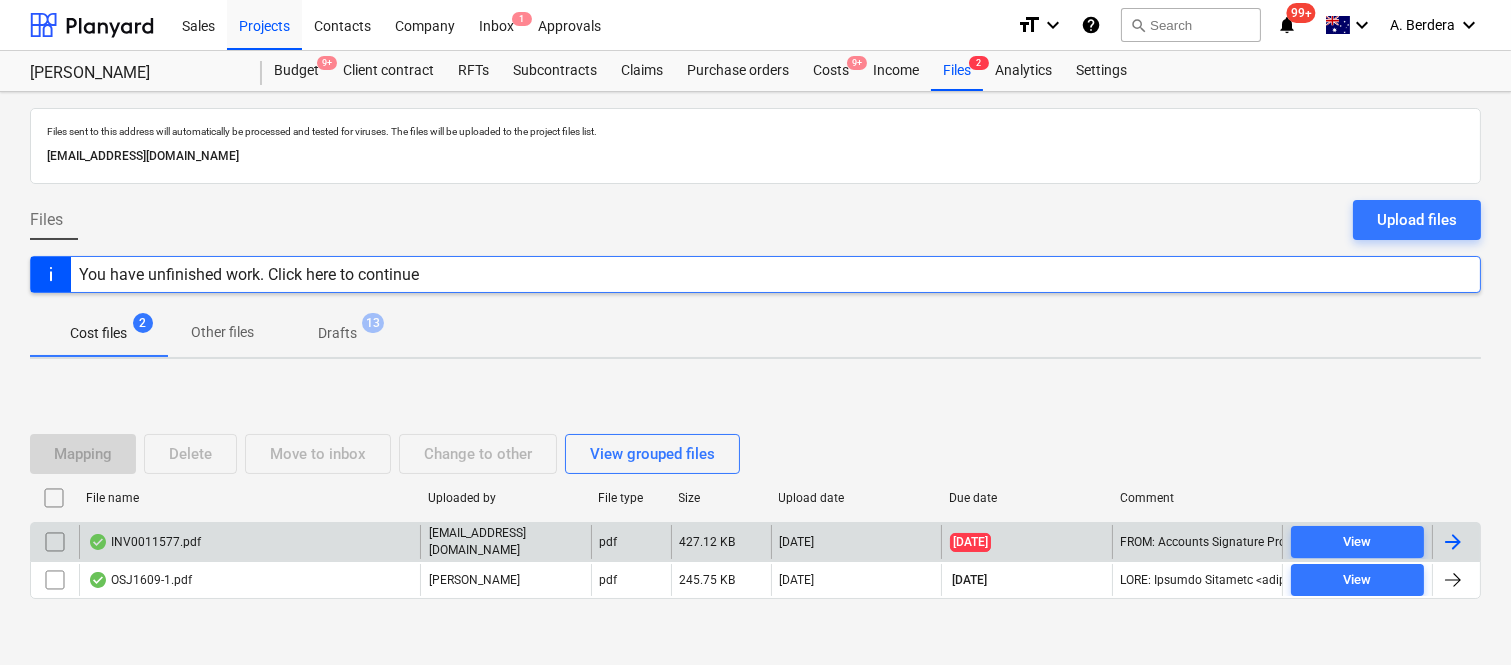 click on "INV0011577.pdf" at bounding box center (249, 542) 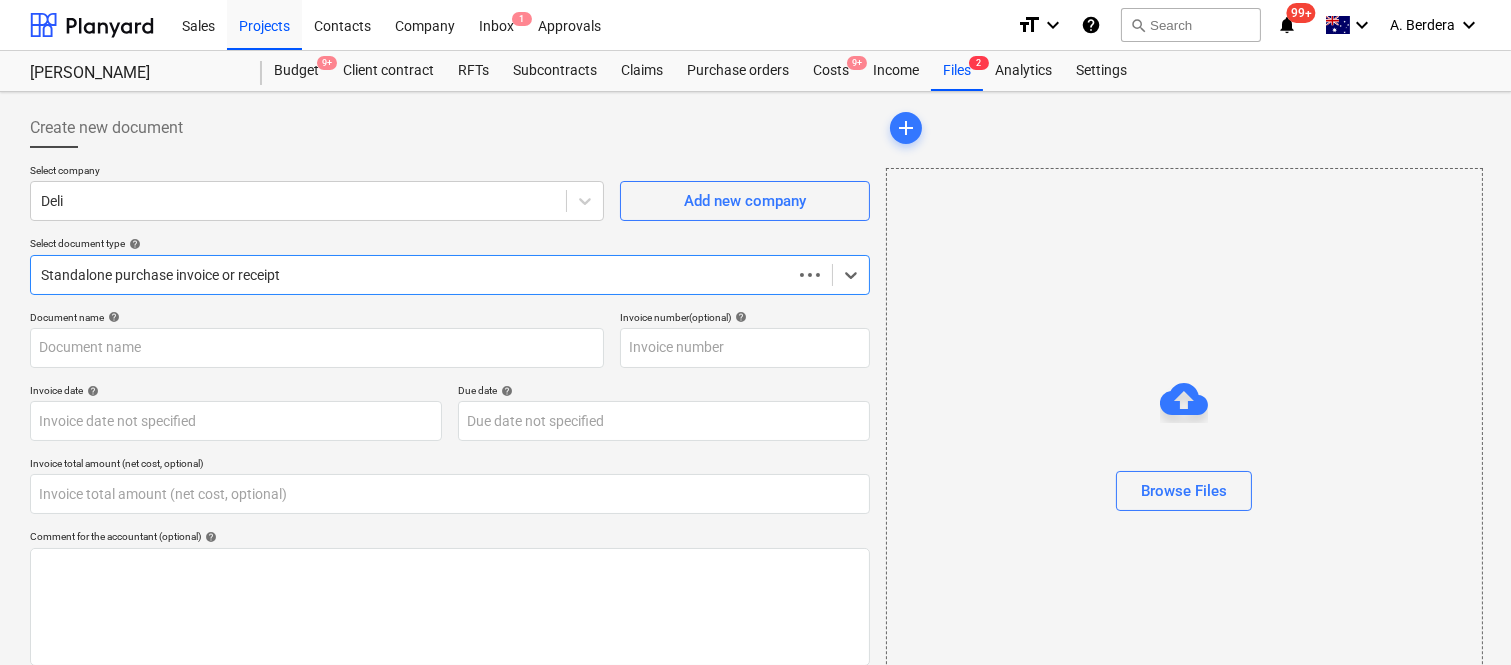type on "0.00" 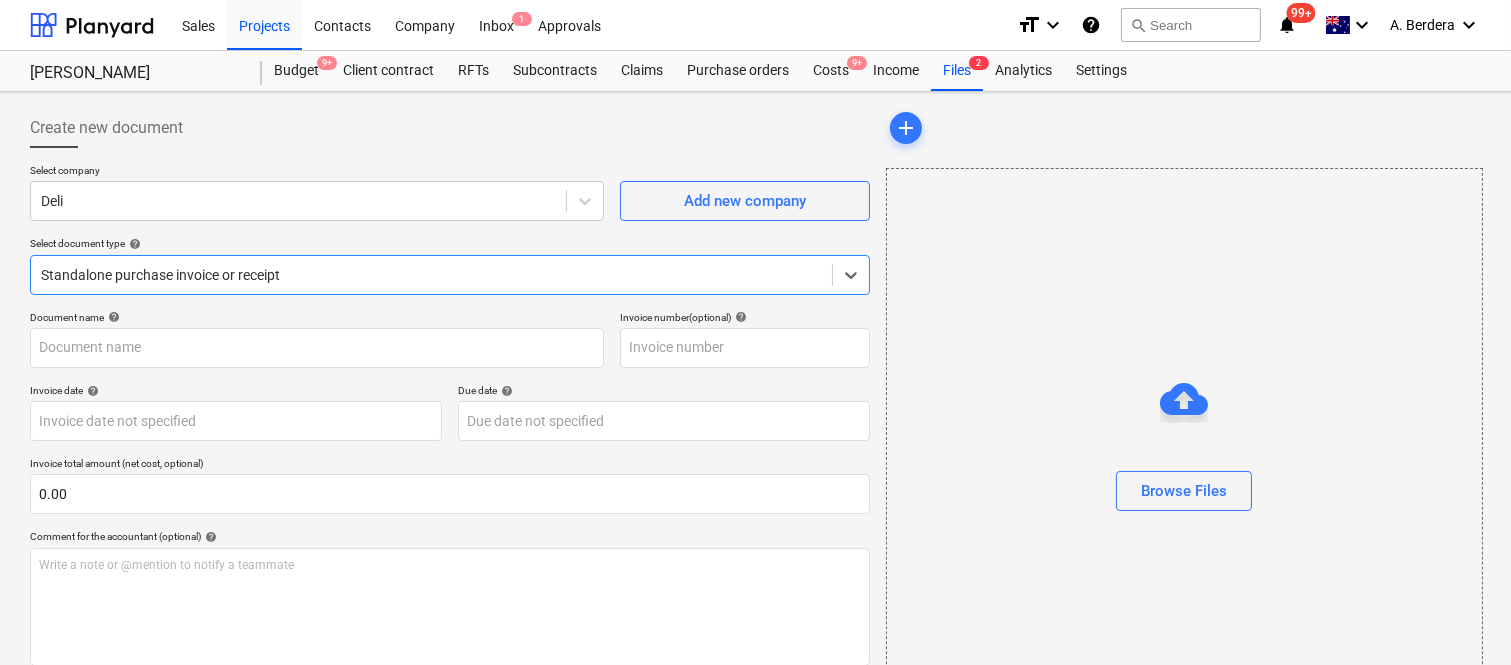 type on "0011577" 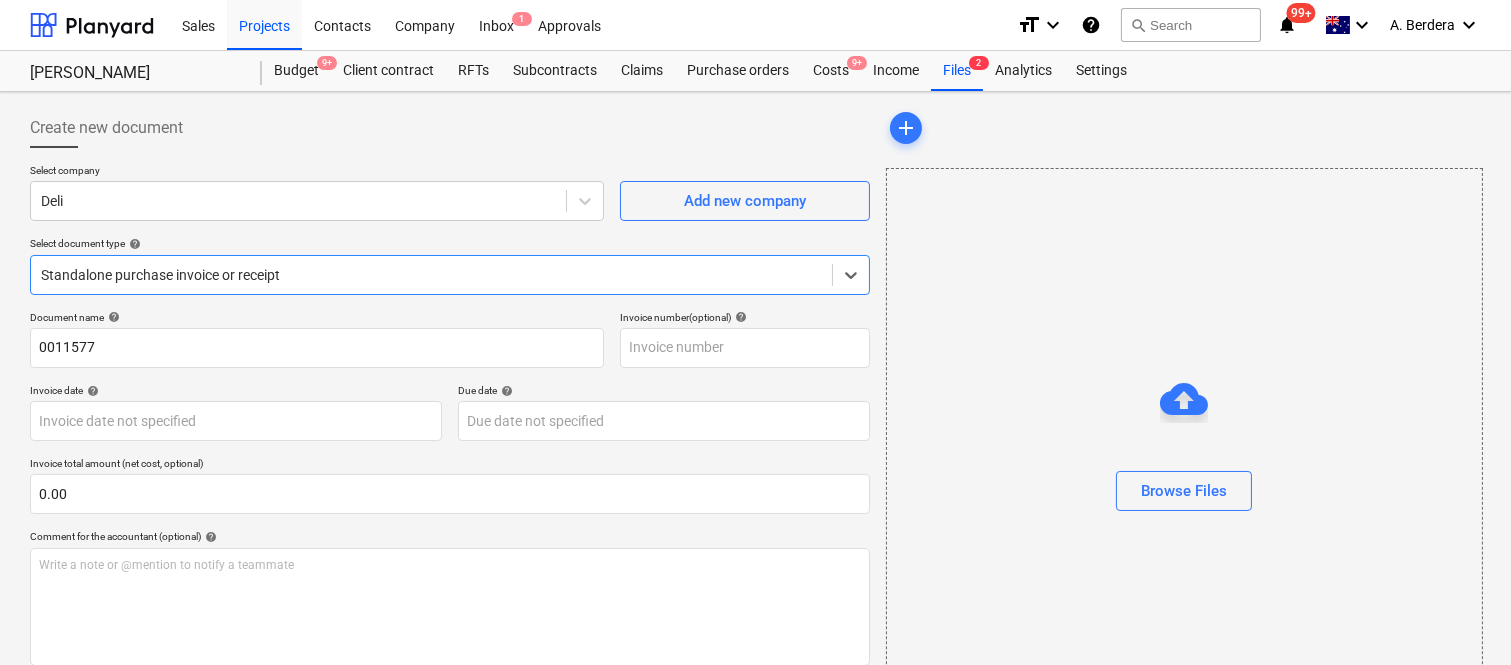 type on "0011577" 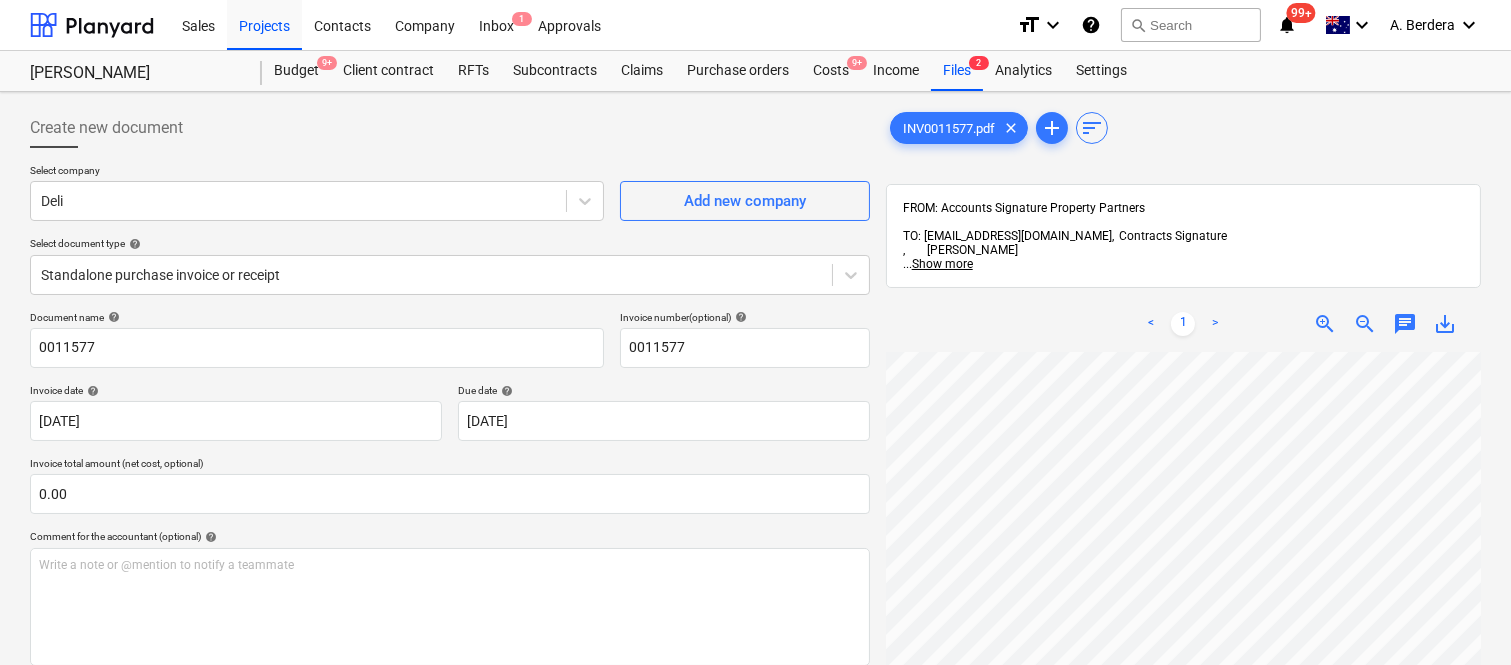 scroll, scrollTop: 0, scrollLeft: 42, axis: horizontal 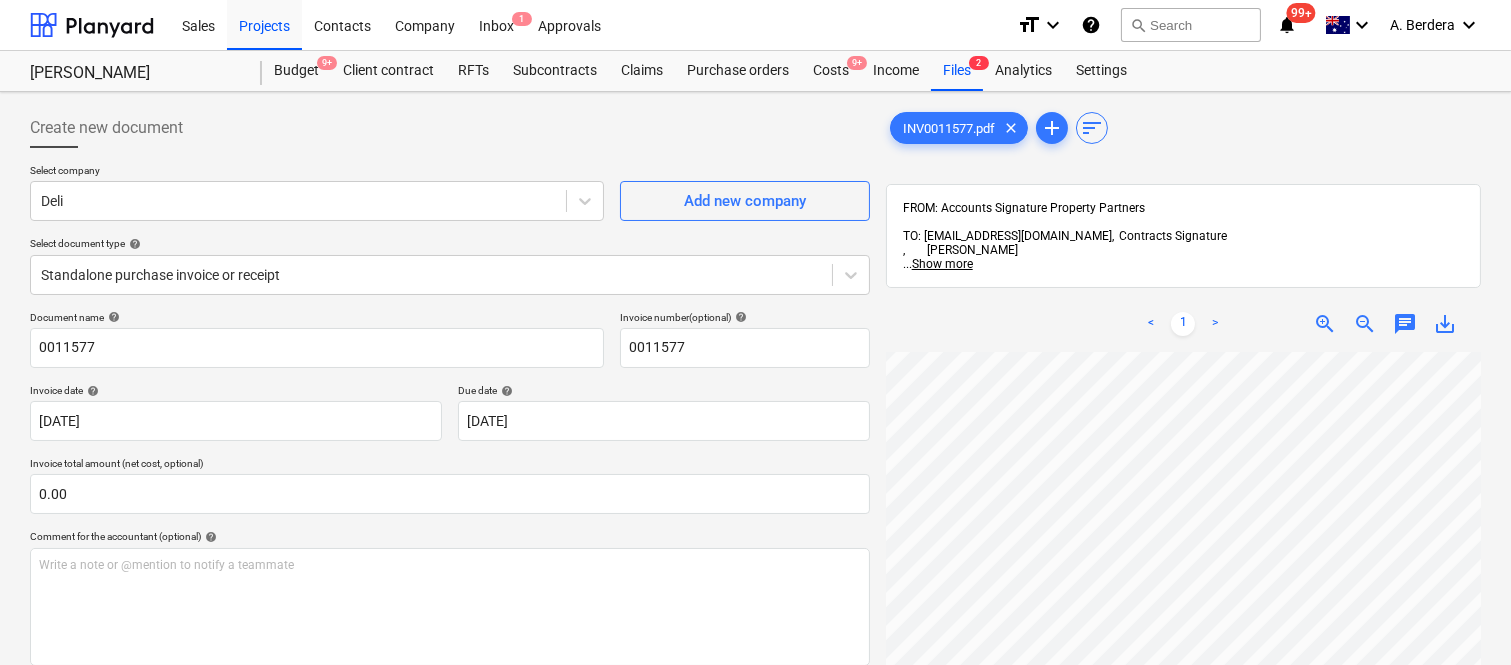 click on "Sales Projects Contacts Company Inbox 1 Approvals format_size keyboard_arrow_down help search Search notifications 99+ keyboard_arrow_down A. Berdera keyboard_arrow_down Della Rosa Della Rosa Budget 9+ Client contract RFTs Subcontracts Claims Purchase orders Costs 9+ Income Files 2 Analytics Settings Create new document Select company Deli   Add new company Select document type help Standalone purchase invoice or receipt Document name help 0011577 Invoice number  (optional) help 0011577 Invoice date help 30 May 2025 30.05.2025 Press the down arrow key to interact with the calendar and
select a date. Press the question mark key to get the keyboard shortcuts for changing dates. Due date help 30 May 2025 30.05.2025 Press the down arrow key to interact with the calendar and
select a date. Press the question mark key to get the keyboard shortcuts for changing dates. Invoice total amount (net cost, optional) 0.00 Comment for the accountant (optional) help Write a note or @mention to notify a teammate" at bounding box center (755, 332) 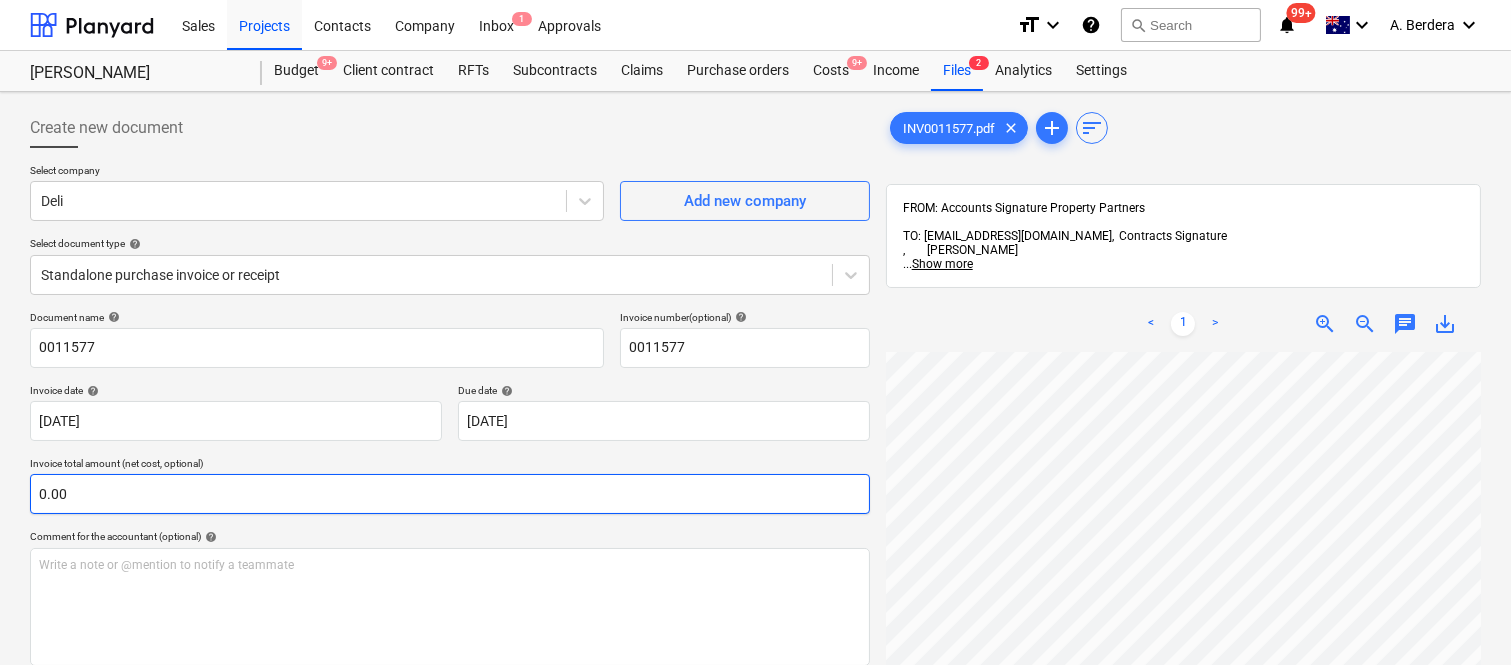 scroll, scrollTop: 985, scrollLeft: 563, axis: both 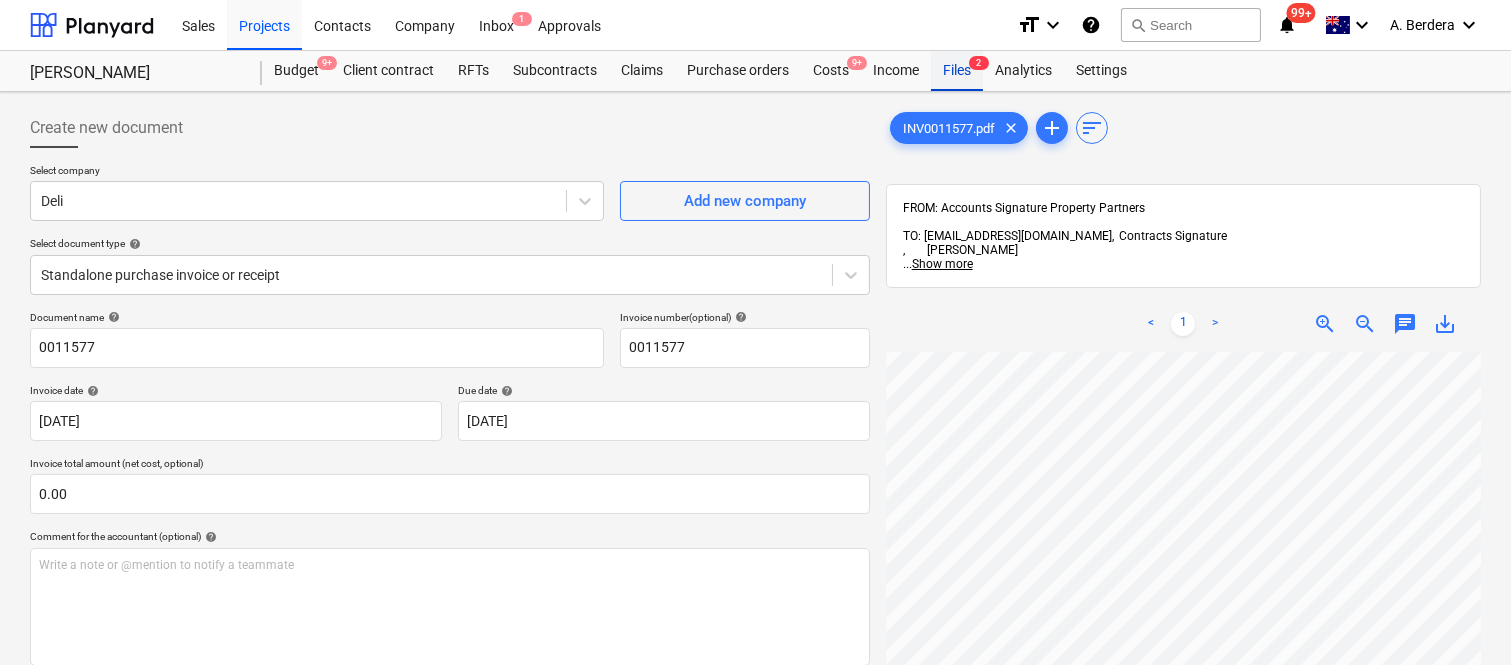 click on "Files 2" at bounding box center [957, 71] 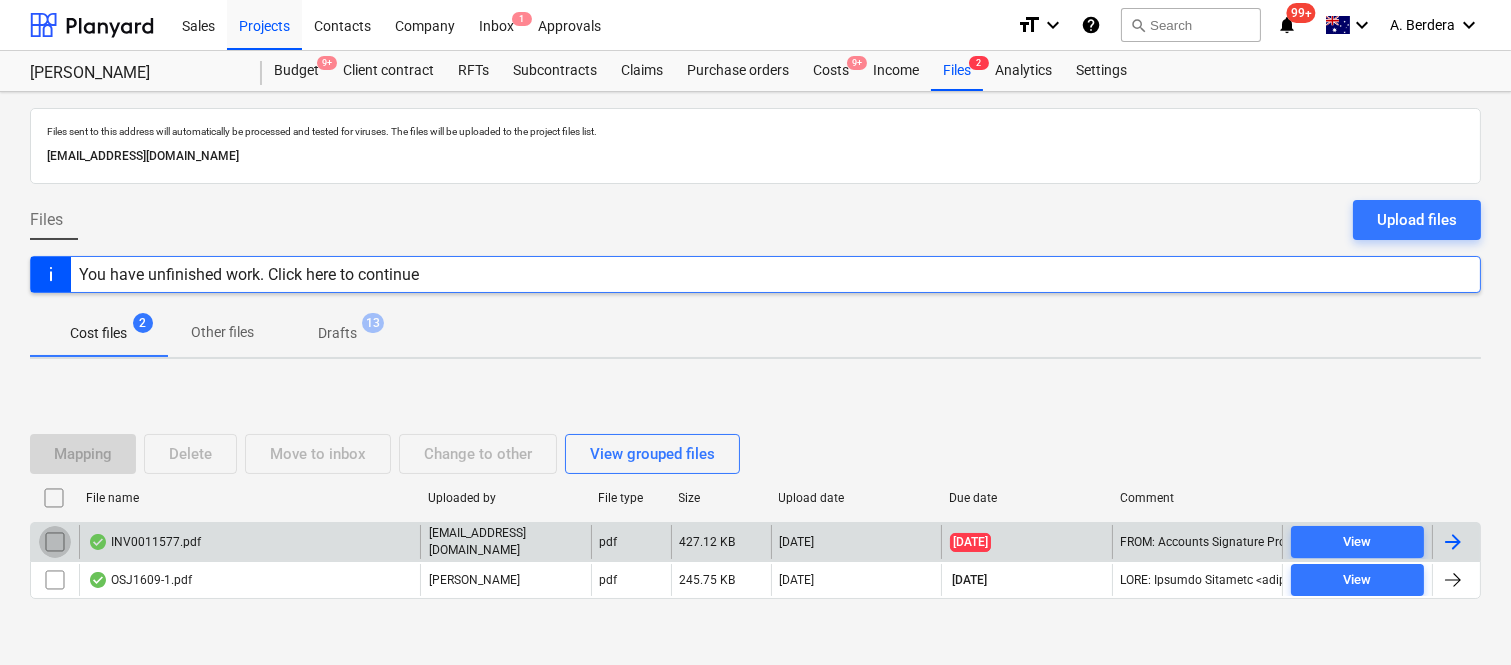 click at bounding box center (55, 542) 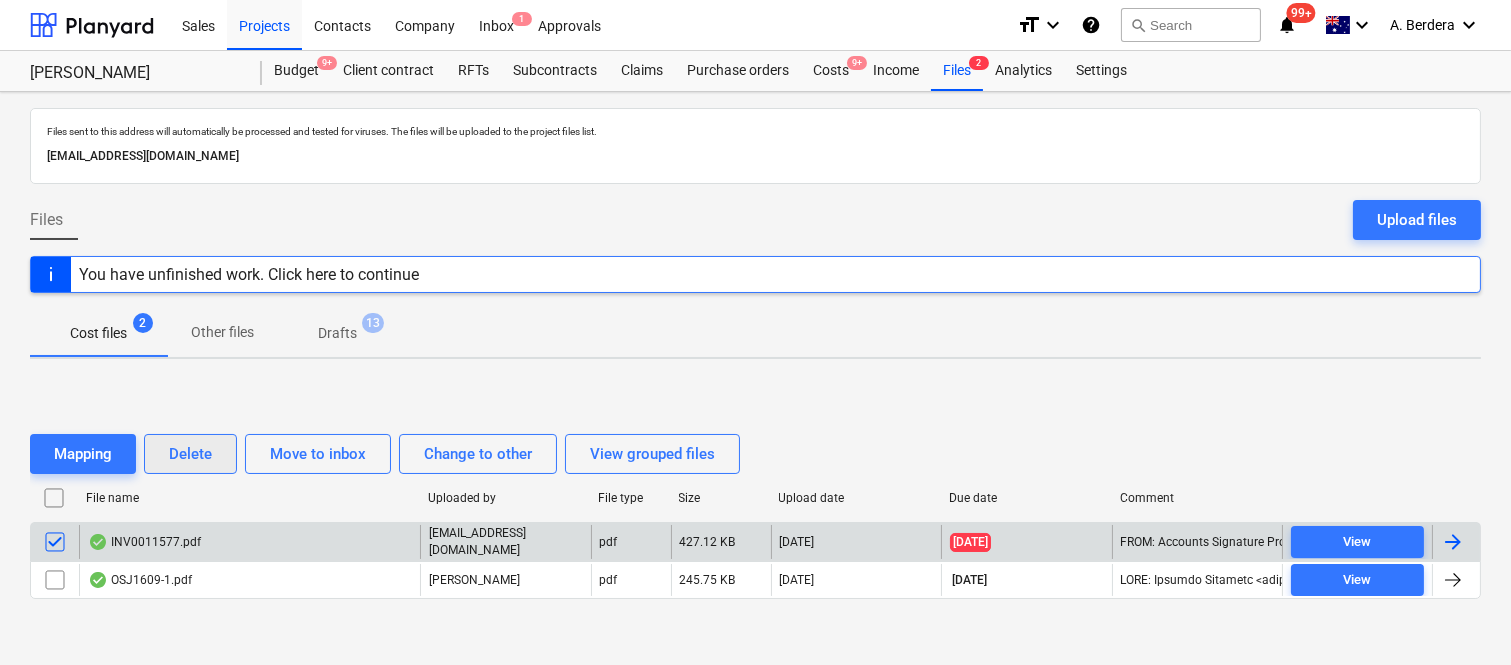 click on "Delete" at bounding box center (190, 454) 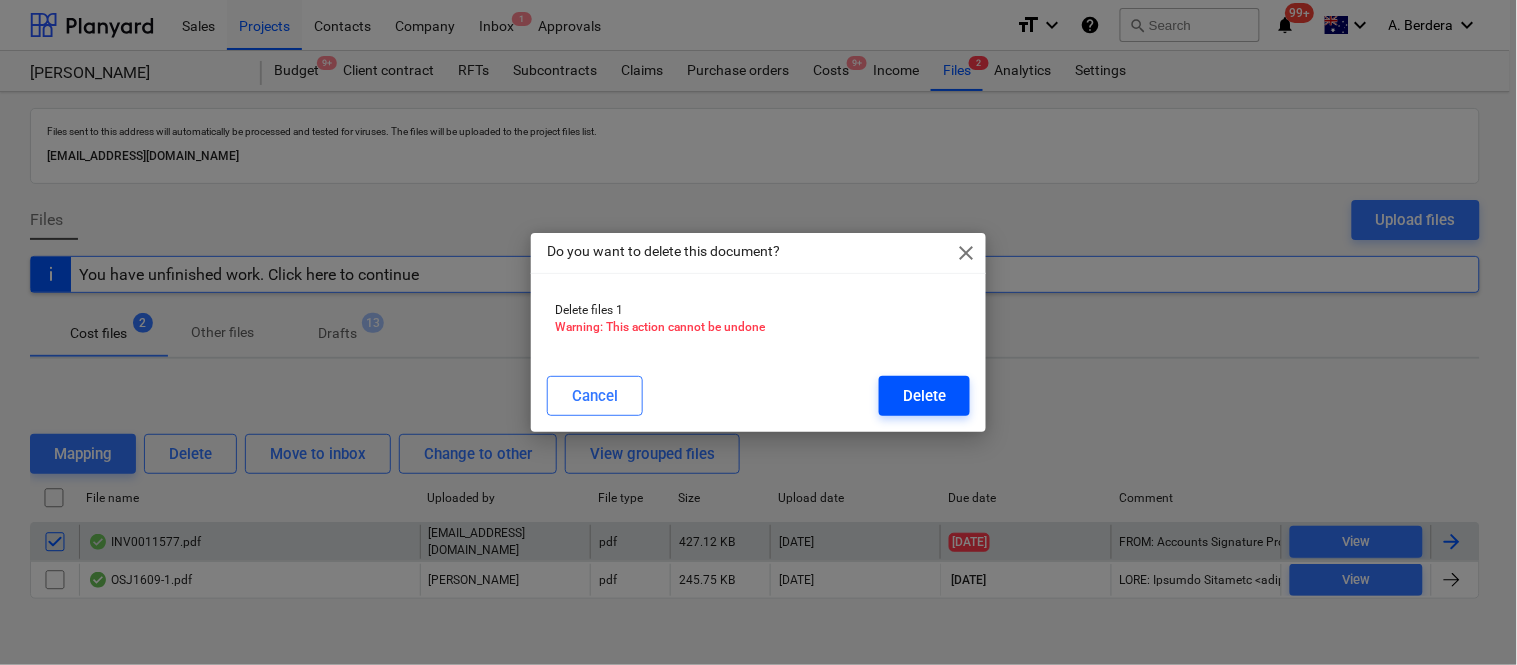 click on "Delete" at bounding box center [924, 396] 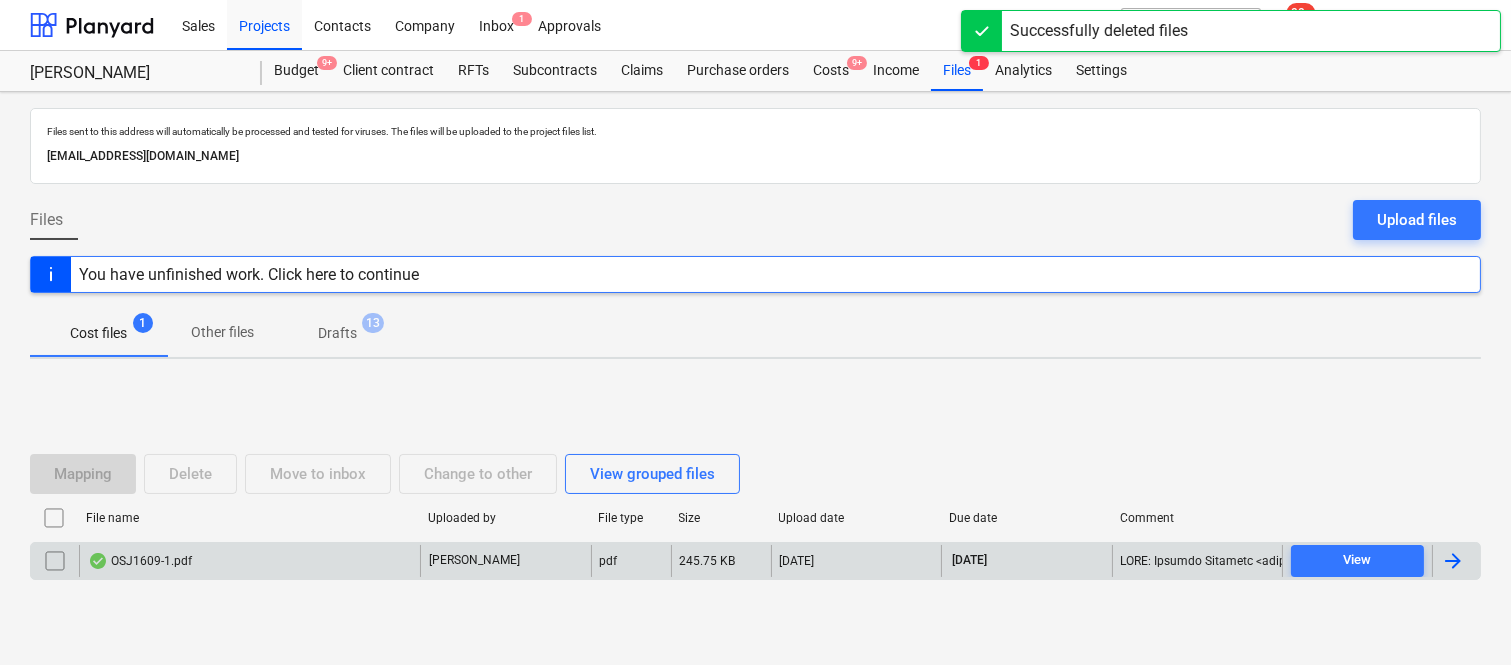 click on "OSJ1609-1.pdf" at bounding box center [249, 561] 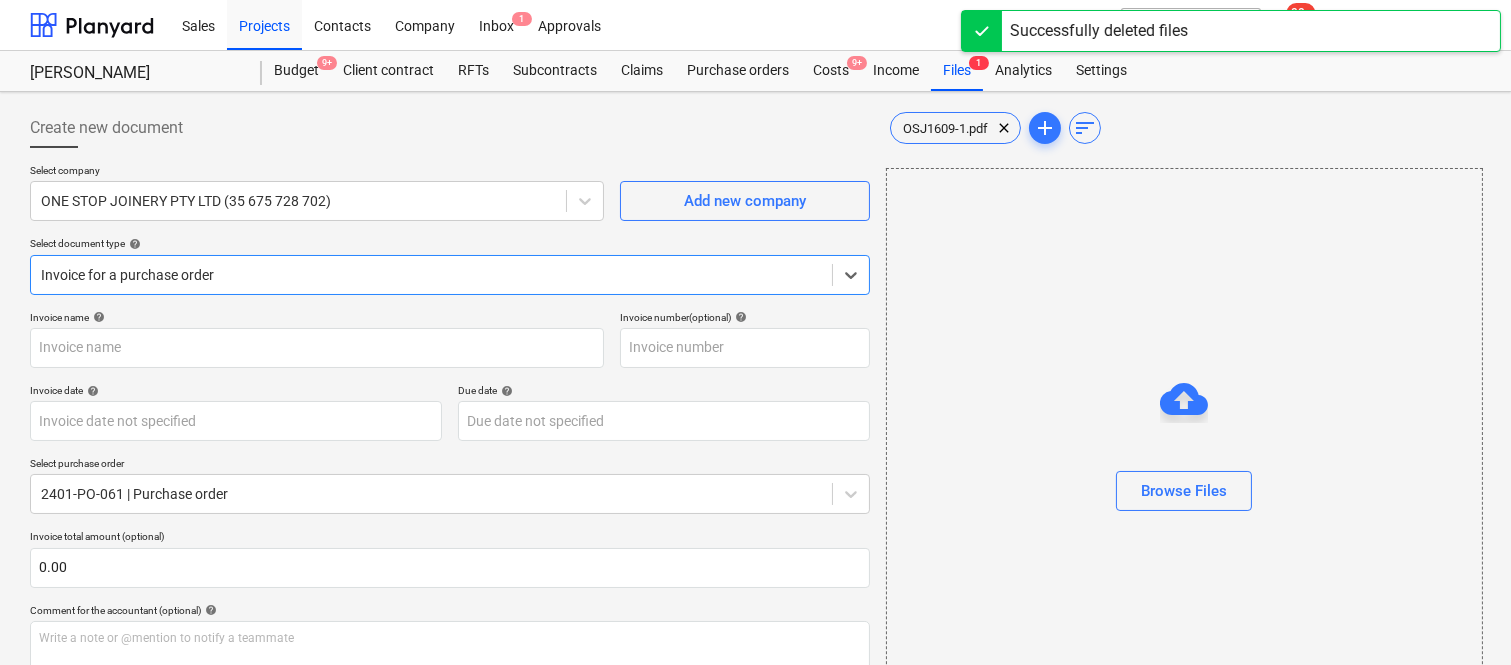 type on "OSJ1609-1" 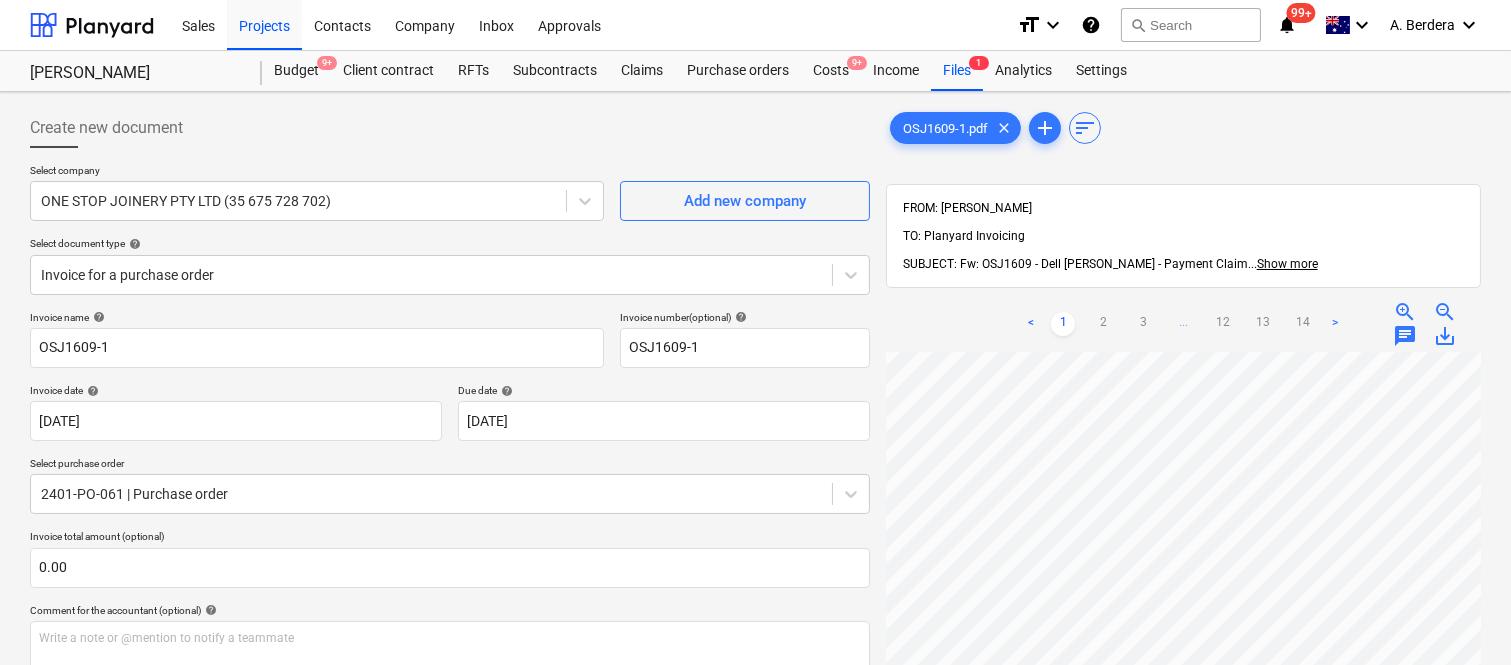 scroll, scrollTop: 258, scrollLeft: 564, axis: both 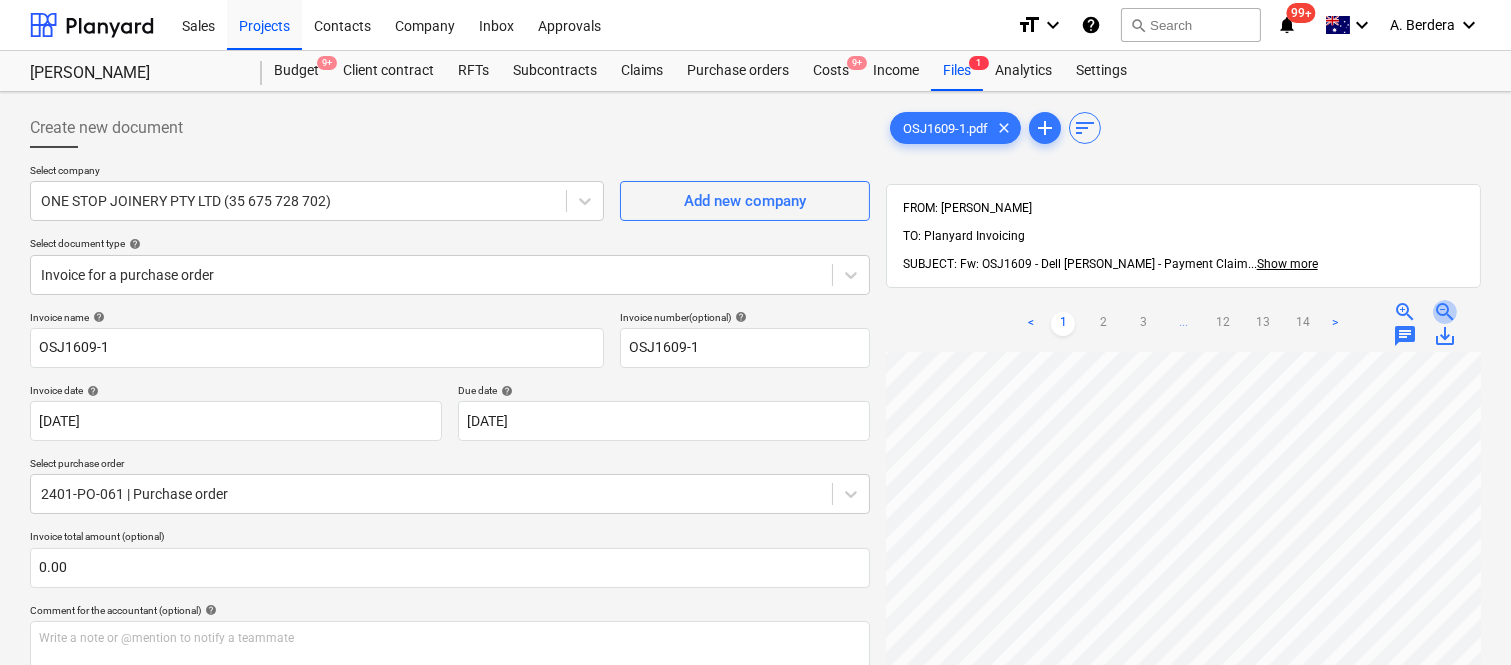 click on "zoom_out" at bounding box center [1445, 312] 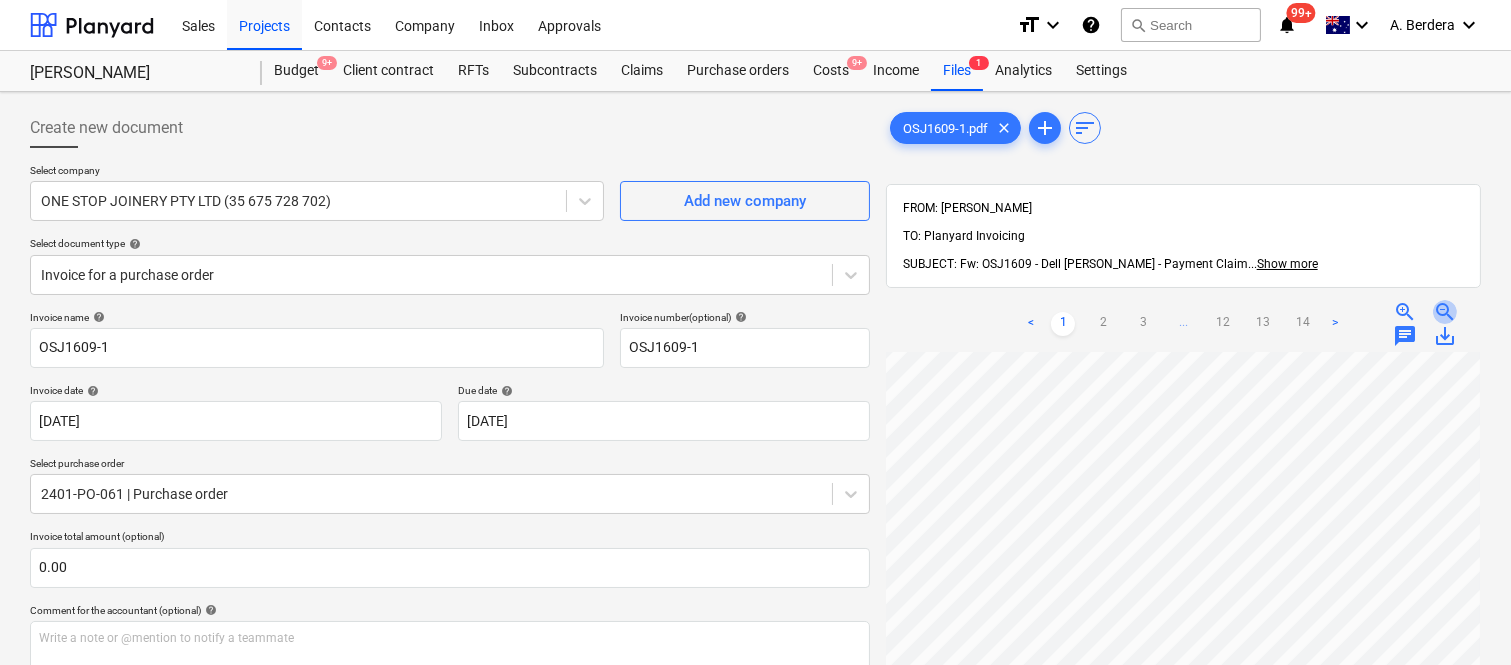 click on "zoom_out" at bounding box center [1445, 312] 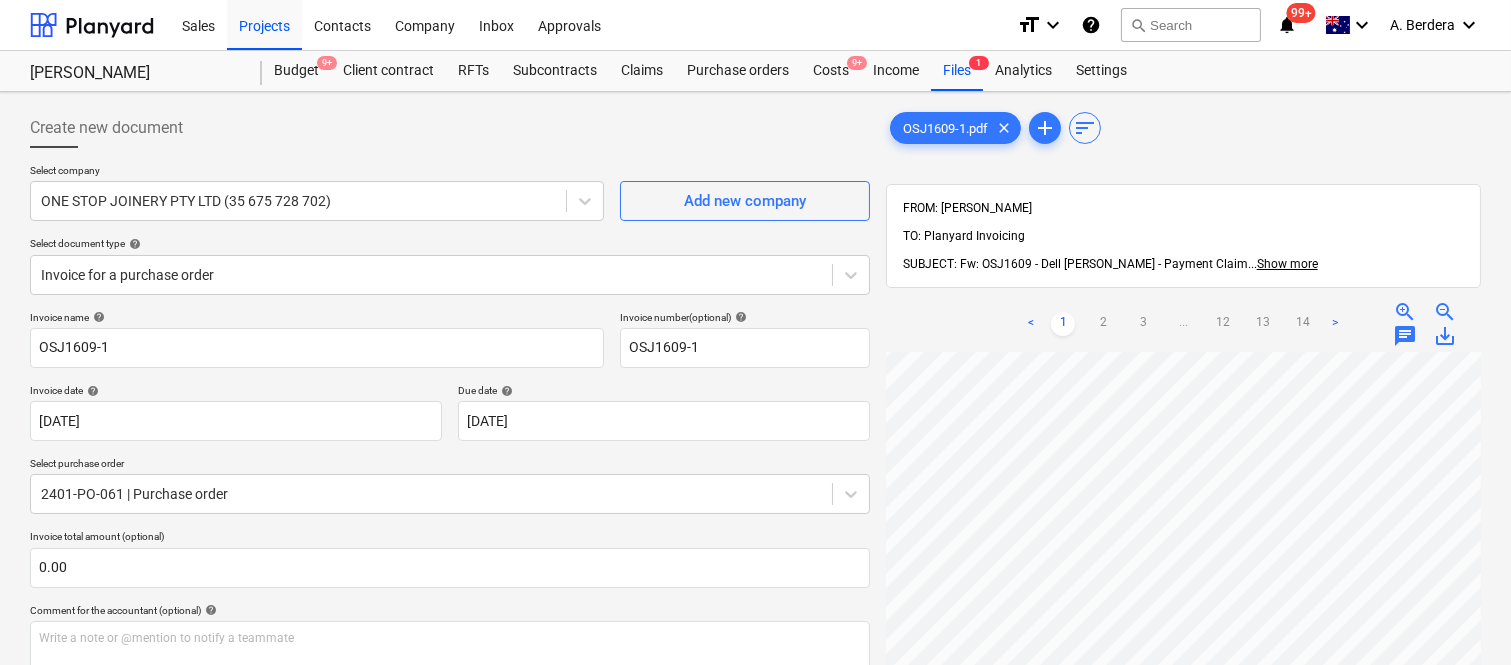 click on "zoom_out" at bounding box center [1445, 312] 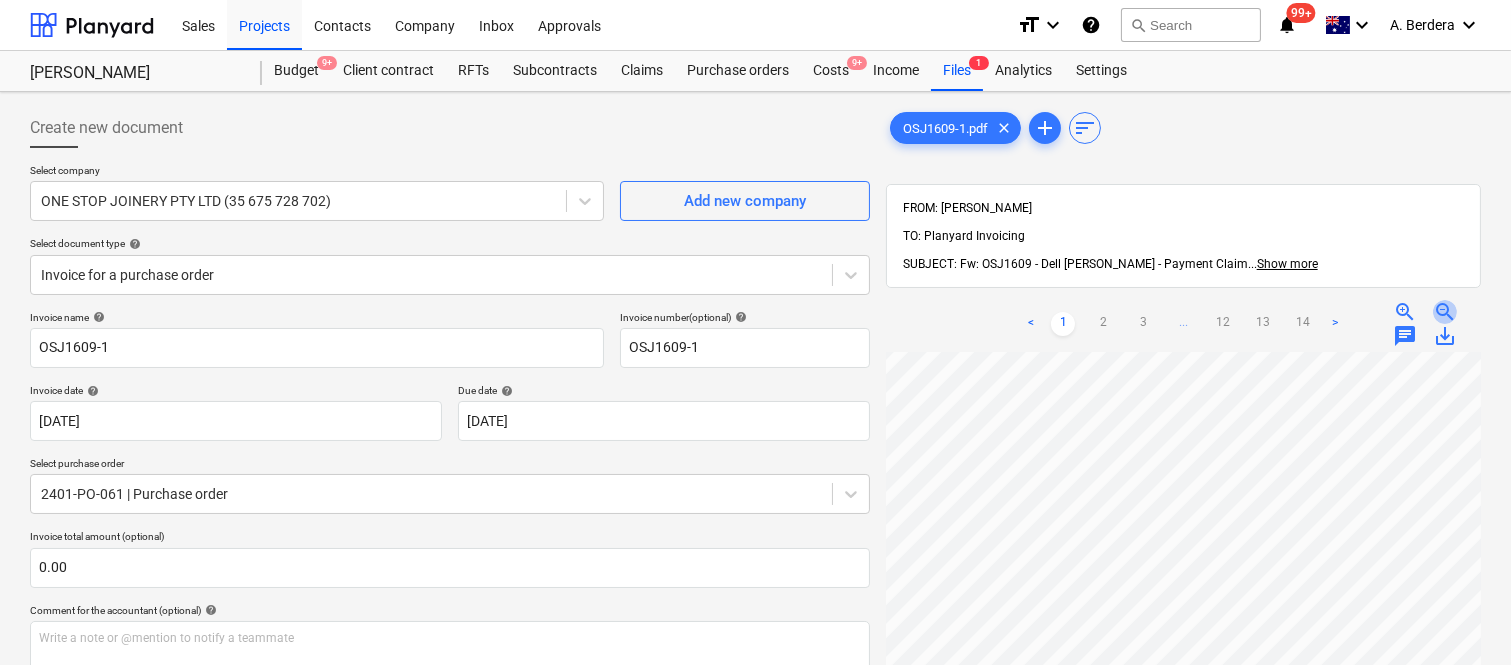 click on "zoom_out" at bounding box center (1445, 312) 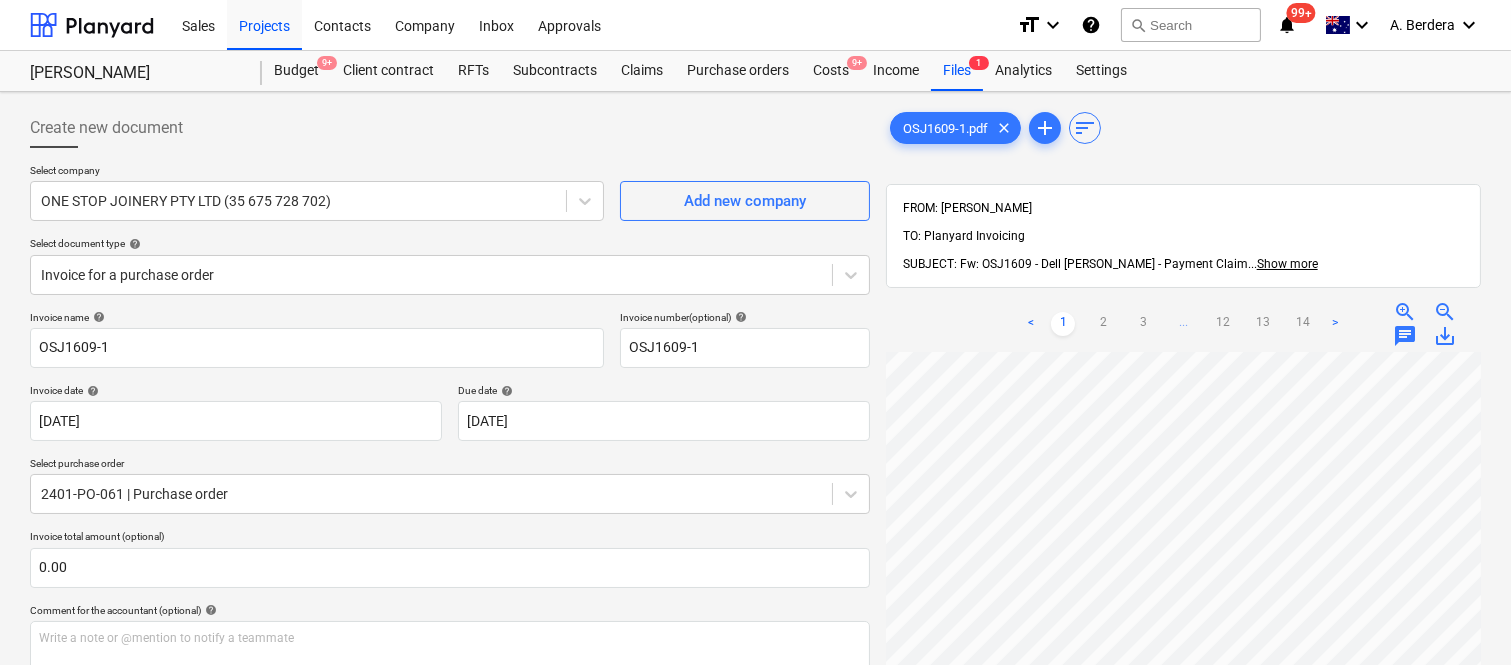 scroll, scrollTop: 246, scrollLeft: 0, axis: vertical 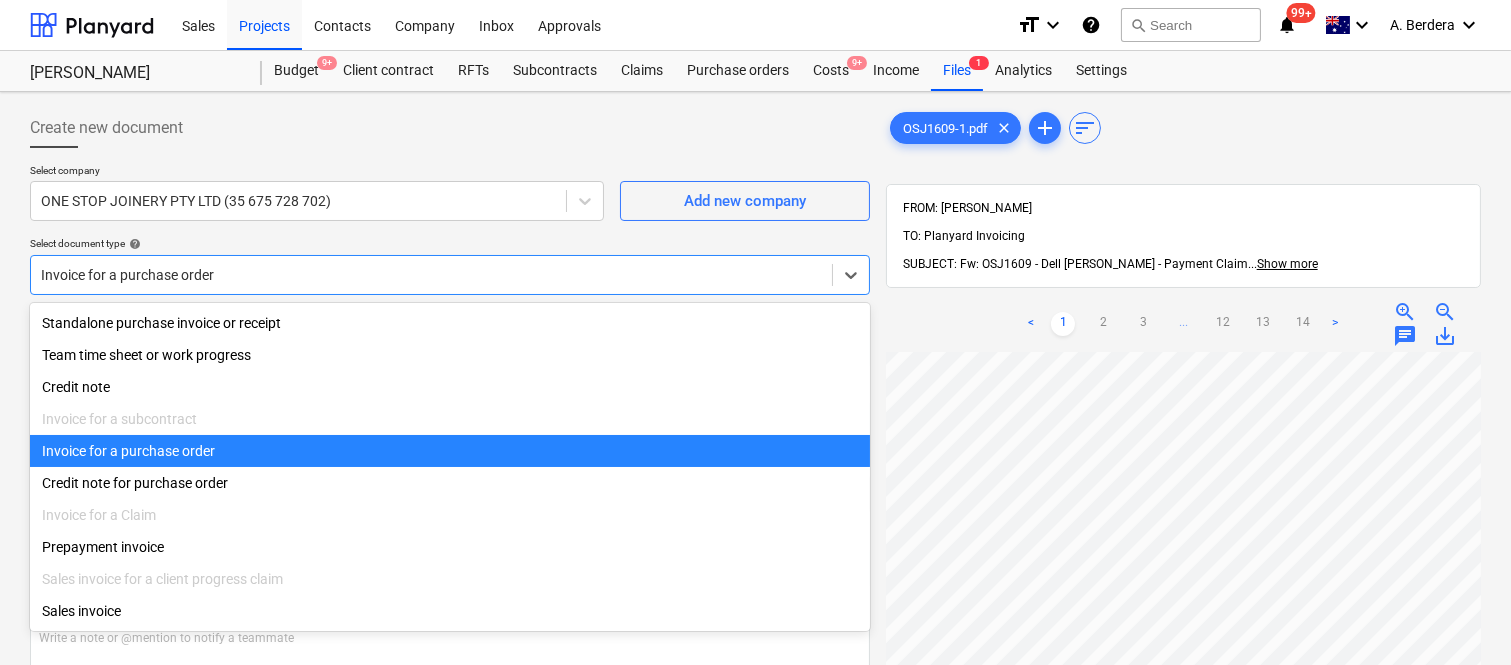 click at bounding box center [431, 275] 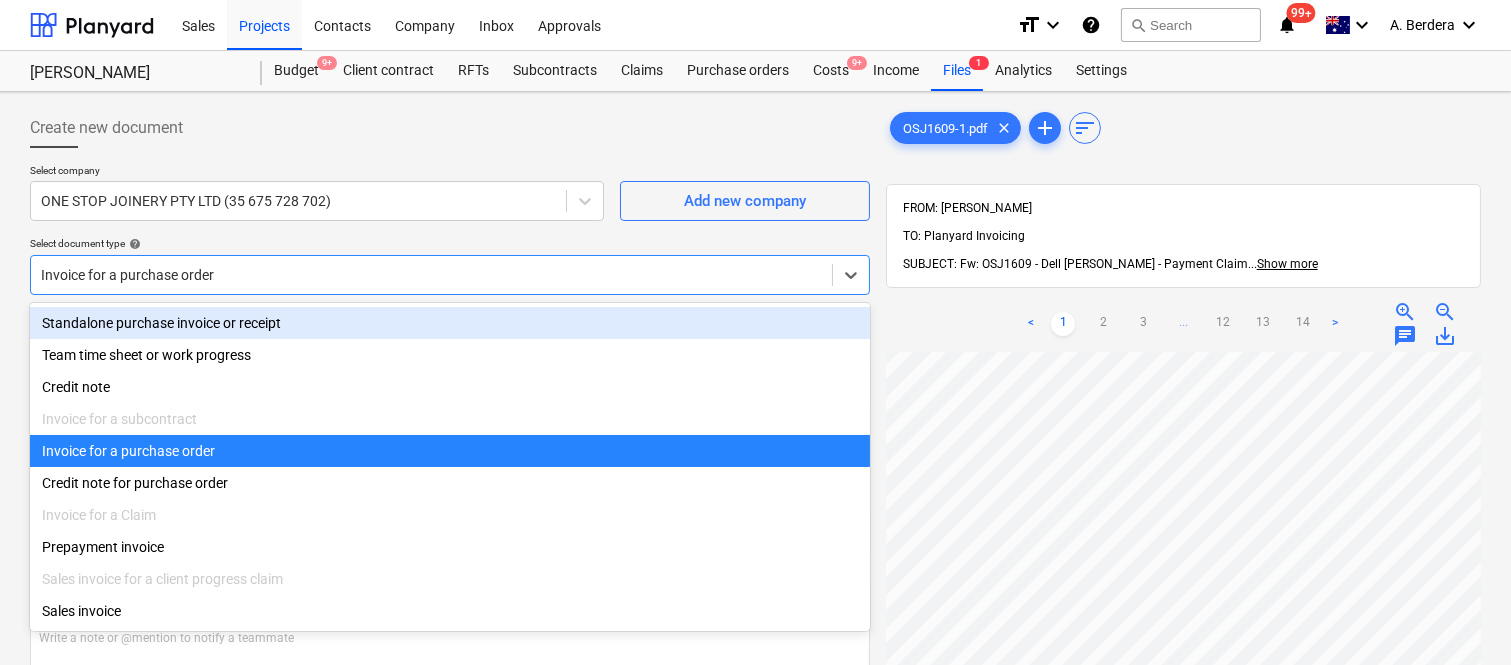 click on "Standalone purchase invoice or receipt" at bounding box center (450, 323) 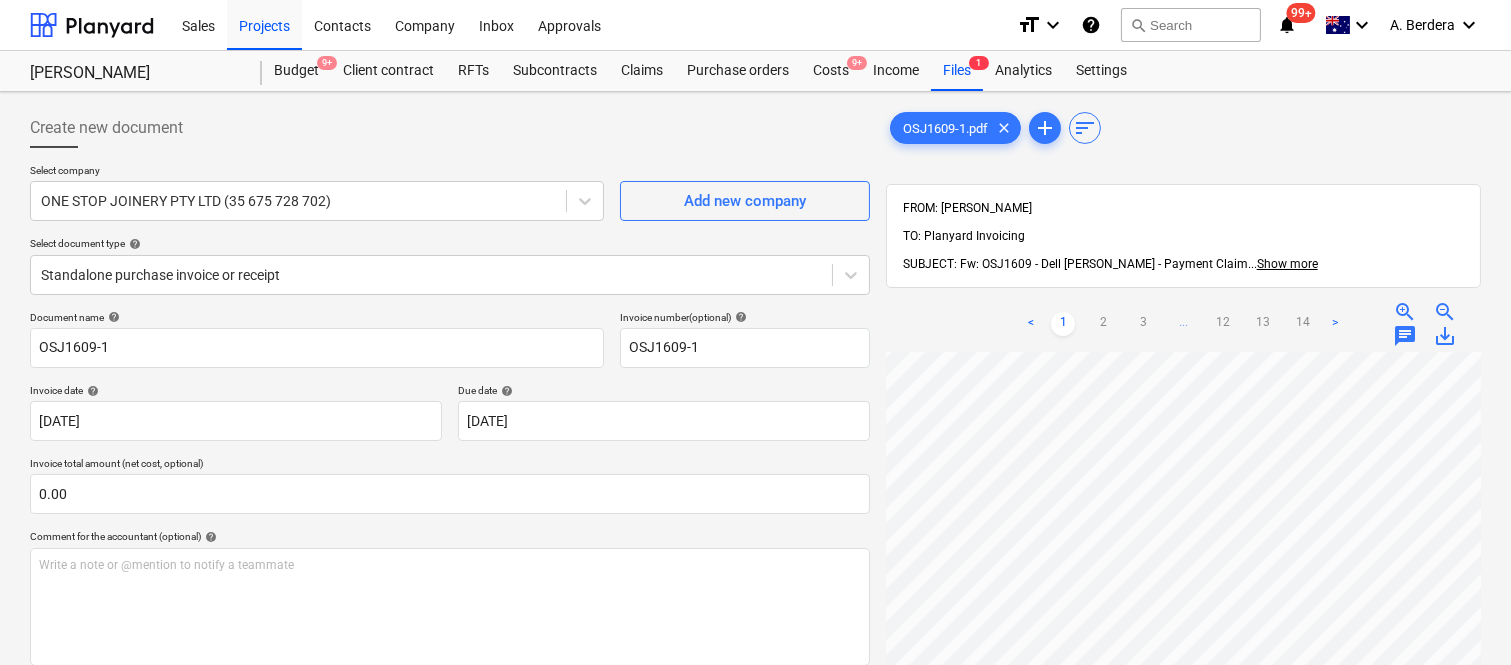 scroll, scrollTop: 246, scrollLeft: 0, axis: vertical 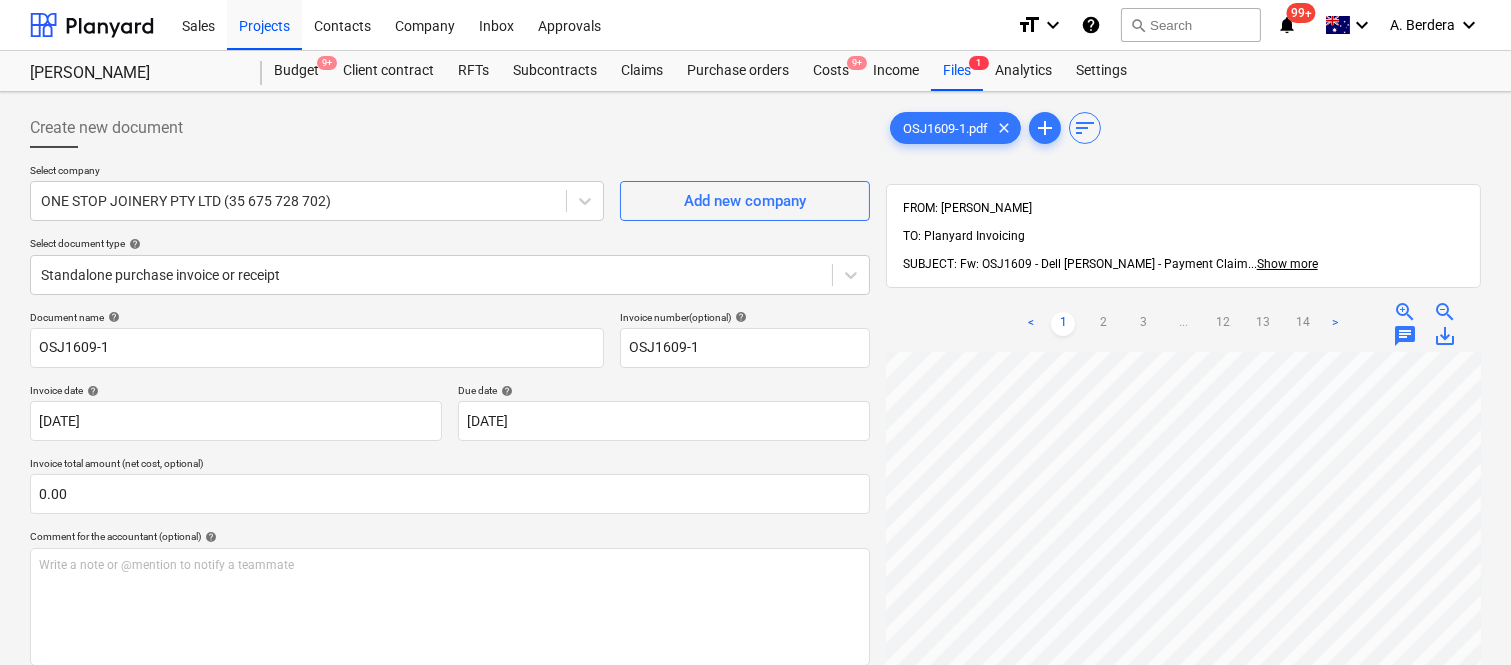 click on "zoom_in" at bounding box center [1405, 312] 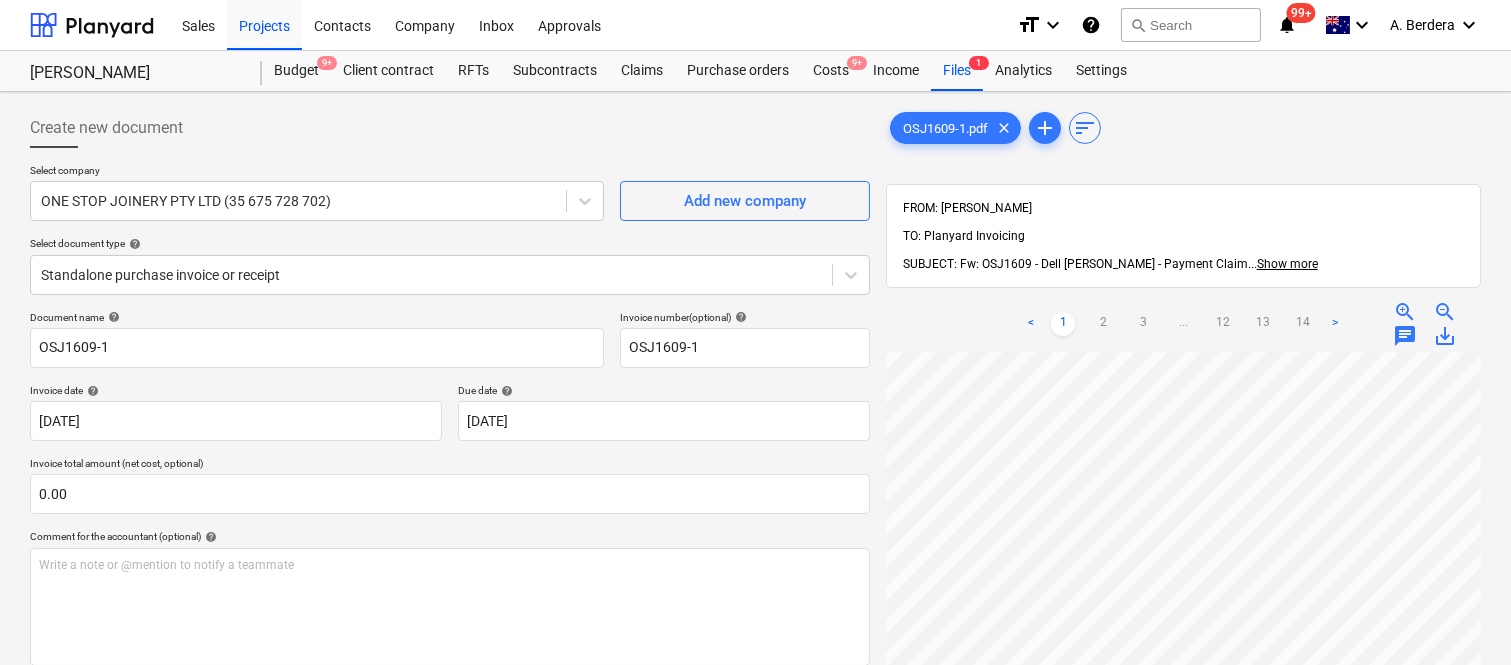 click on "zoom_in" at bounding box center [1405, 312] 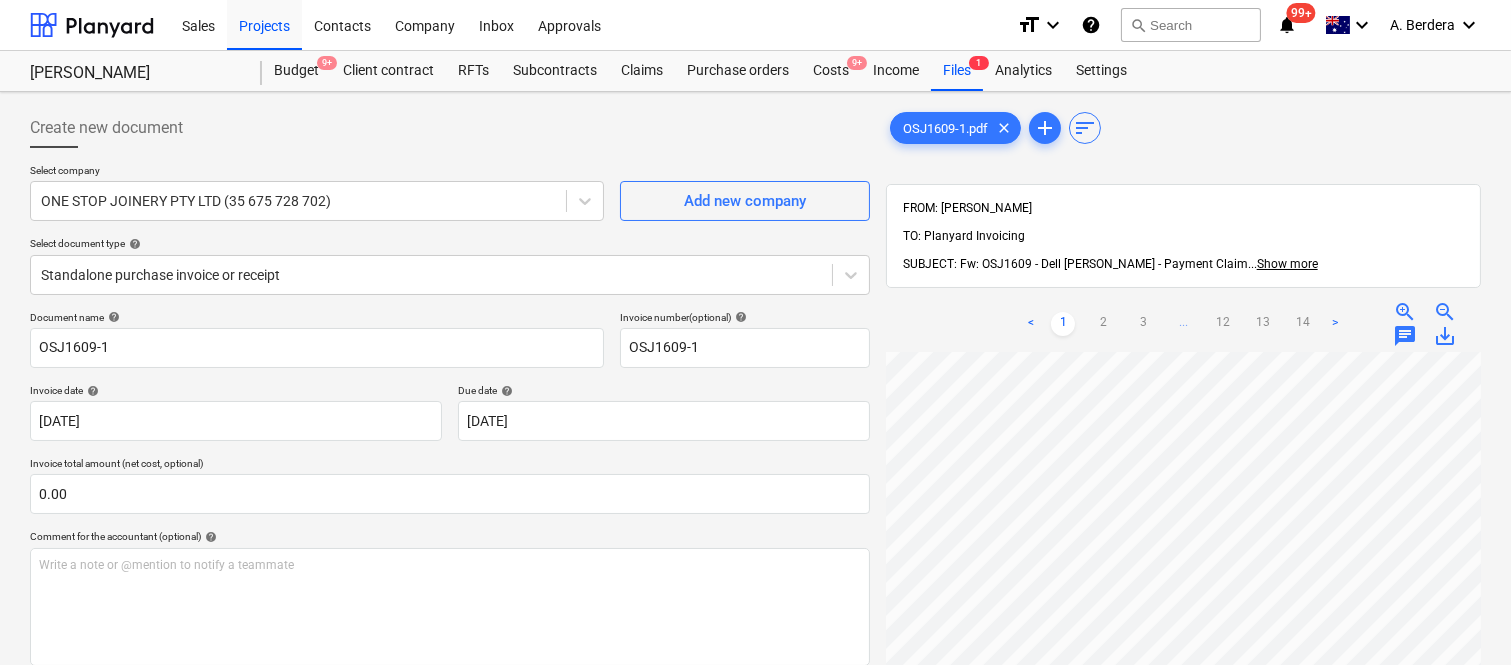 scroll, scrollTop: 100, scrollLeft: 300, axis: both 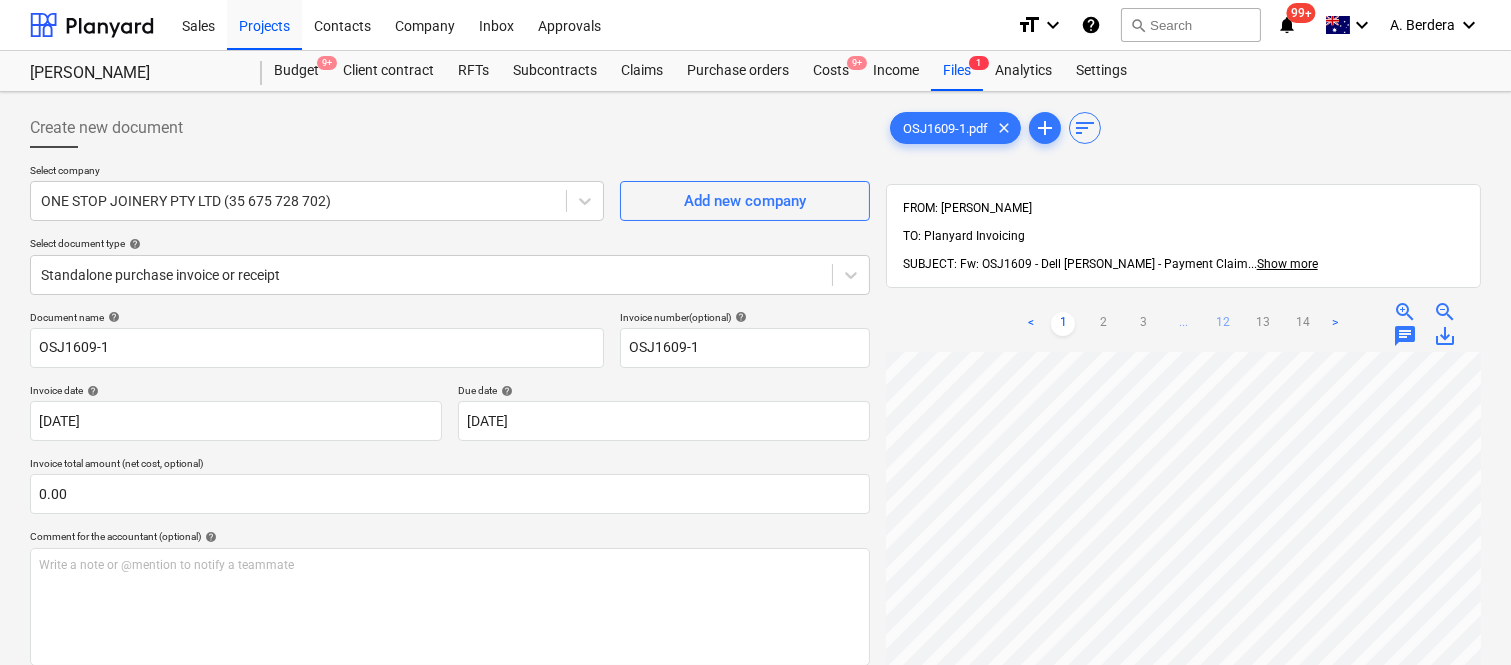 click on "< 1 2 3 ... 12 13 14 > zoom_in zoom_out chat 0 save_alt" at bounding box center [1183, 628] 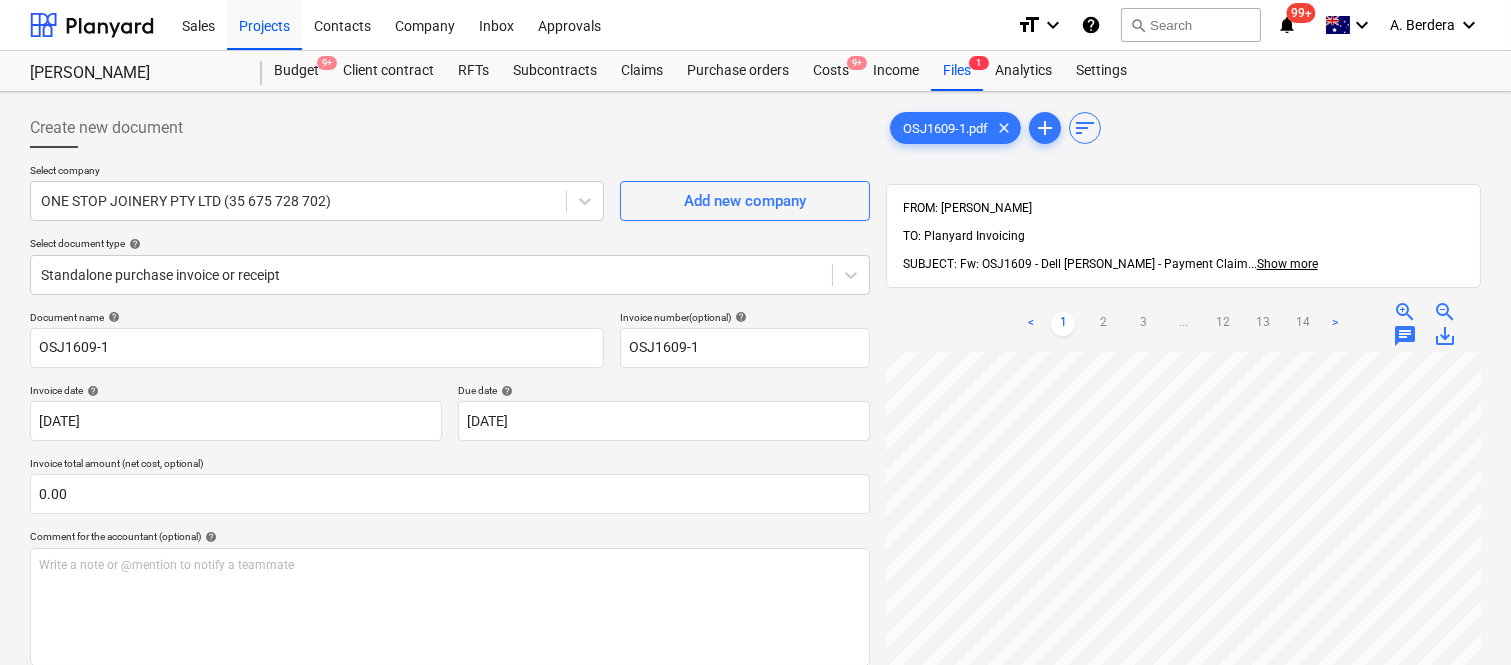 scroll, scrollTop: 400, scrollLeft: 64, axis: both 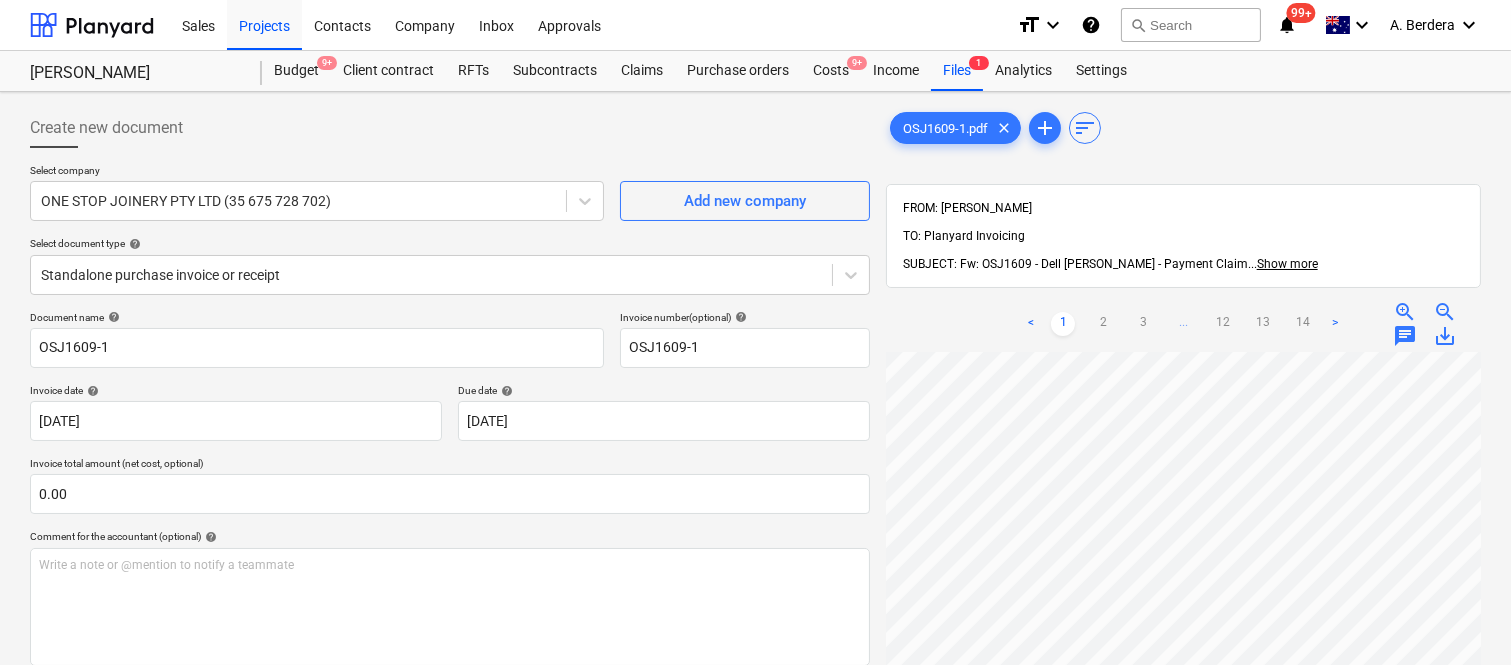 click on "< 1 2 3 ... 12 13 14 > zoom_in zoom_out chat 0 save_alt" at bounding box center (1183, 628) 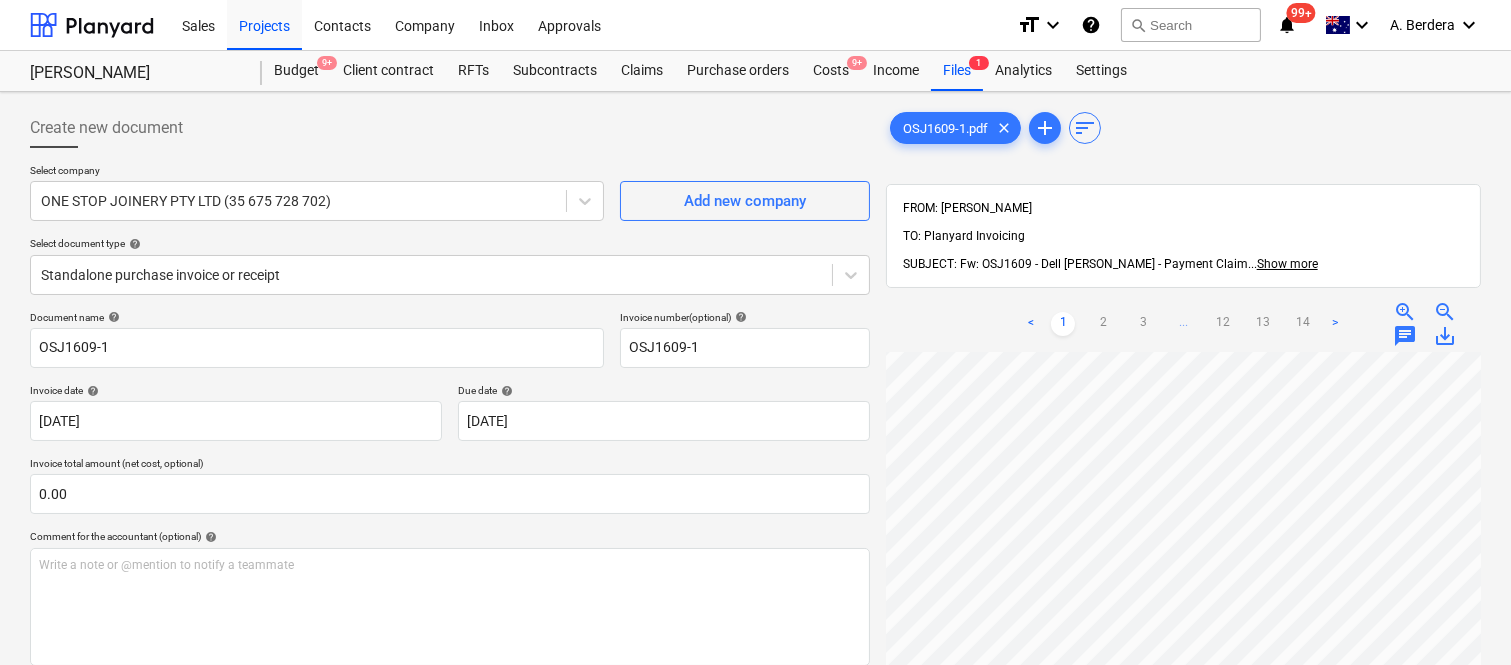 scroll, scrollTop: 376, scrollLeft: 0, axis: vertical 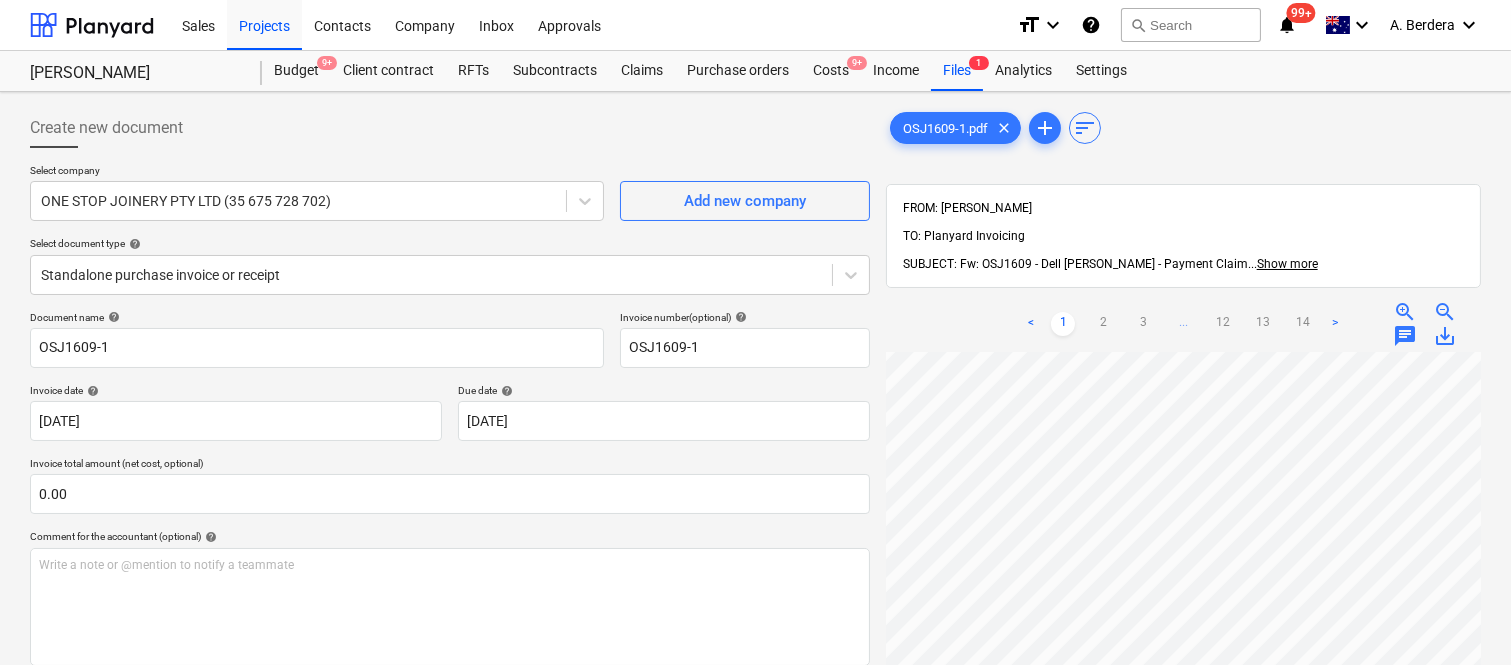 click on "OSJ1609-1.pdf clear add sort FROM: Matthew Williams  TO: Planyard Invoicing	 SUBJECT: Fw: OSJ1609 - Dell Rosa - Payment Claim ...  Show more ...  Show more < 1 2 3 ... 12 13 14 > zoom_in zoom_out chat 0 save_alt" at bounding box center (1183, 534) 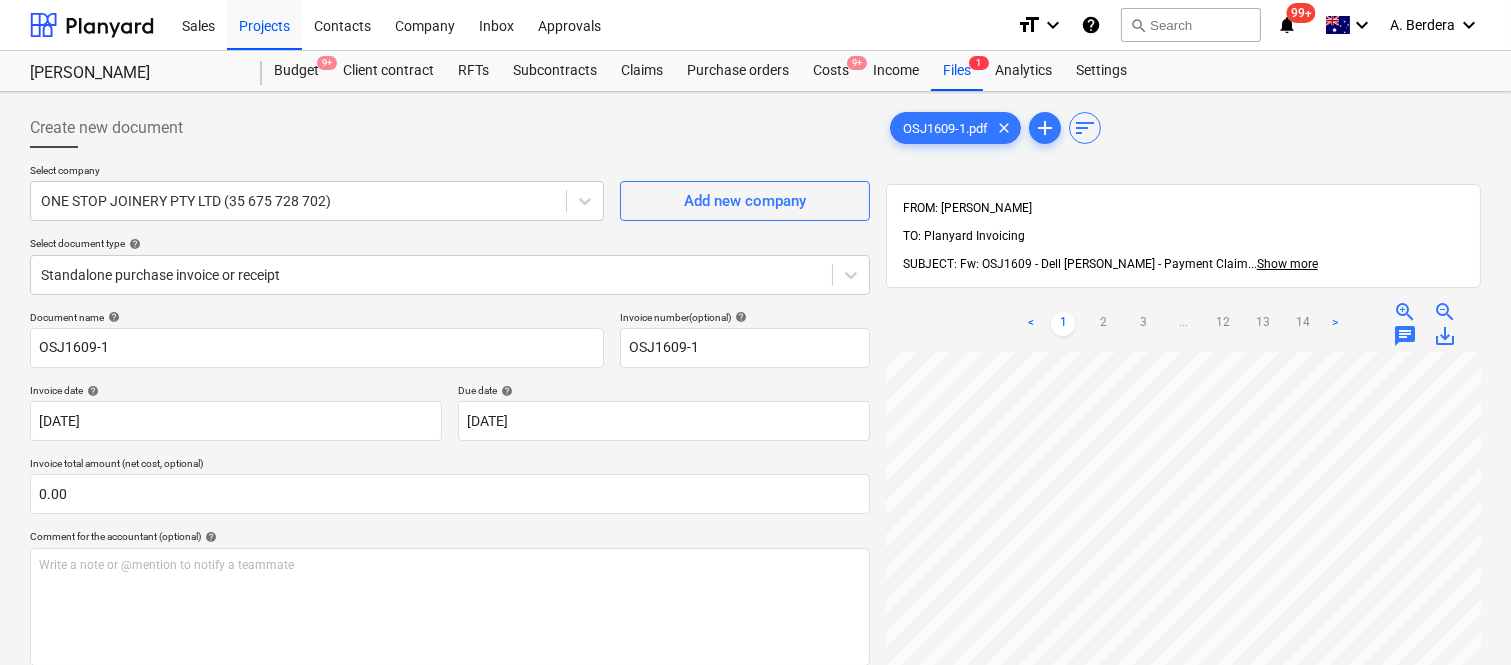 scroll, scrollTop: 26, scrollLeft: 274, axis: both 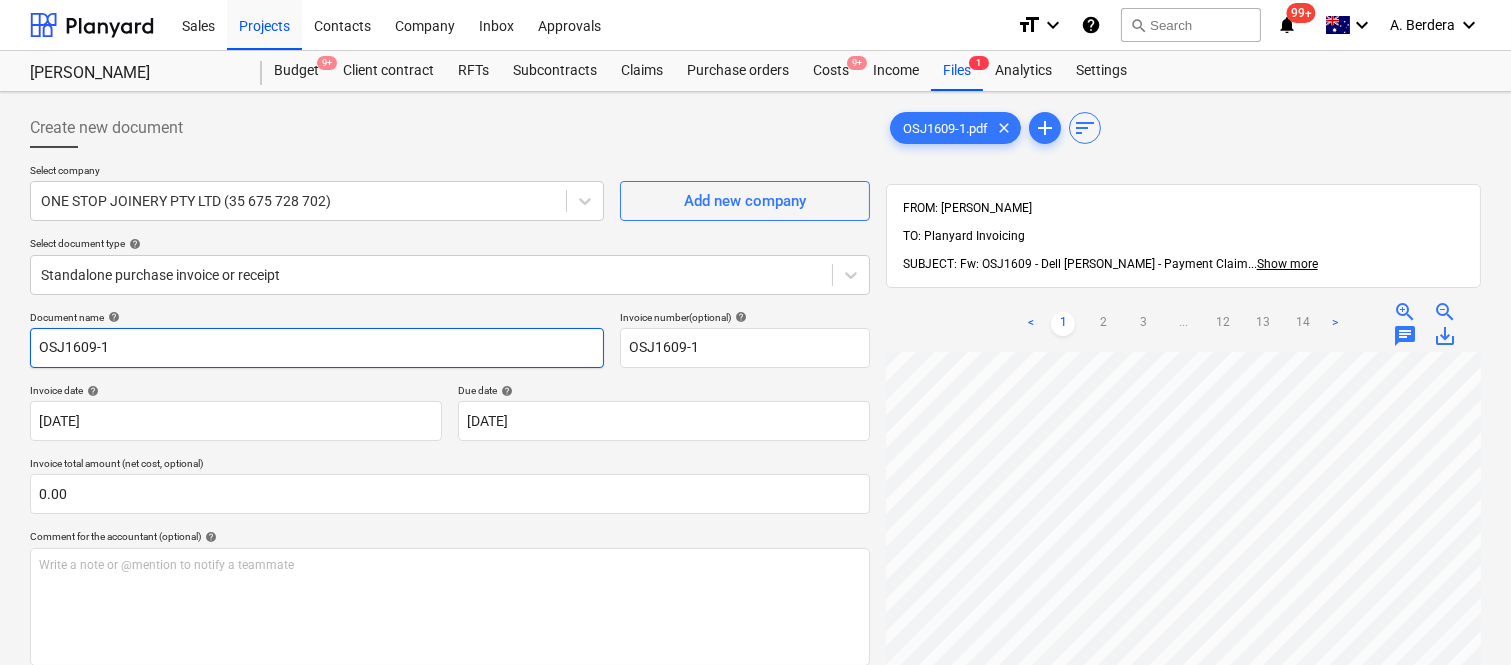 click on "OSJ1609-1" at bounding box center [317, 348] 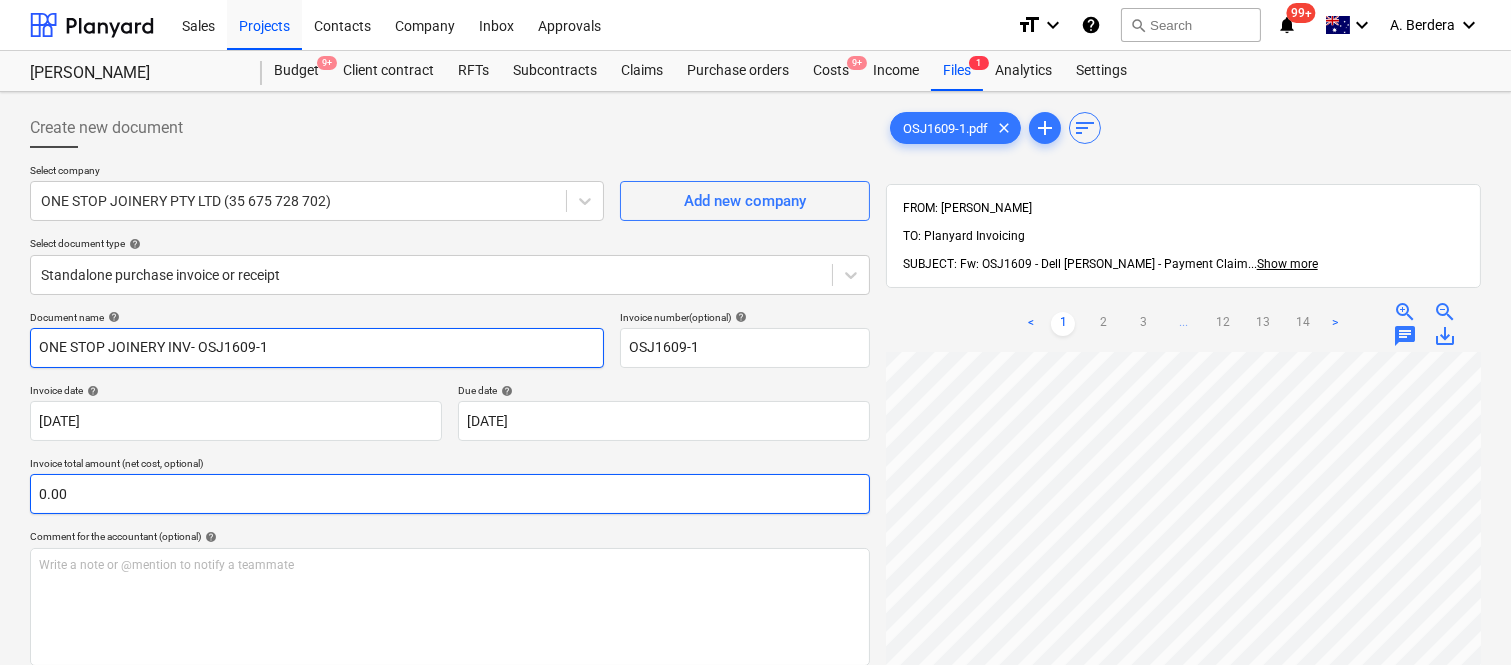 type on "ONE STOP JOINERY INV- OSJ1609-1" 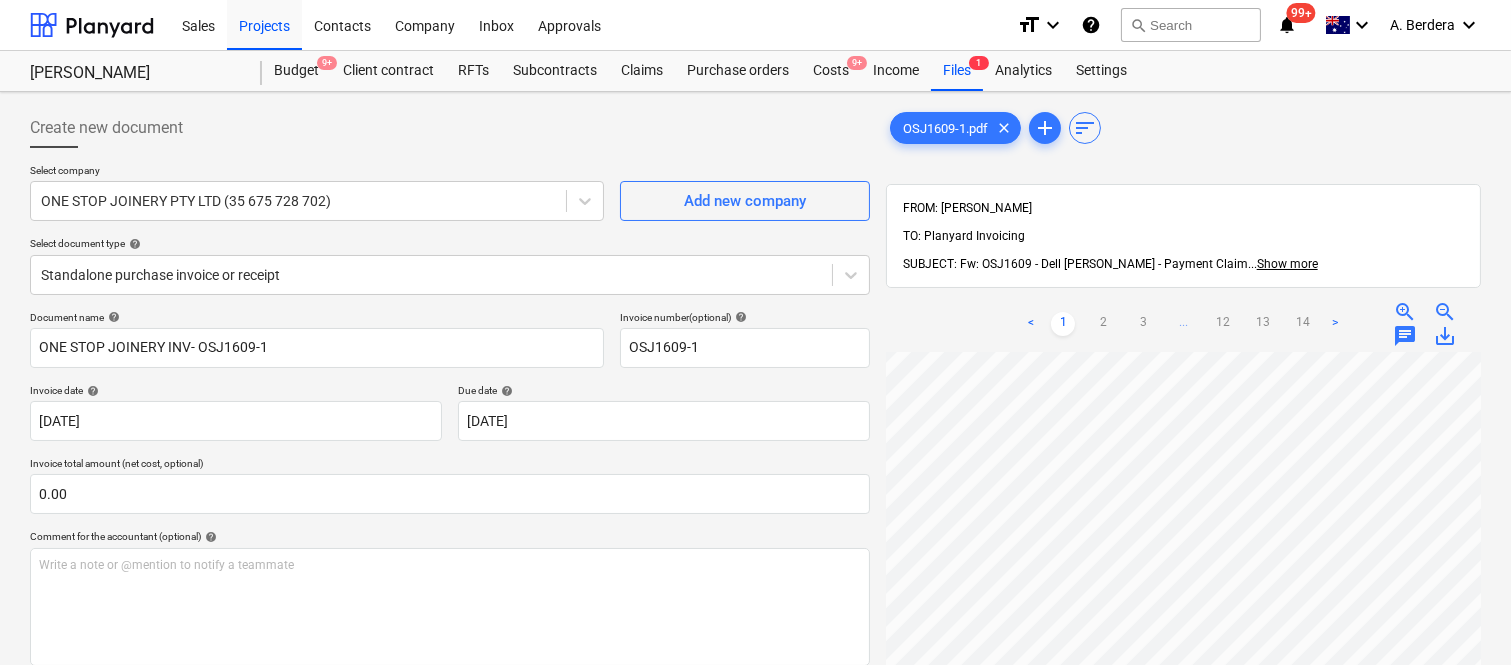scroll, scrollTop: 464, scrollLeft: 286, axis: both 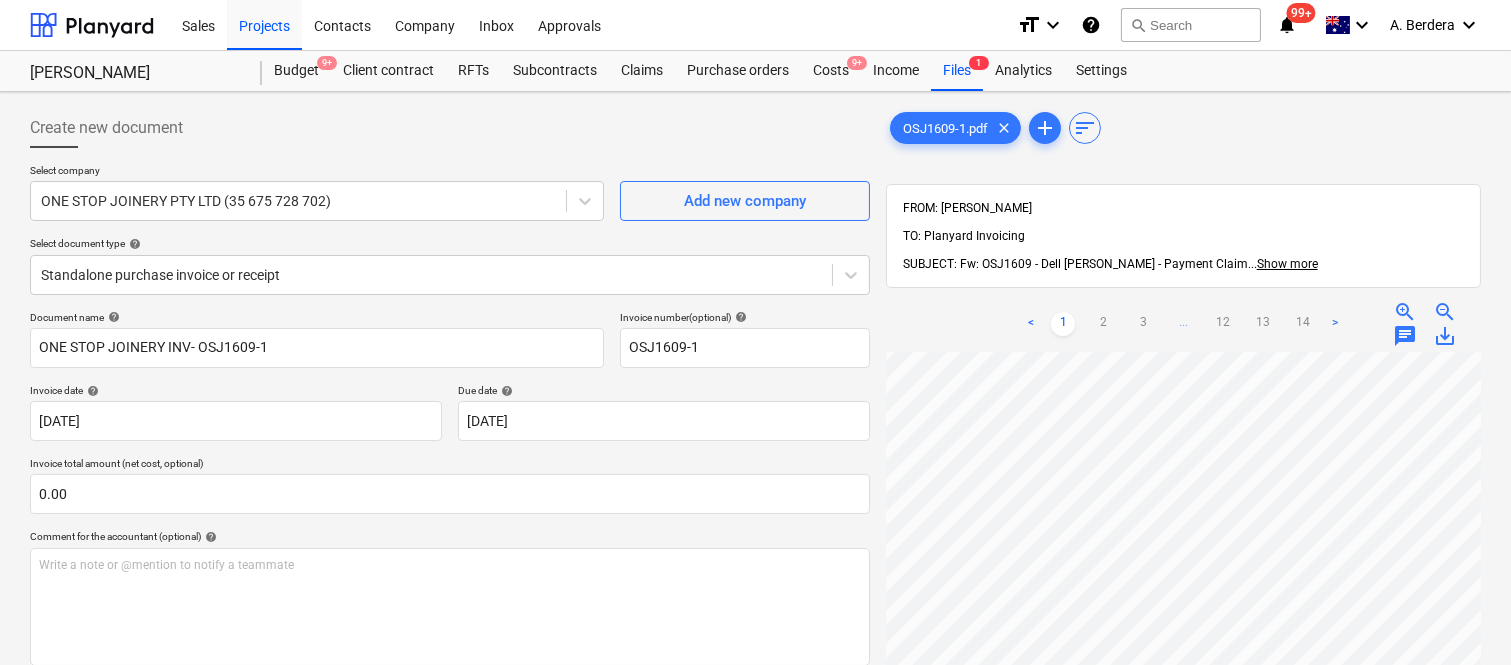 click on "Sales Projects Contacts Company Inbox Approvals format_size keyboard_arrow_down help search Search notifications 99+ keyboard_arrow_down A. Berdera keyboard_arrow_down Della Rosa Della Rosa Budget 9+ Client contract RFTs Subcontracts Claims Purchase orders Costs 9+ Income Files 1 Analytics Settings Create new document Select company ONE STOP JOINERY PTY LTD (35 675 728 702)  Add new company Select document type help Standalone purchase invoice or receipt Document name help ONE STOP JOINERY INV- OSJ1609-1 Invoice number  (optional) help OSJ1609-1 Invoice date help 30 Jun 2025 30.06.2025 Press the down arrow key to interact with the calendar and
select a date. Press the question mark key to get the keyboard shortcuts for changing dates. Due date help 31 Jul 2025 31.07.2025 Press the down arrow key to interact with the calendar and
select a date. Press the question mark key to get the keyboard shortcuts for changing dates. Invoice total amount (net cost, optional) 0.00 help ﻿ Clear Save Submit <" at bounding box center (755, 332) 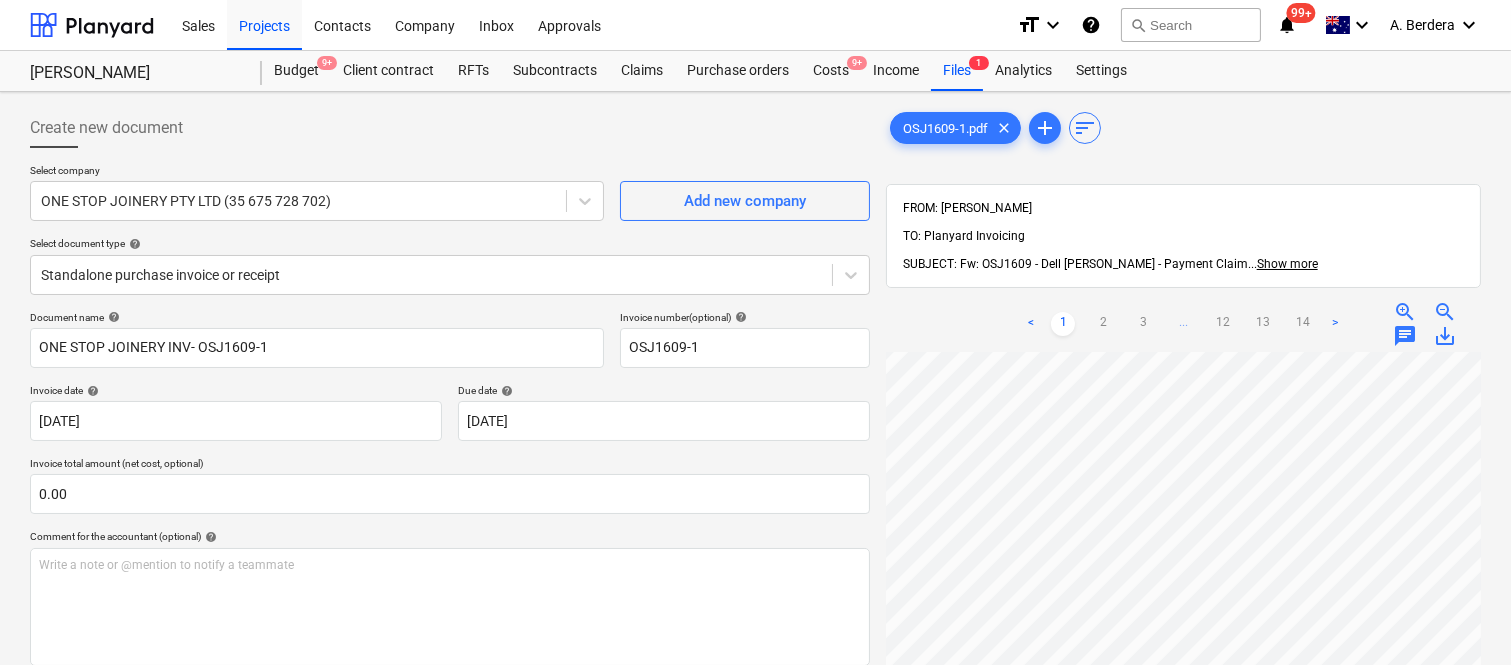 scroll, scrollTop: 407, scrollLeft: 307, axis: both 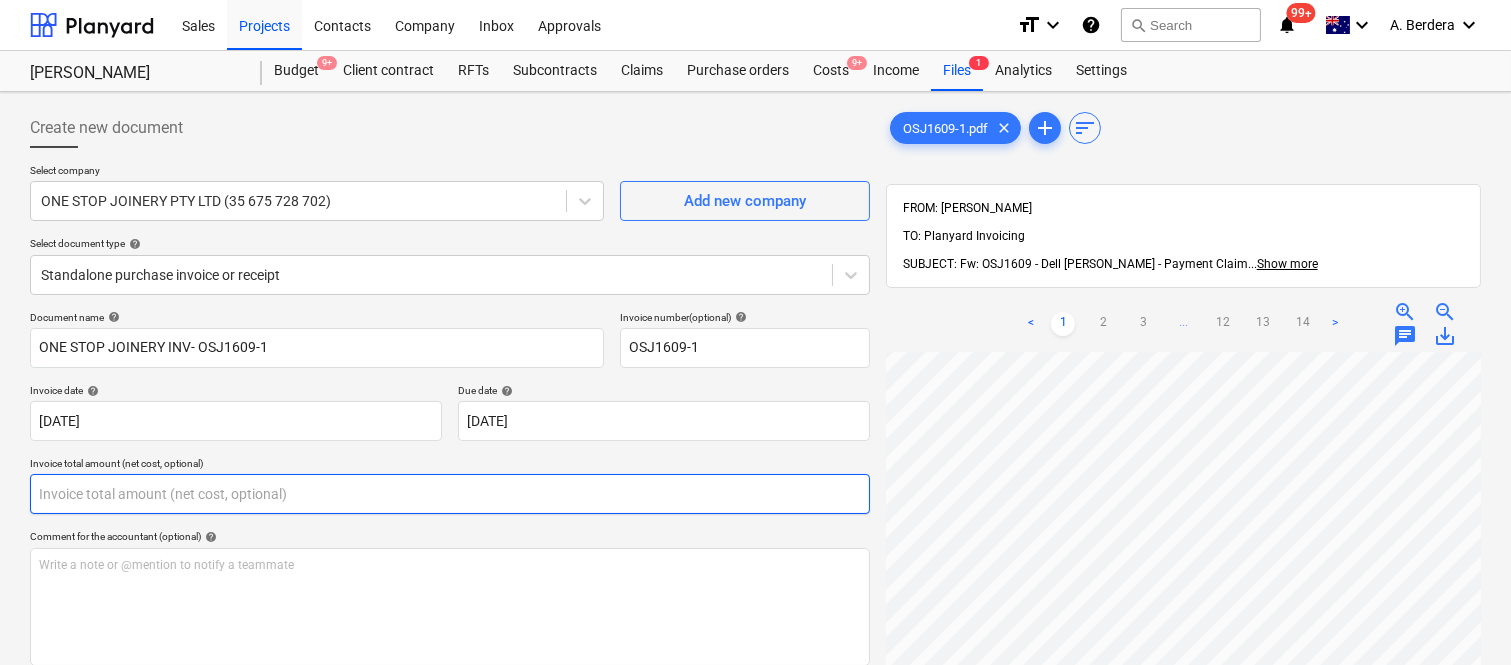 click at bounding box center (450, 494) 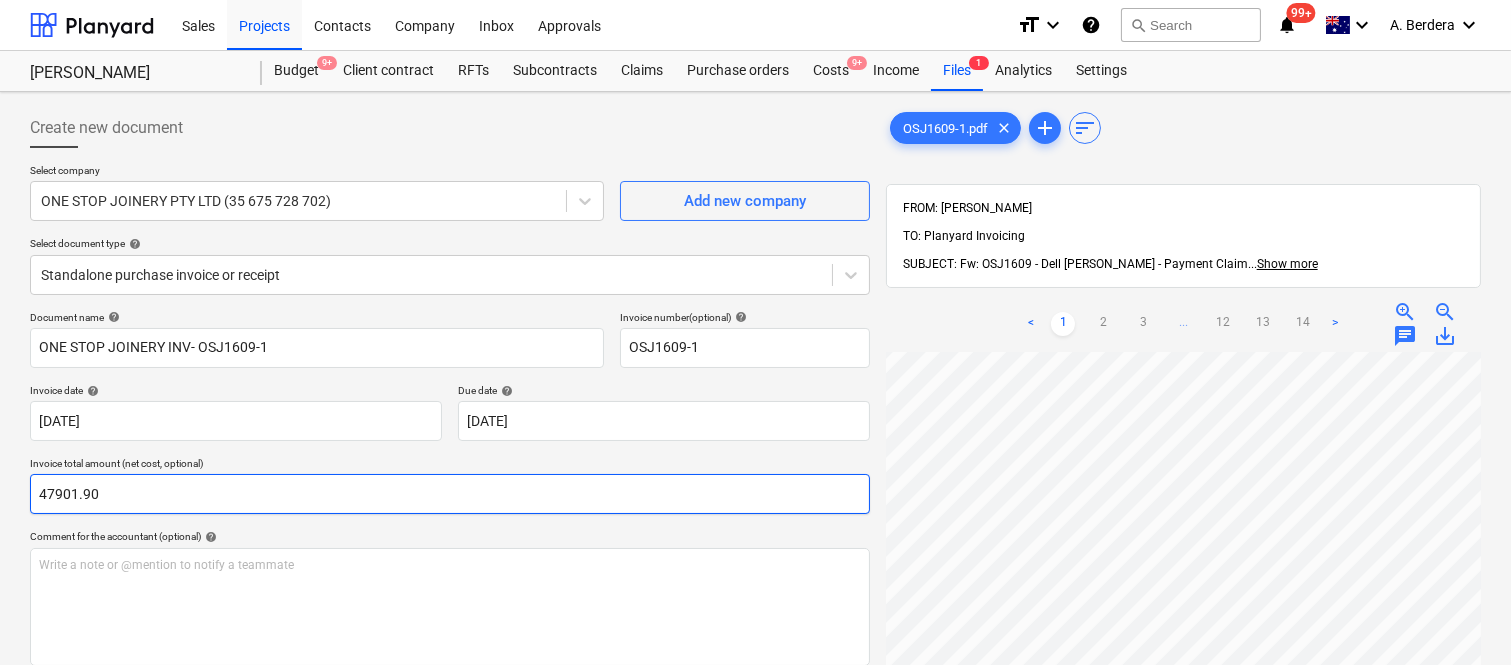 scroll, scrollTop: 285, scrollLeft: 0, axis: vertical 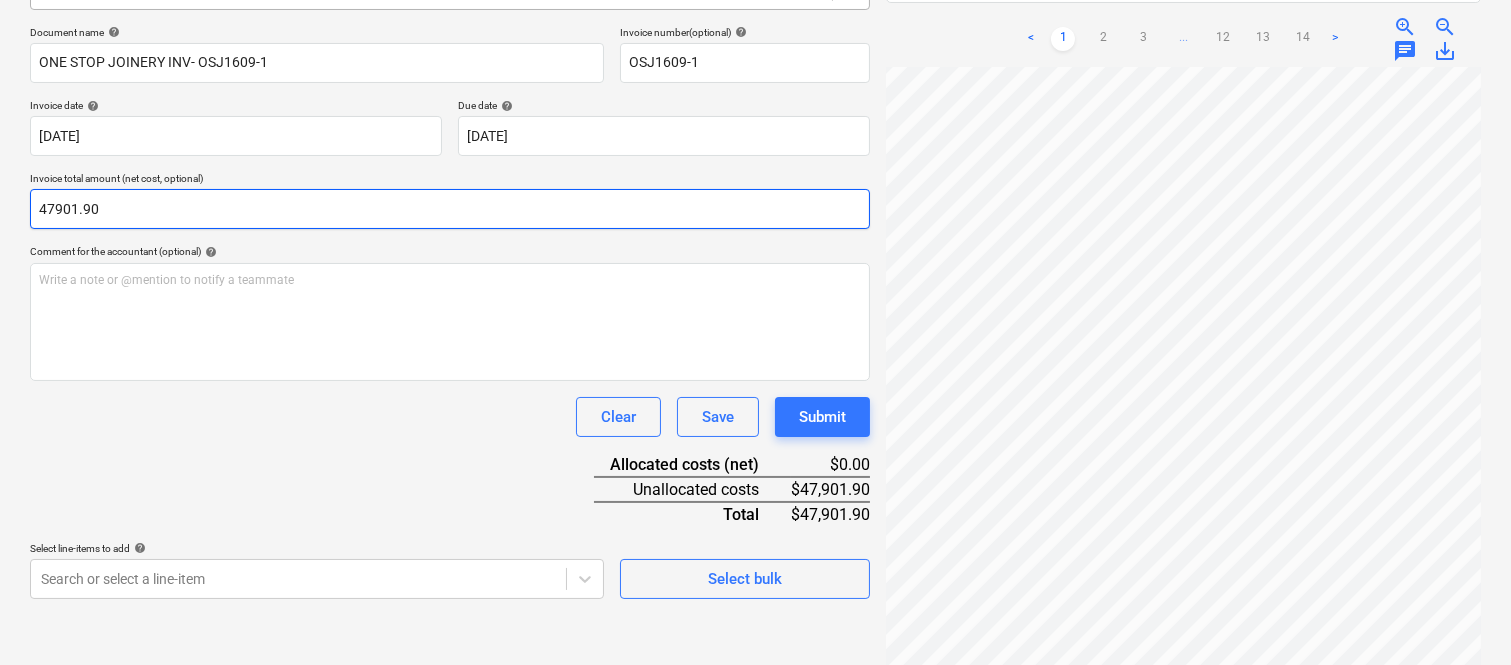 type on "47901.9" 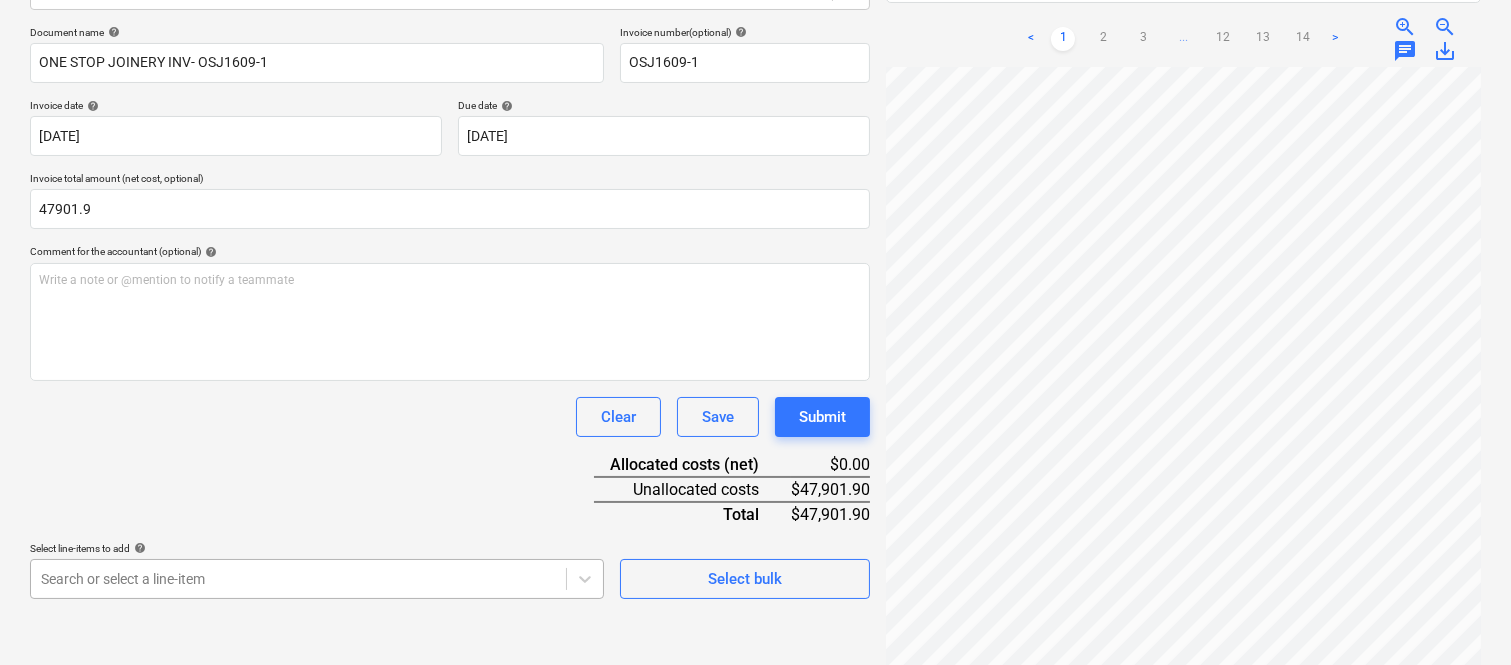 click on "Sales Projects Contacts Company Inbox Approvals format_size keyboard_arrow_down help search Search notifications 99+ keyboard_arrow_down A. Berdera keyboard_arrow_down Della Rosa Della Rosa Budget 9+ Client contract RFTs Subcontracts Claims Purchase orders Costs 9+ Income Files 1 Analytics Settings Create new document Select company ONE STOP JOINERY PTY LTD (35 675 728 702)  Add new company Select document type help Standalone purchase invoice or receipt Document name help ONE STOP JOINERY INV- OSJ1609-1 Invoice number  (optional) help OSJ1609-1 Invoice date help 30 Jun 2025 30.06.2025 Press the down arrow key to interact with the calendar and
select a date. Press the question mark key to get the keyboard shortcuts for changing dates. Due date help 31 Jul 2025 31.07.2025 Press the down arrow key to interact with the calendar and
select a date. Press the question mark key to get the keyboard shortcuts for changing dates. Invoice total amount (net cost, optional) 47901.9 help ﻿ Clear Save Submit add" at bounding box center [755, 47] 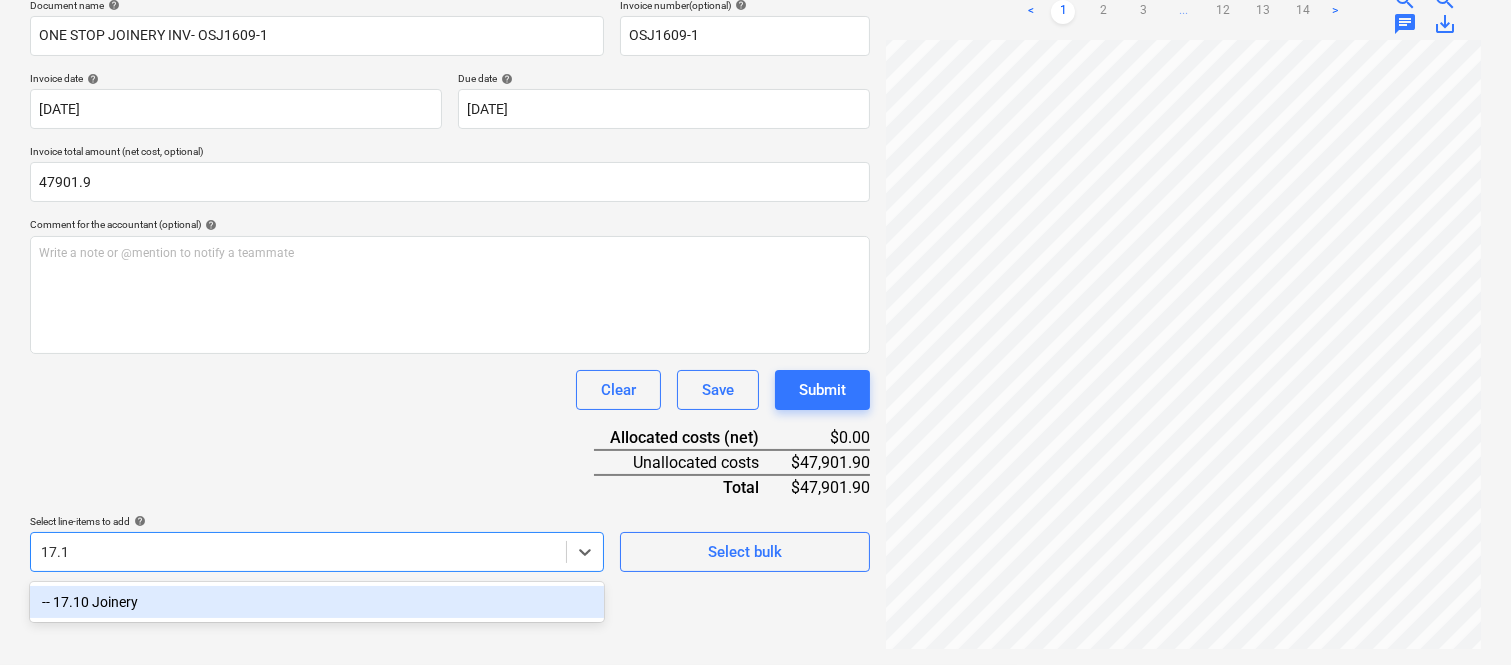 scroll, scrollTop: 285, scrollLeft: 0, axis: vertical 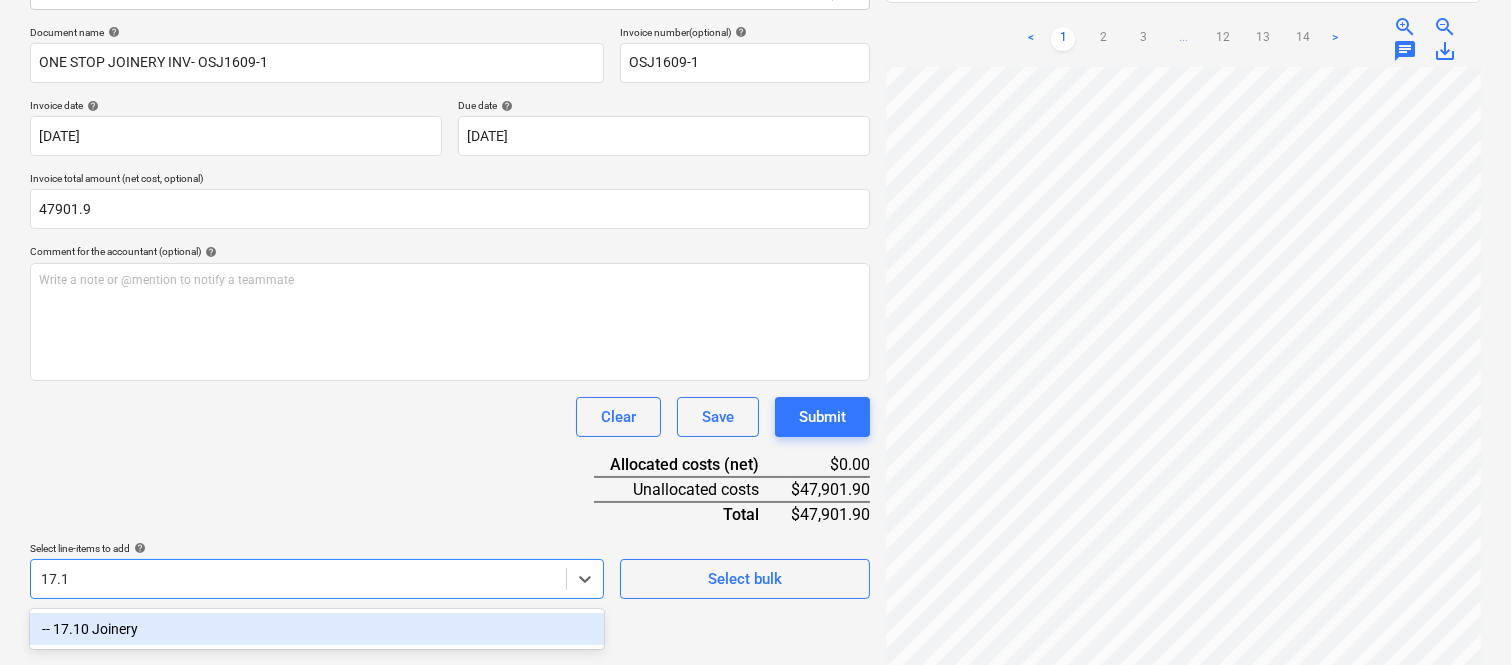 type on "17.10" 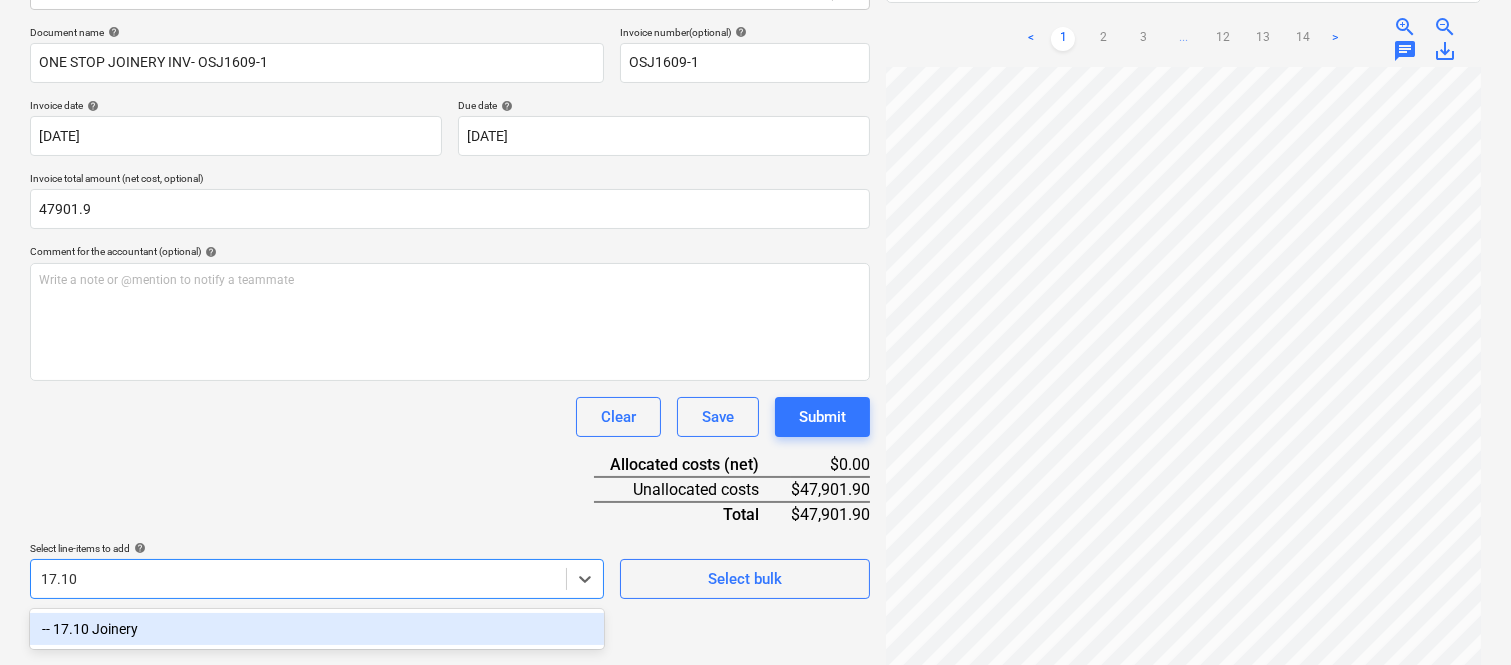click on "--  17.10 Joinery" at bounding box center [317, 629] 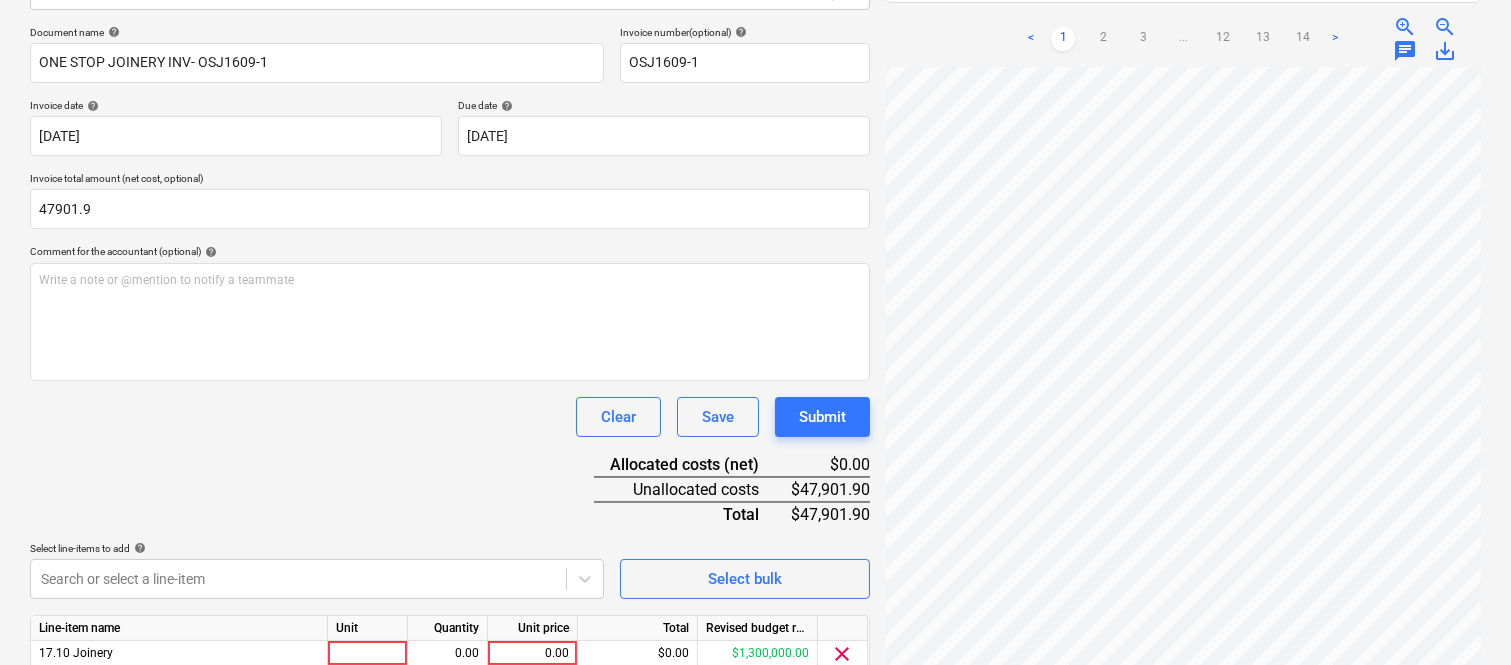 click on "Document name help ONE STOP JOINERY INV- OSJ1609-1 Invoice number  (optional) help OSJ1609-1 Invoice date help 30 Jun 2025 30.06.2025 Press the down arrow key to interact with the calendar and
select a date. Press the question mark key to get the keyboard shortcuts for changing dates. Due date help 31 Jul 2025 31.07.2025 Press the down arrow key to interact with the calendar and
select a date. Press the question mark key to get the keyboard shortcuts for changing dates. Invoice total amount (net cost, optional) 47901.9 Comment for the accountant (optional) help Write a note or @mention to notify a teammate ﻿ Clear Save Submit Allocated costs (net) $0.00 Unallocated costs $47,901.90 Total $47,901.90 Select line-items to add help Search or select a line-item Select bulk Line-item name Unit Quantity Unit price Total Revised budget remaining 17.10 Joinery 0.00 0.00 $0.00 $1,300,000.00 clear Clear Save Submit" at bounding box center (450, 378) 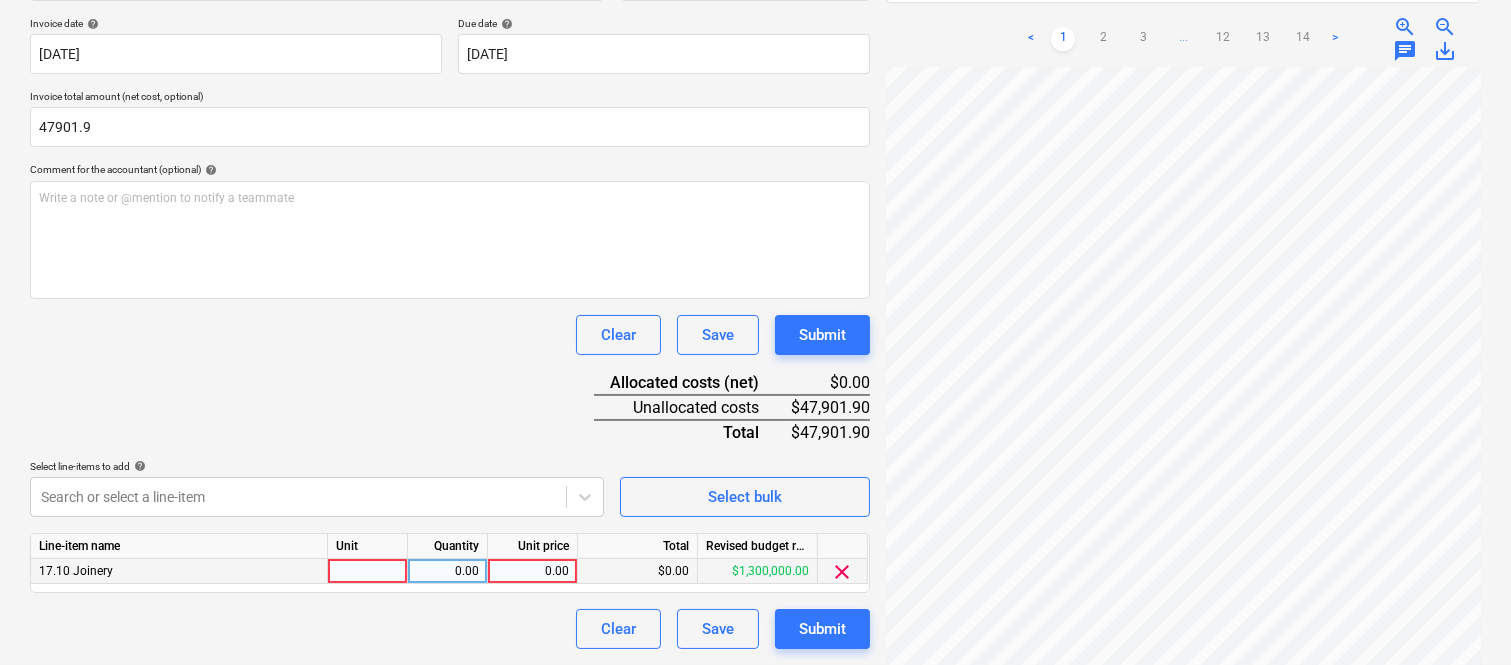 click at bounding box center [368, 571] 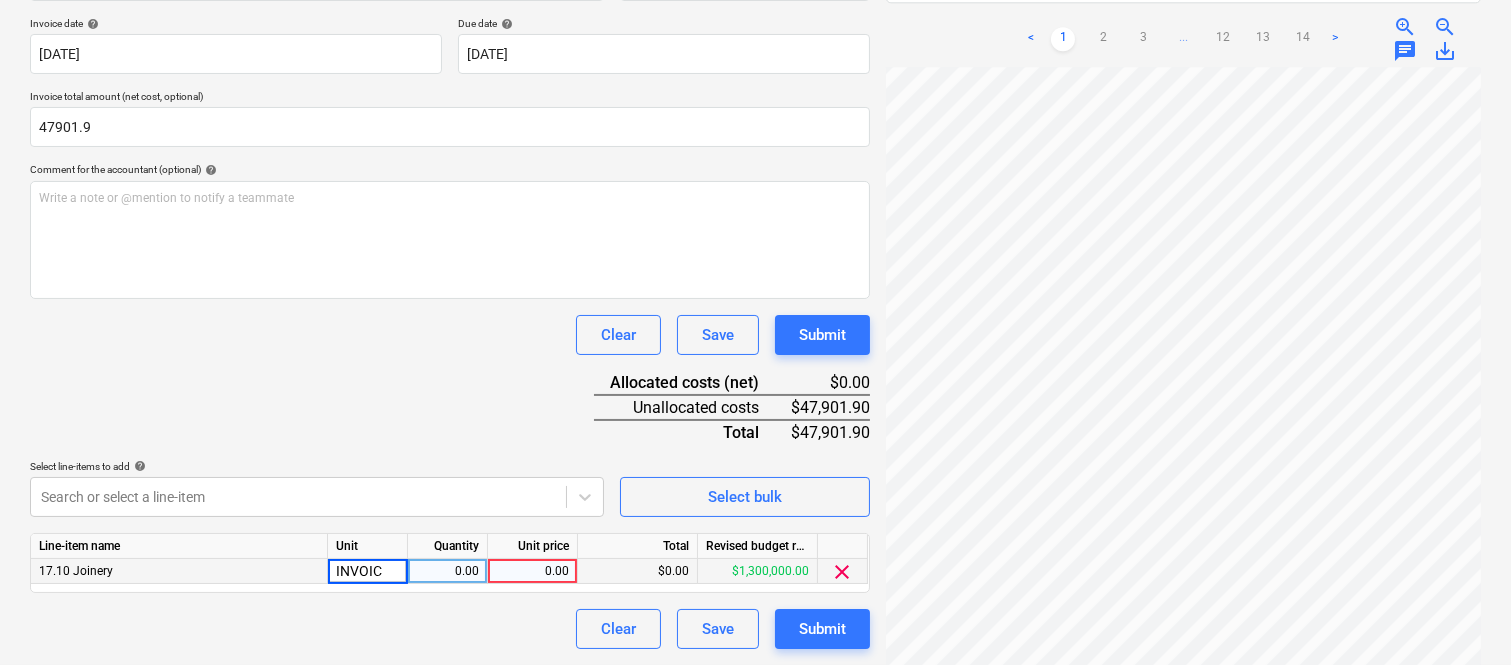type on "INVOICE" 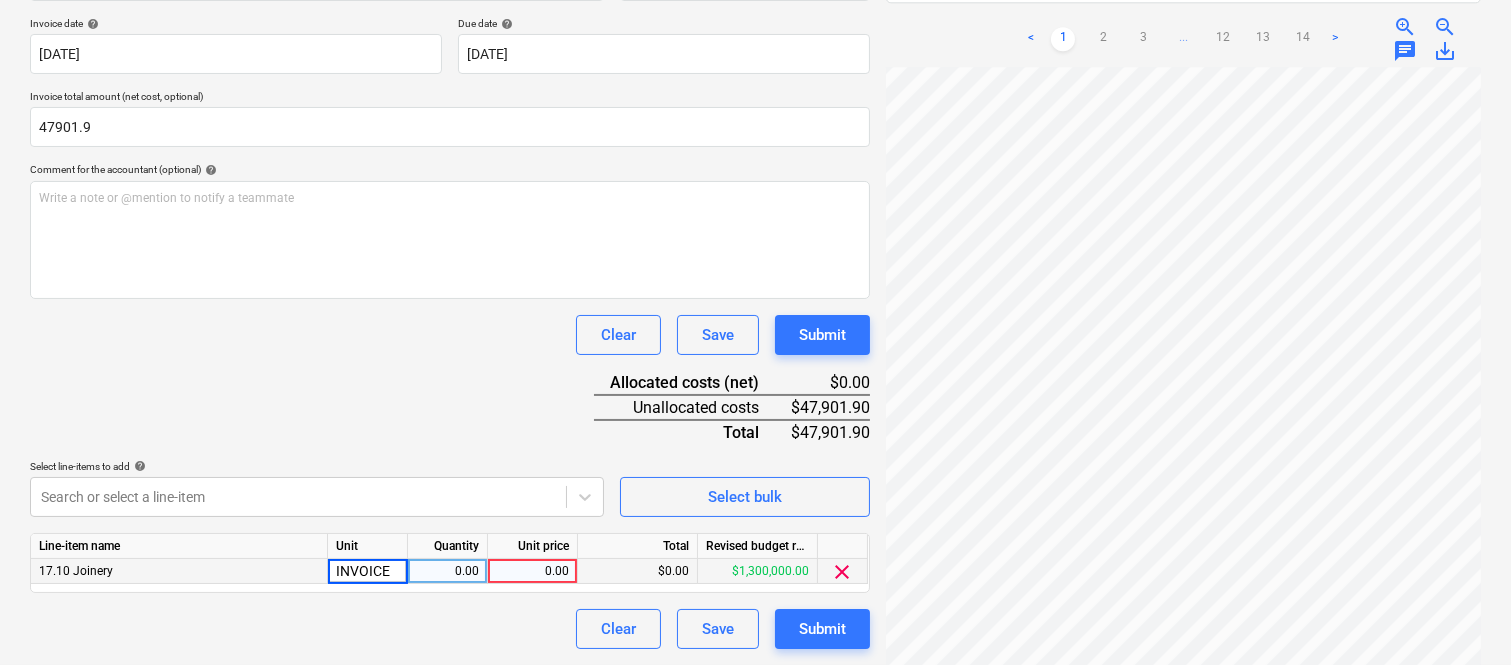 click on "0.00" at bounding box center (447, 571) 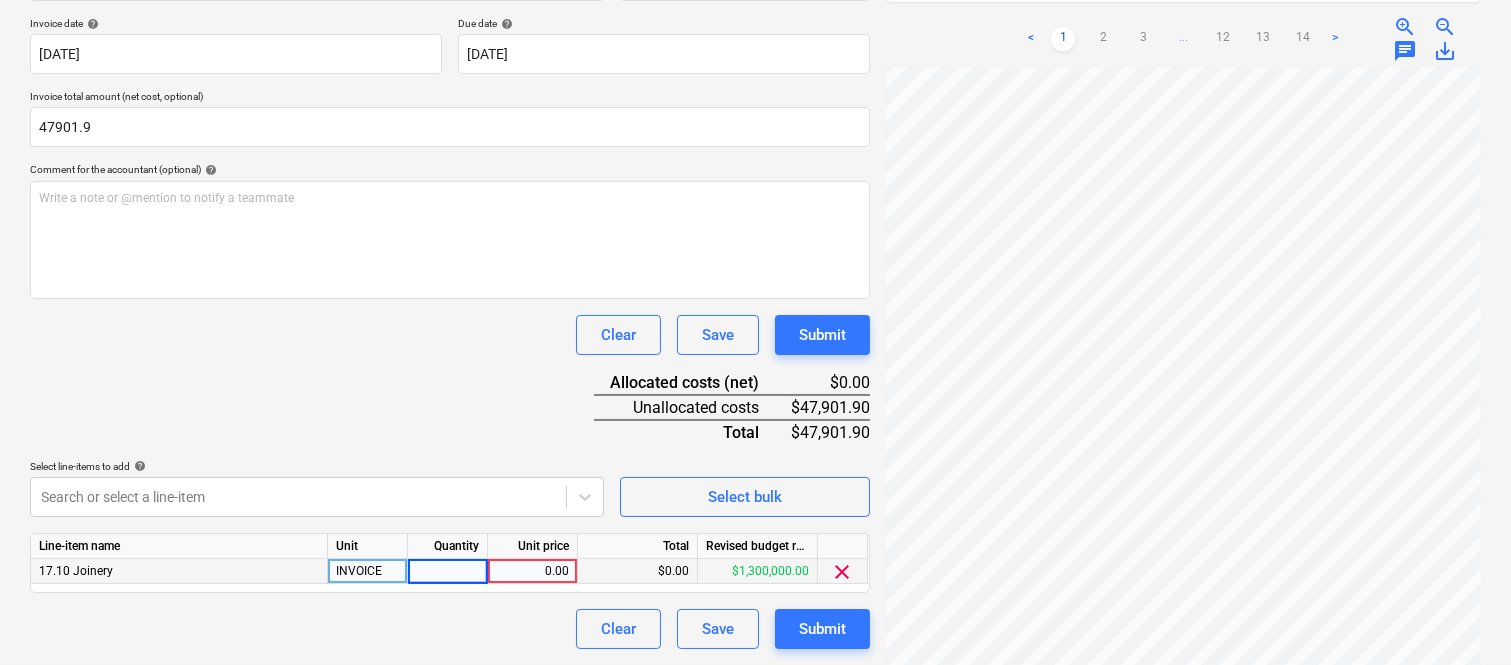 type on "1" 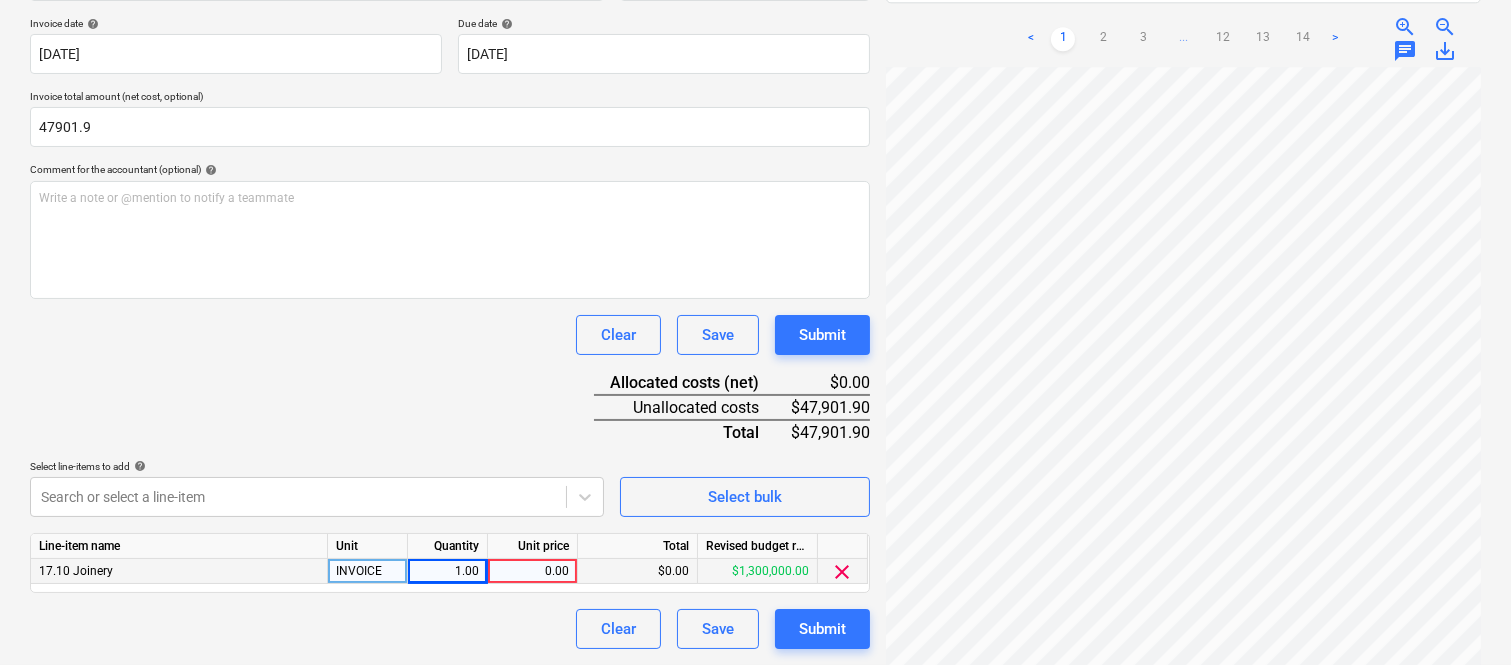 click on "0.00" at bounding box center (532, 571) 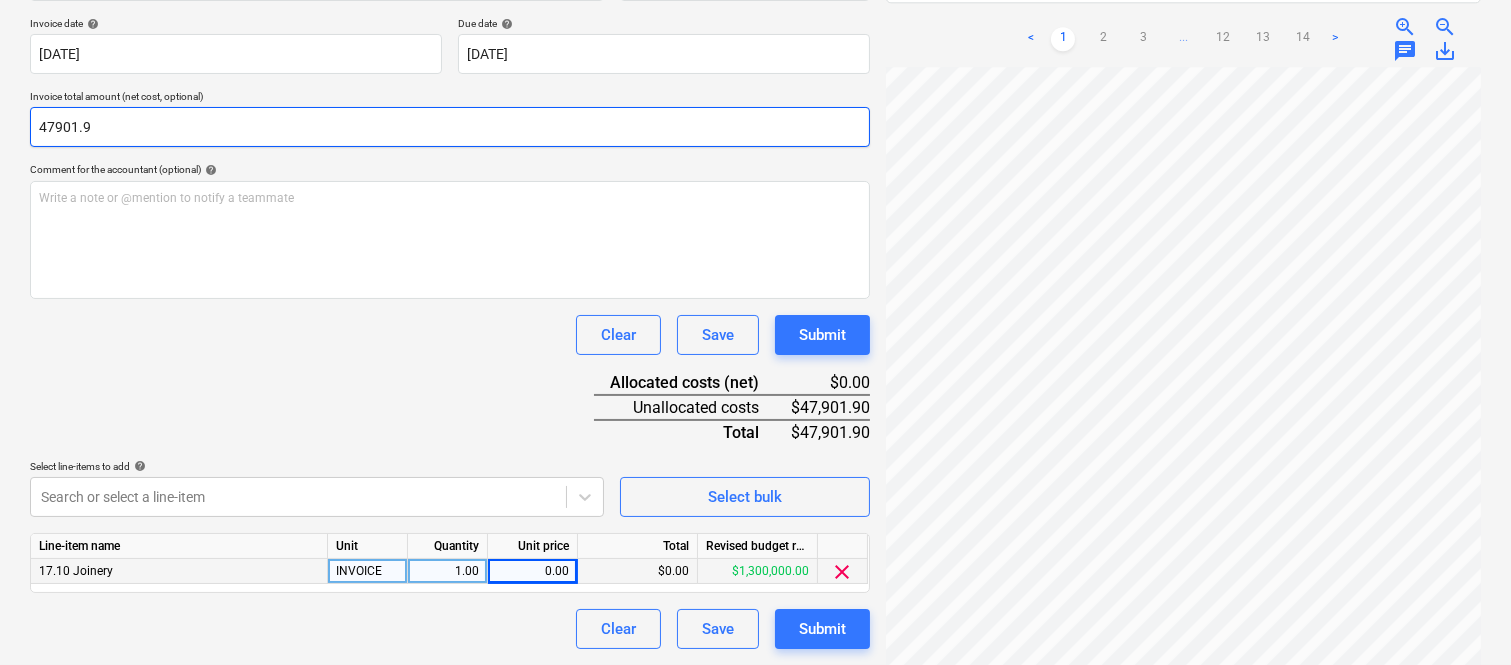 click on "47901.9" at bounding box center [450, 127] 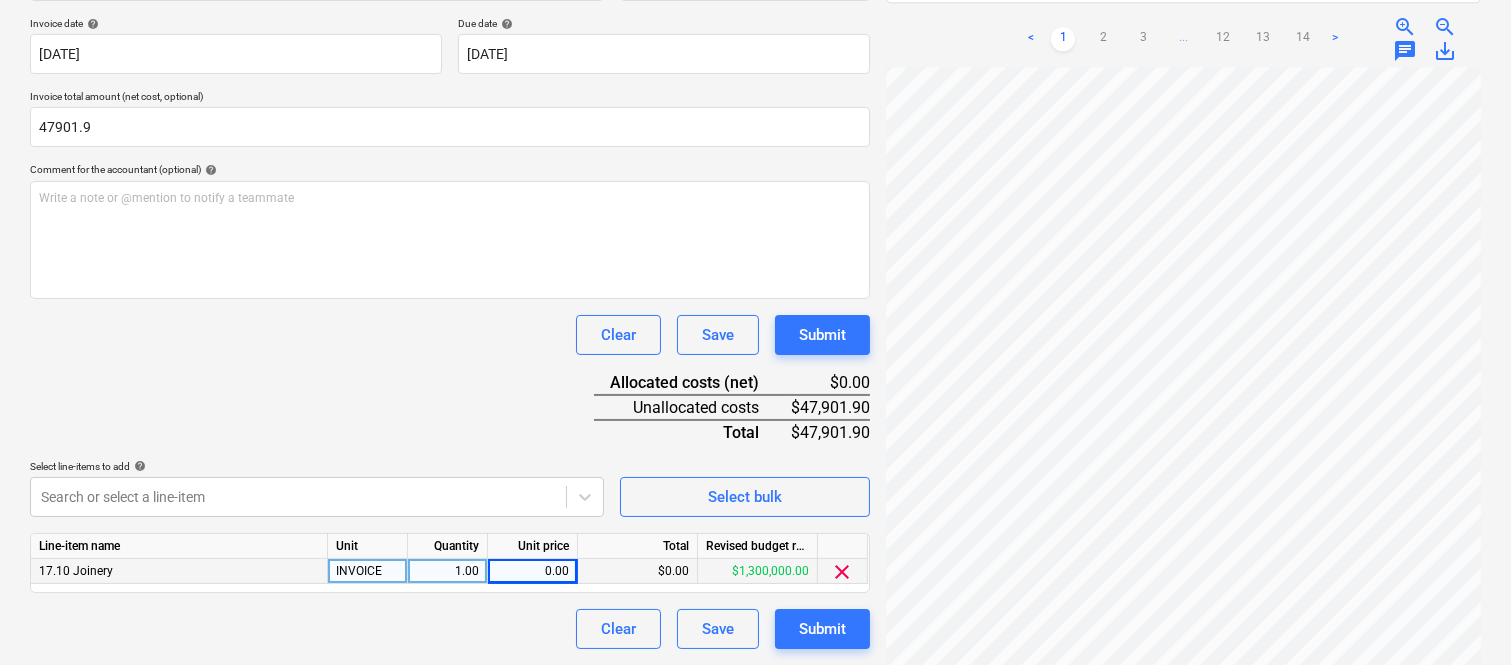 click on "0.00" at bounding box center [532, 571] 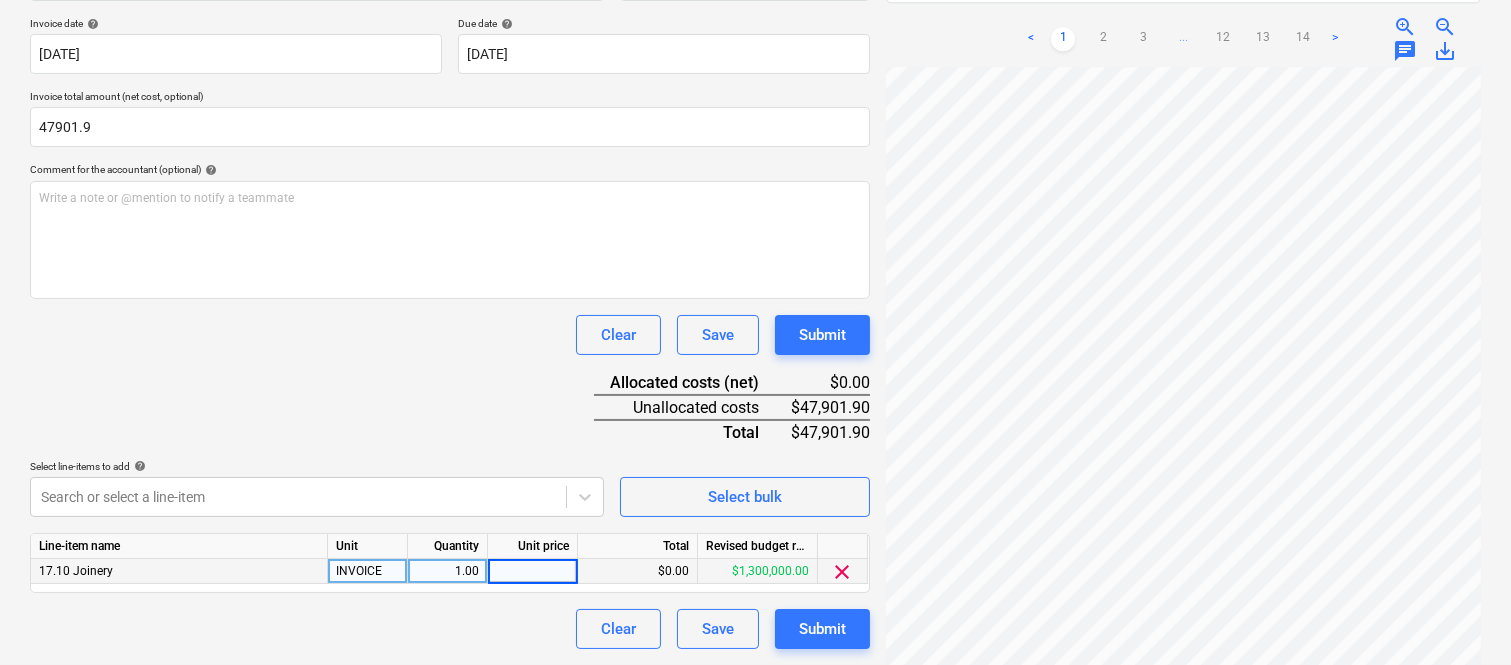 type on "47901.9" 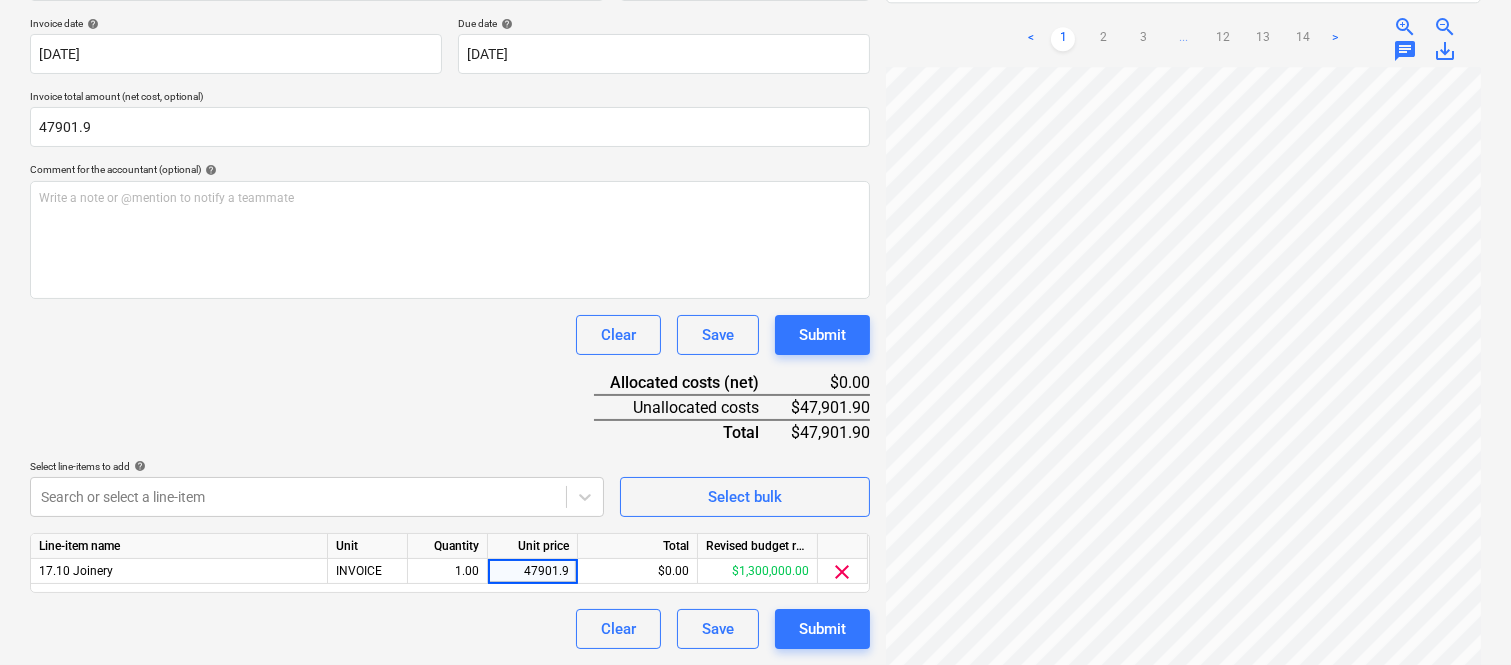 click on "Clear Save Submit" at bounding box center (450, 629) 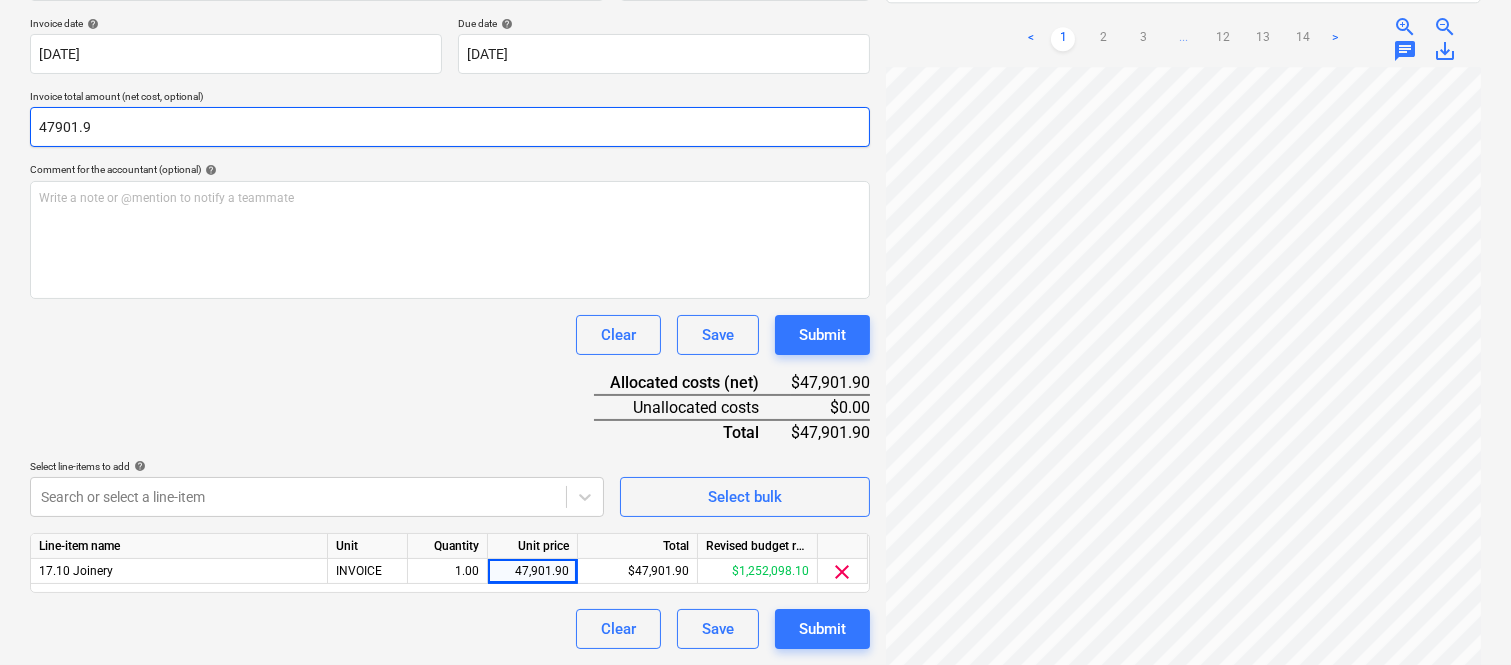 click on "47901.9" at bounding box center (450, 127) 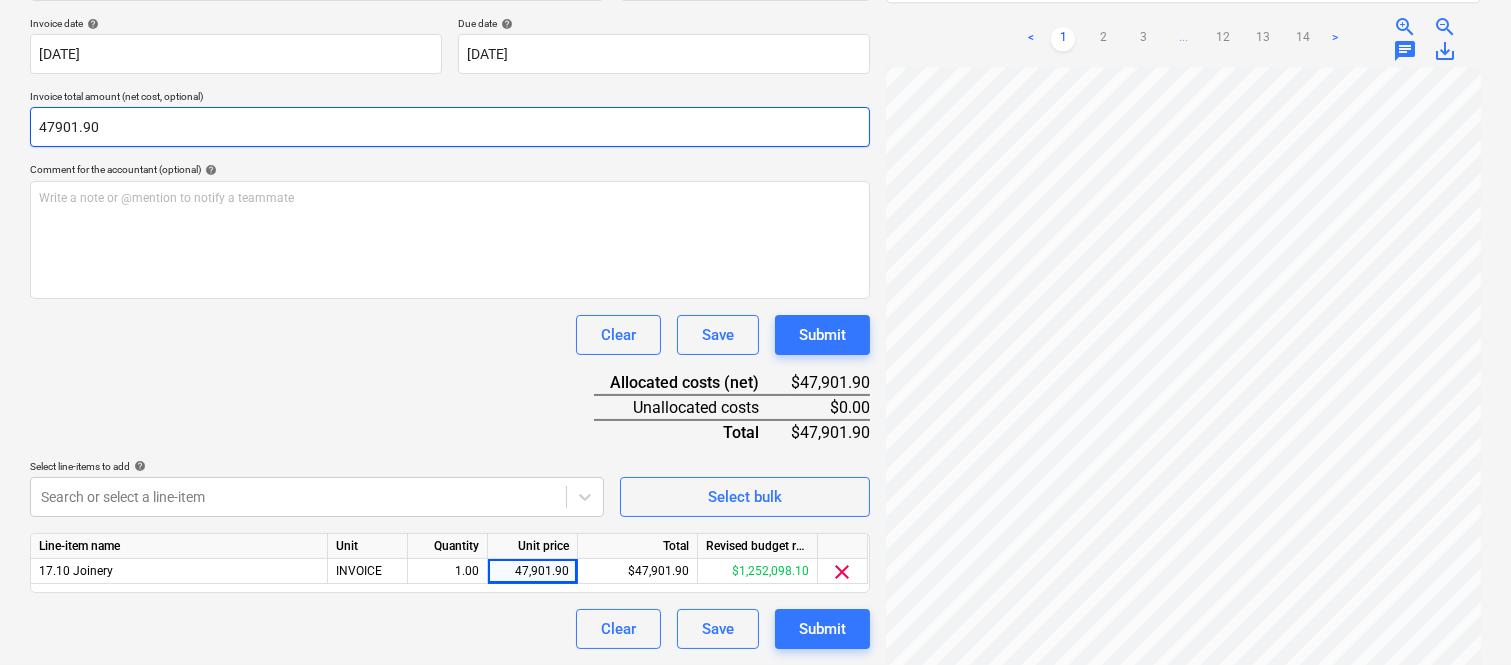 type on "47901.90" 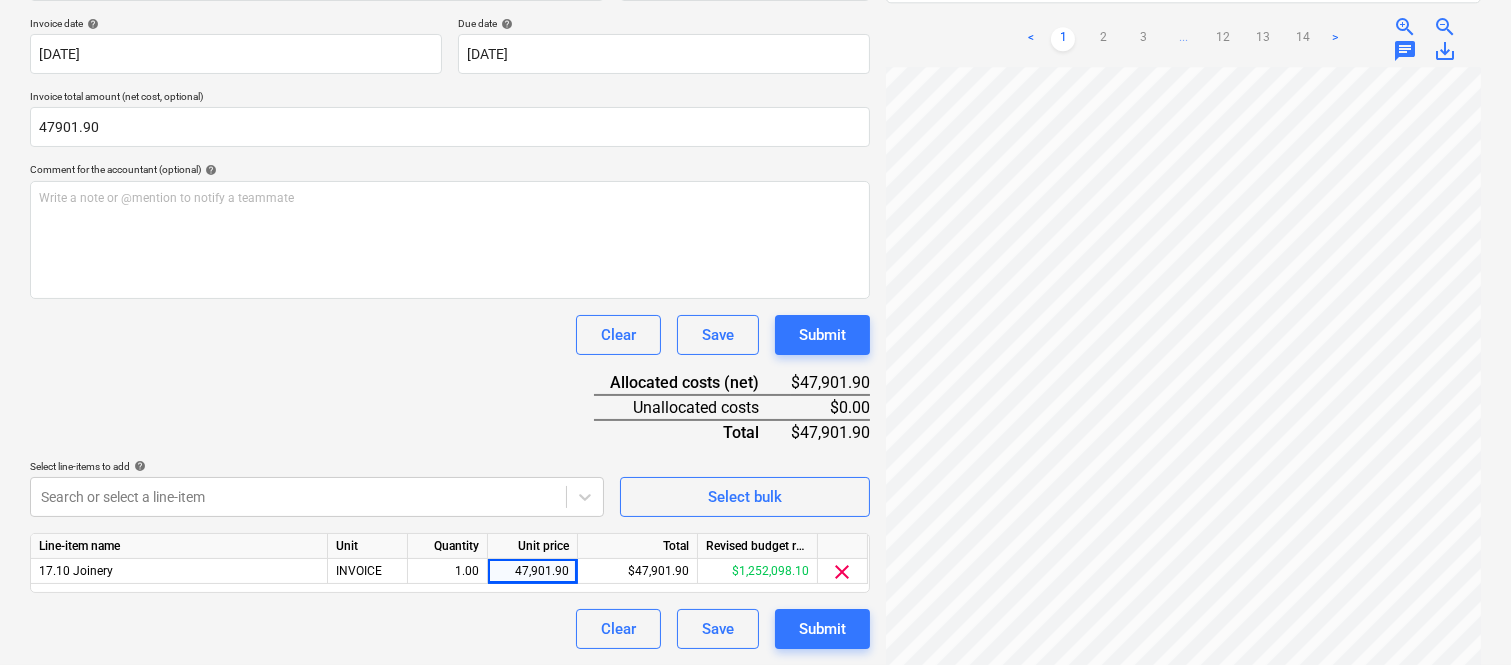 click on "Clear Save Submit" at bounding box center (450, 629) 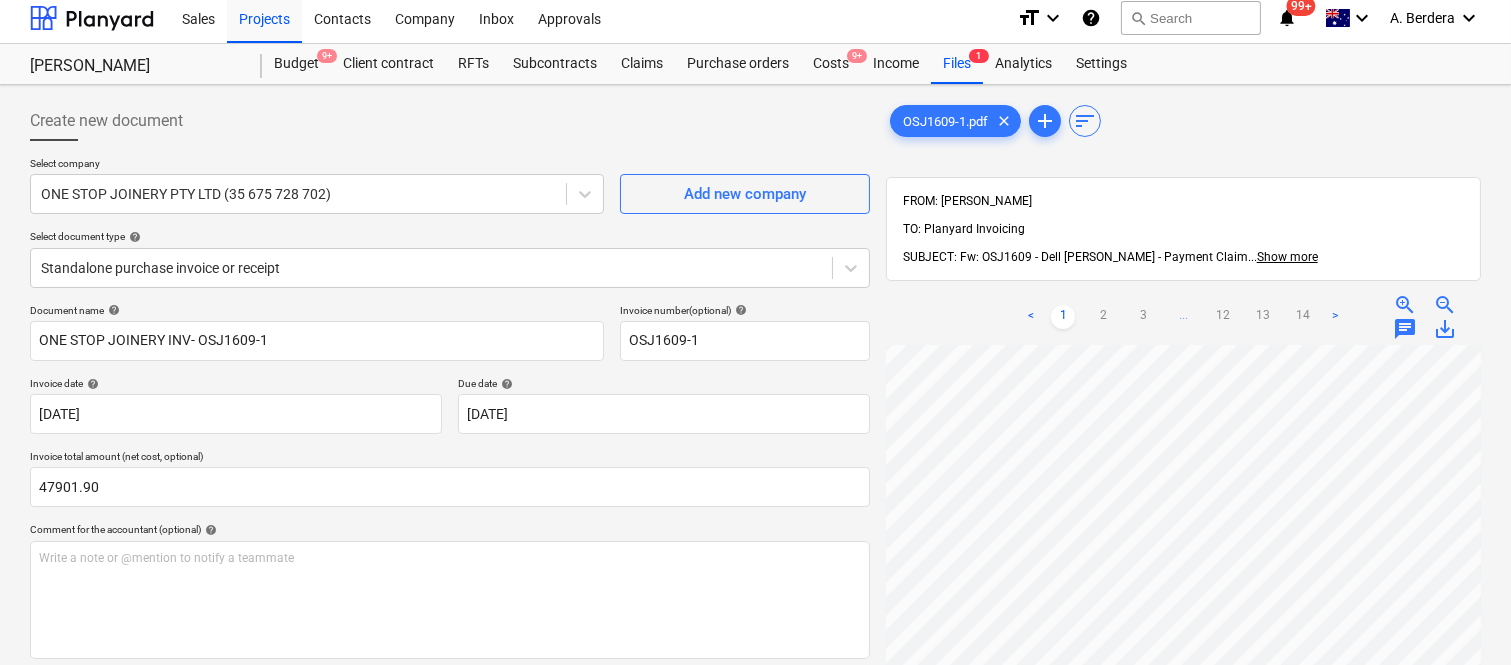 scroll, scrollTop: 0, scrollLeft: 0, axis: both 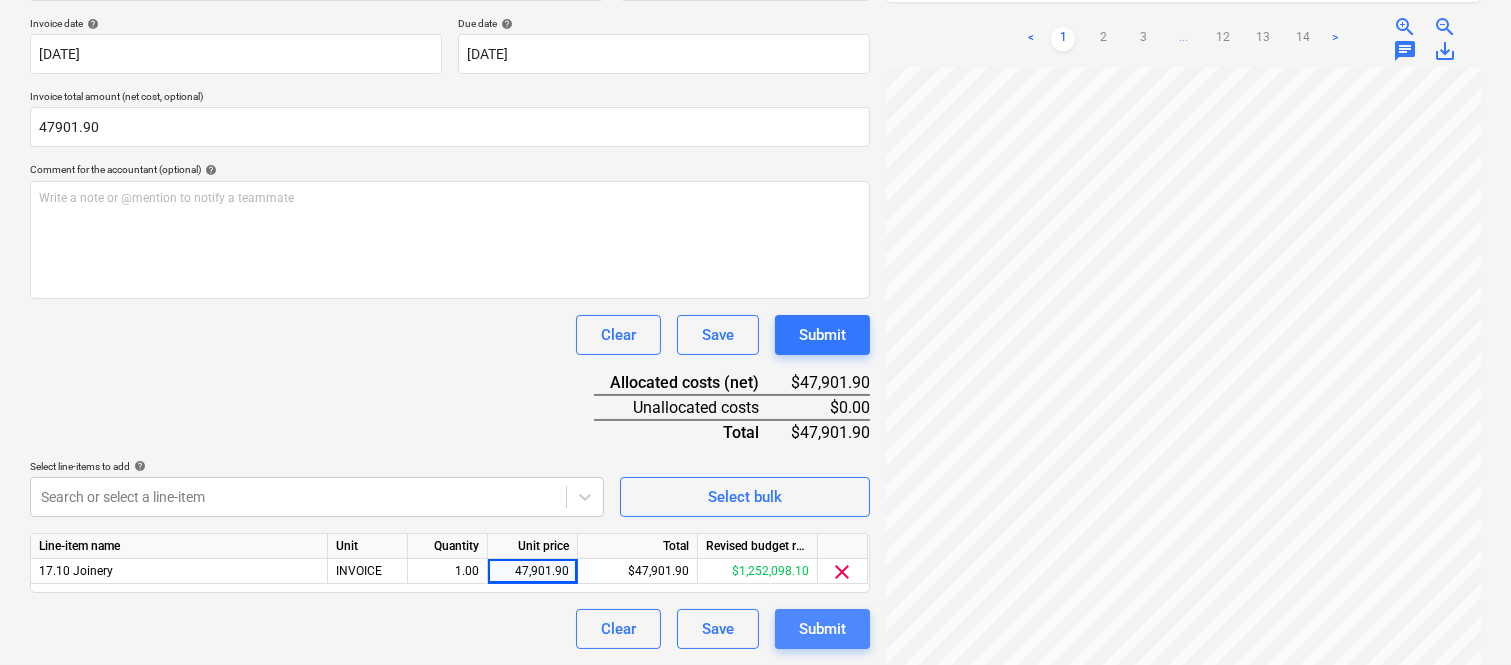 click on "Submit" at bounding box center (822, 629) 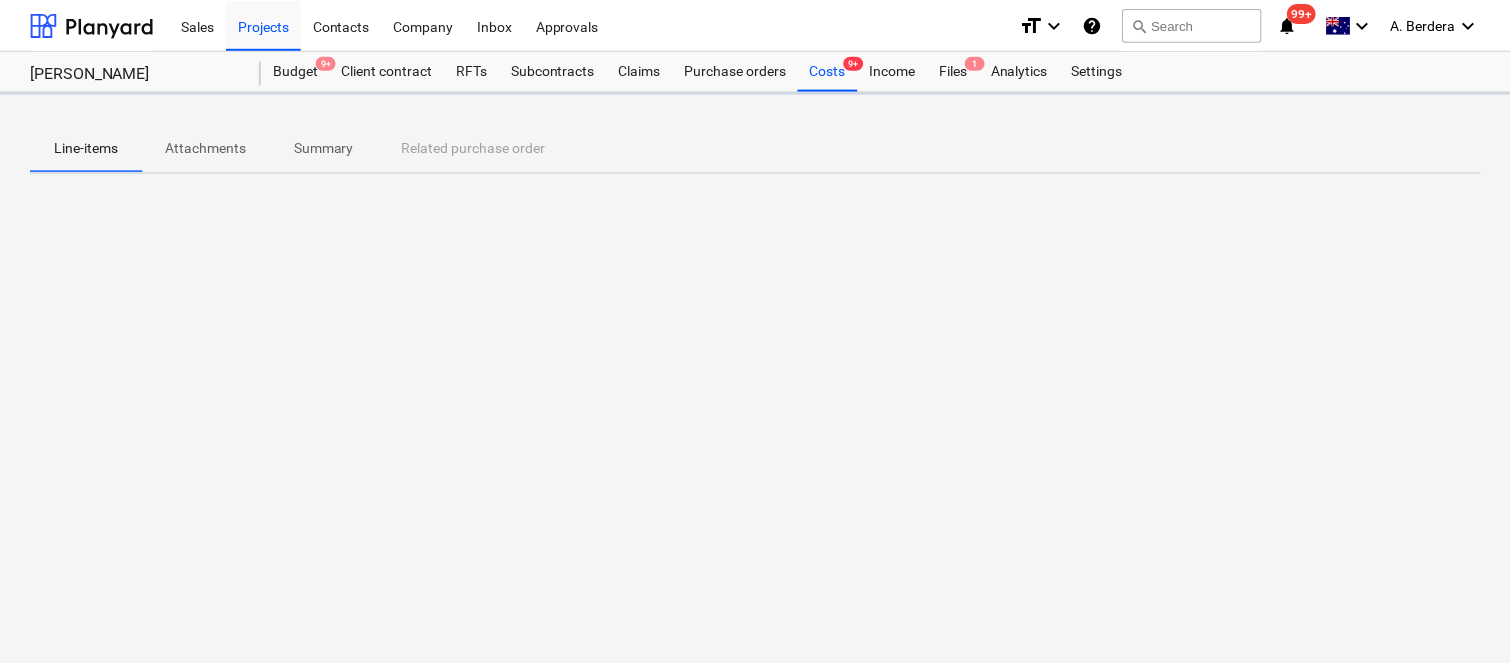 scroll, scrollTop: 0, scrollLeft: 0, axis: both 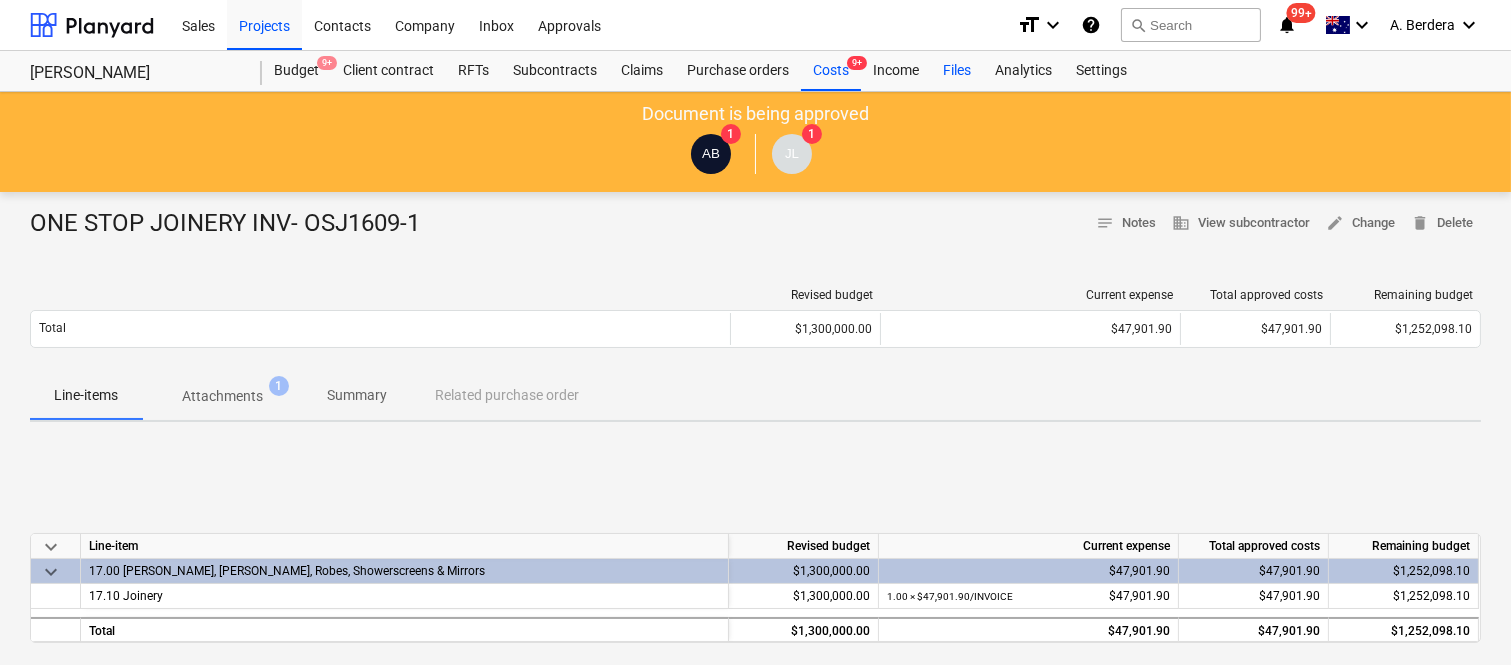 click on "Files" at bounding box center (957, 71) 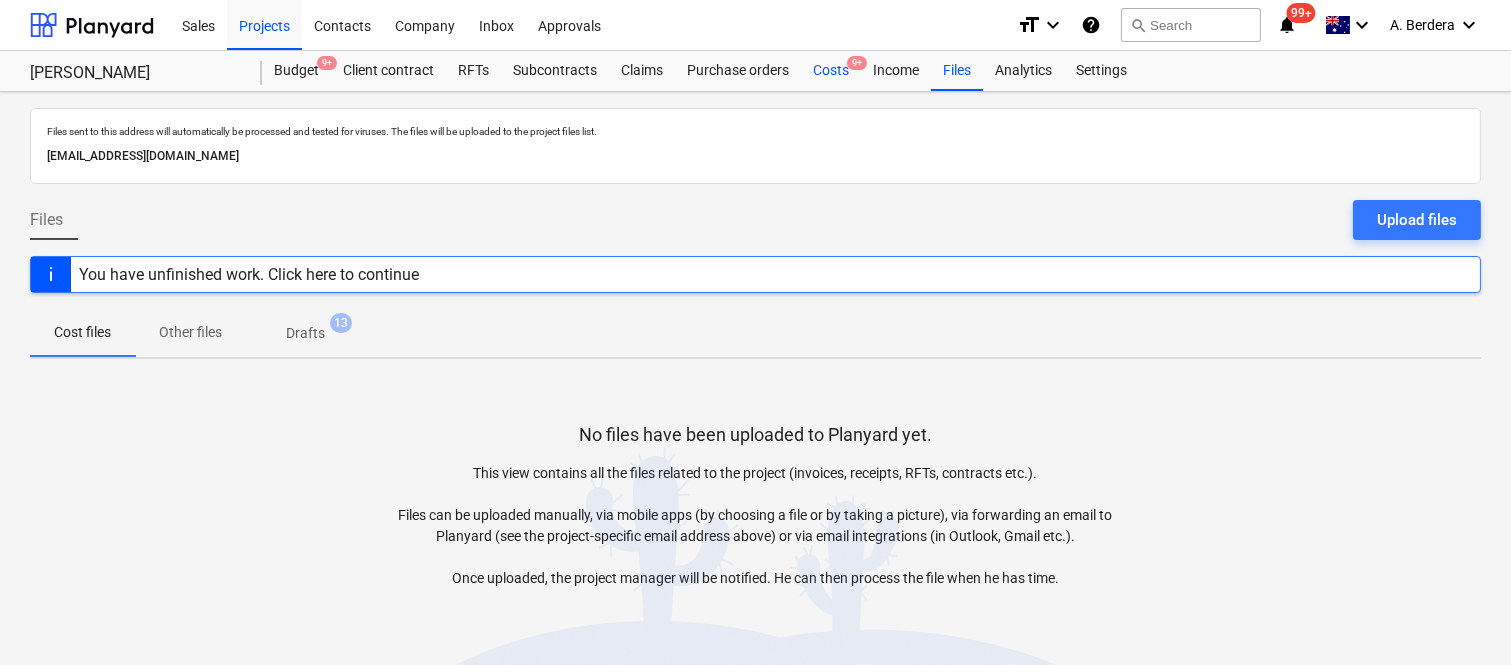 click on "Costs 9+" at bounding box center [831, 71] 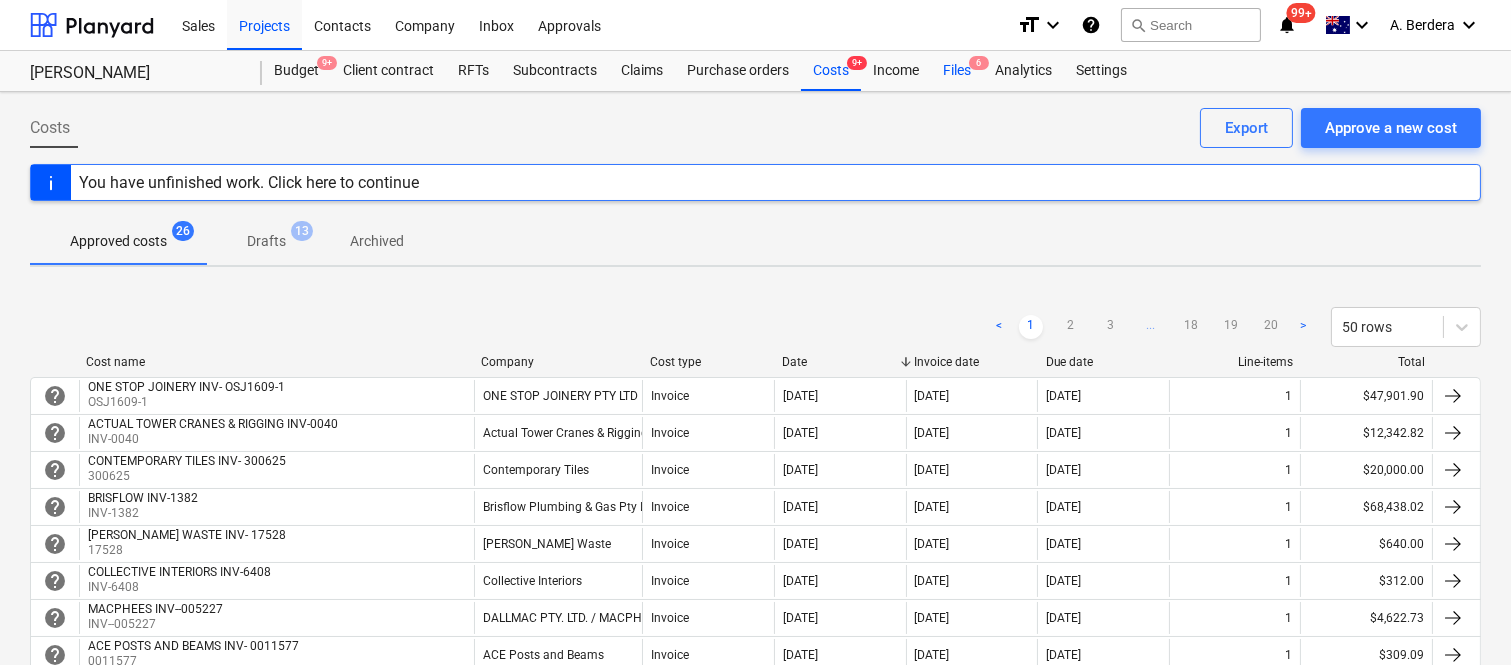 click on "Files 6" at bounding box center (957, 71) 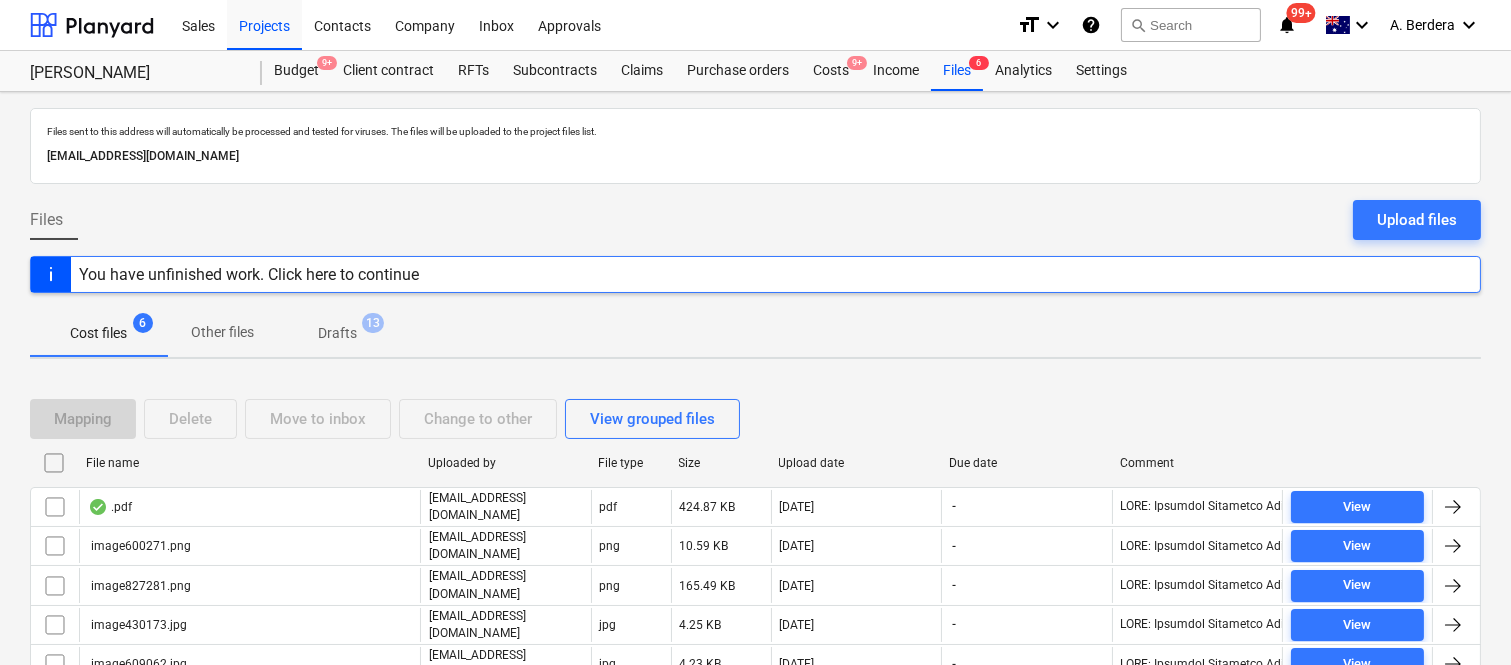 drag, startPoint x: 1508, startPoint y: 162, endPoint x: 1515, endPoint y: 213, distance: 51.47815 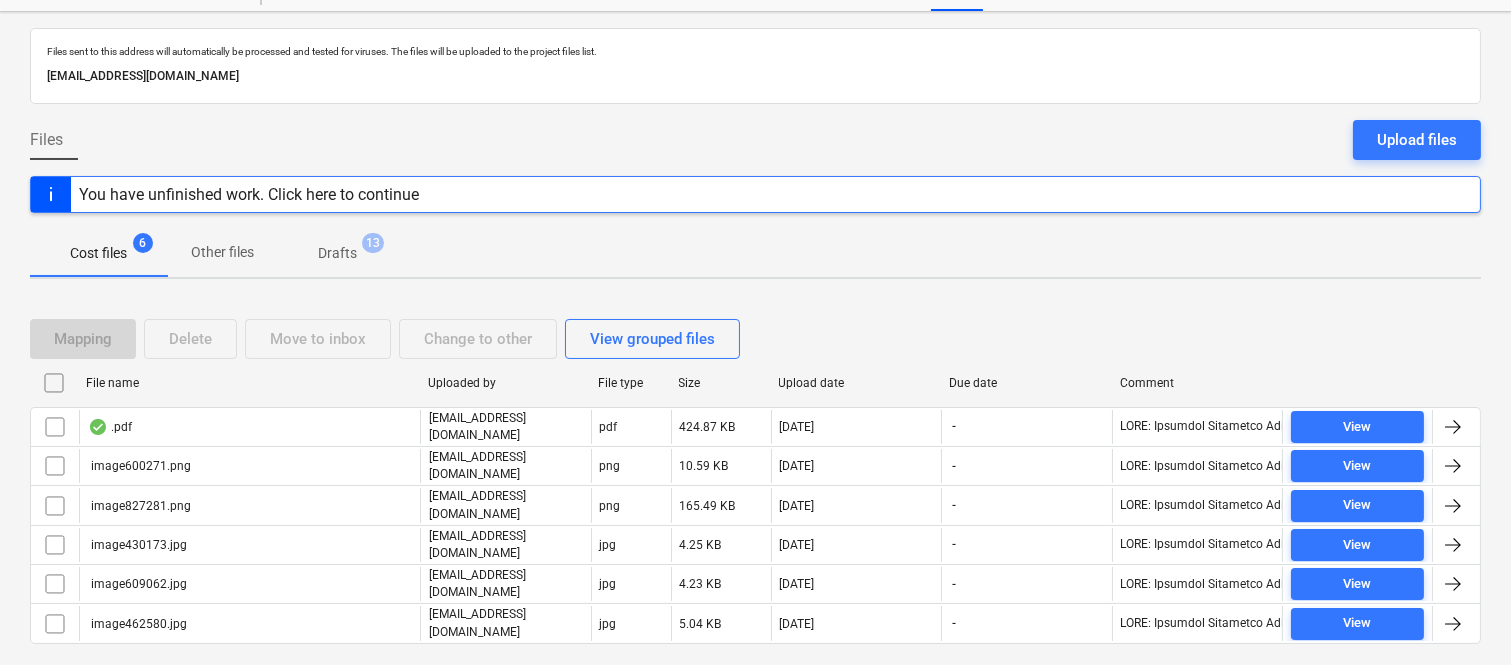 scroll, scrollTop: 117, scrollLeft: 0, axis: vertical 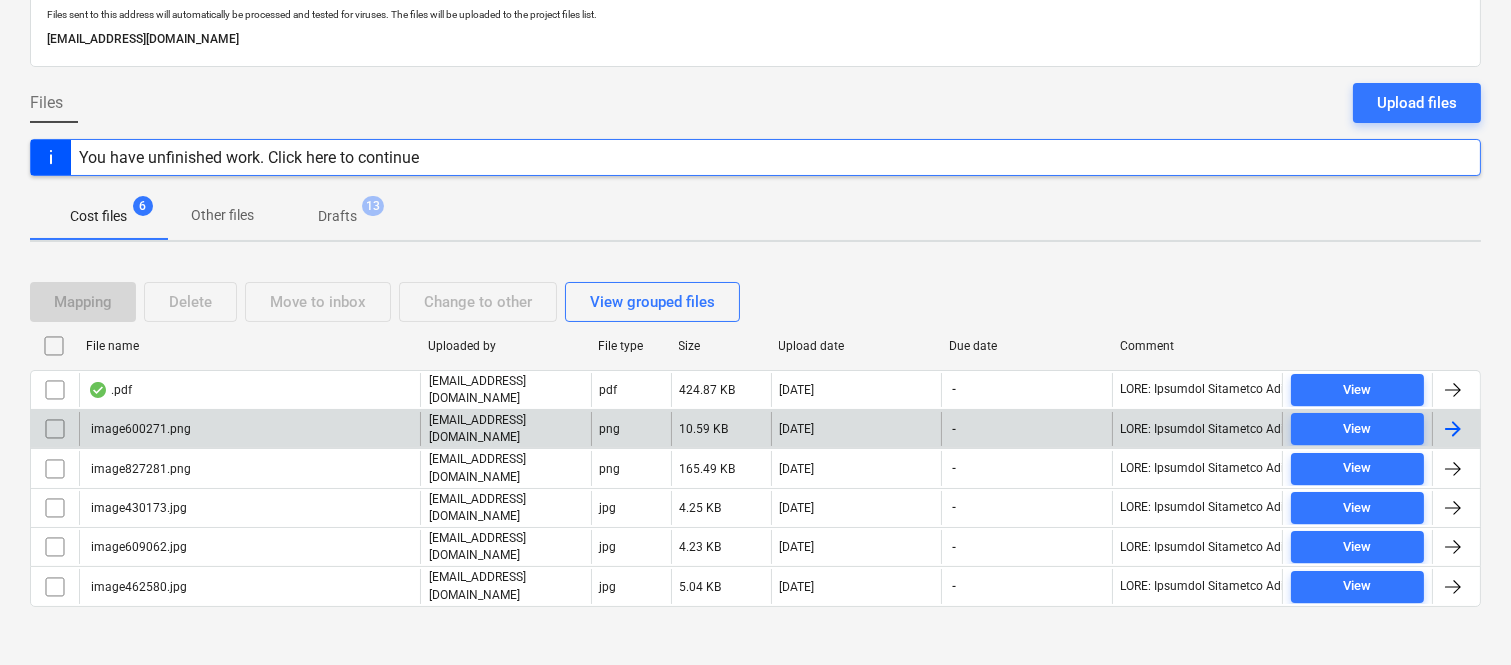 click at bounding box center (55, 429) 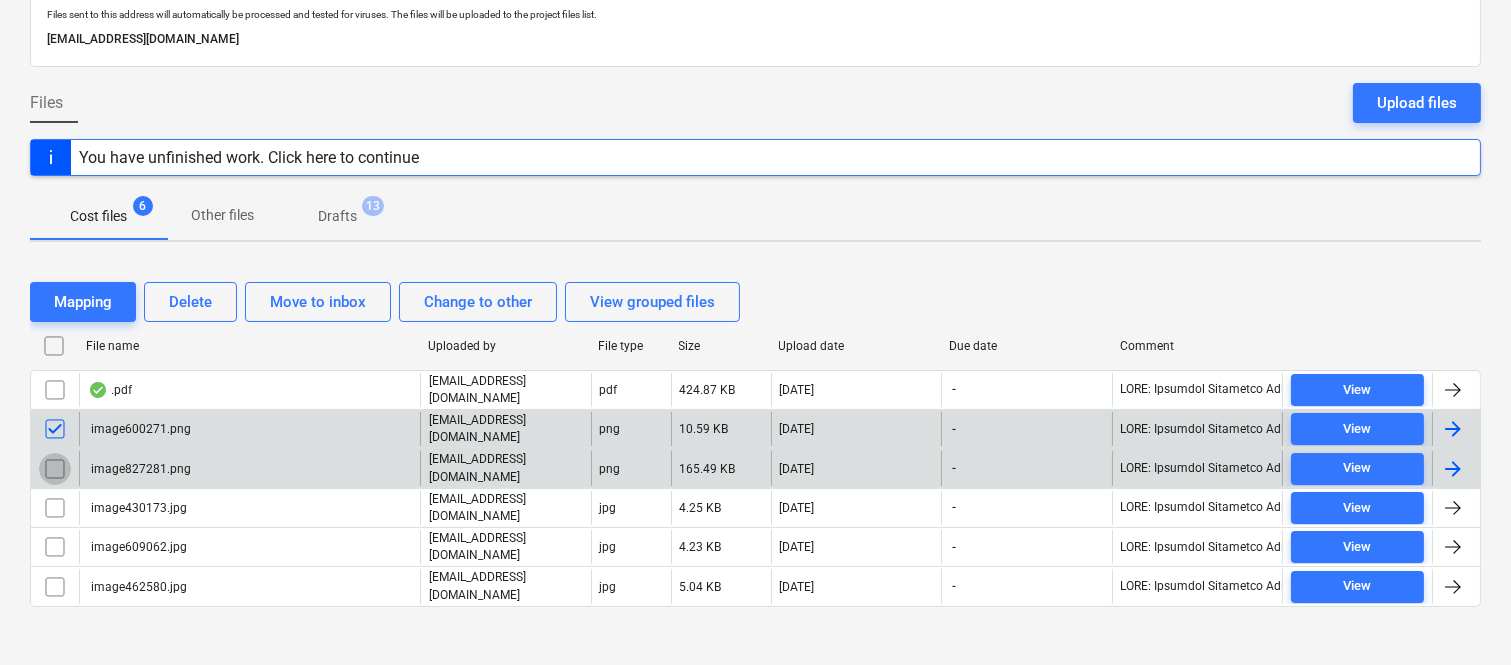 click at bounding box center [55, 469] 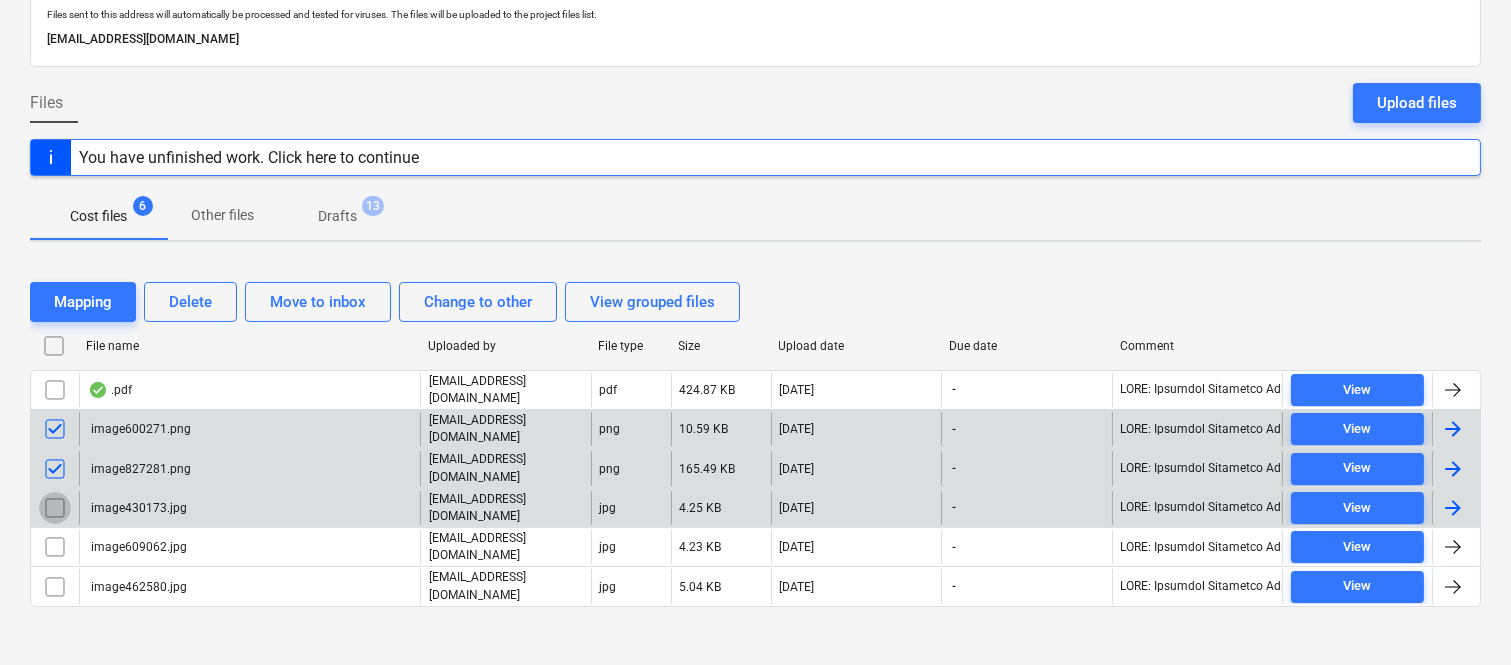 click at bounding box center [55, 508] 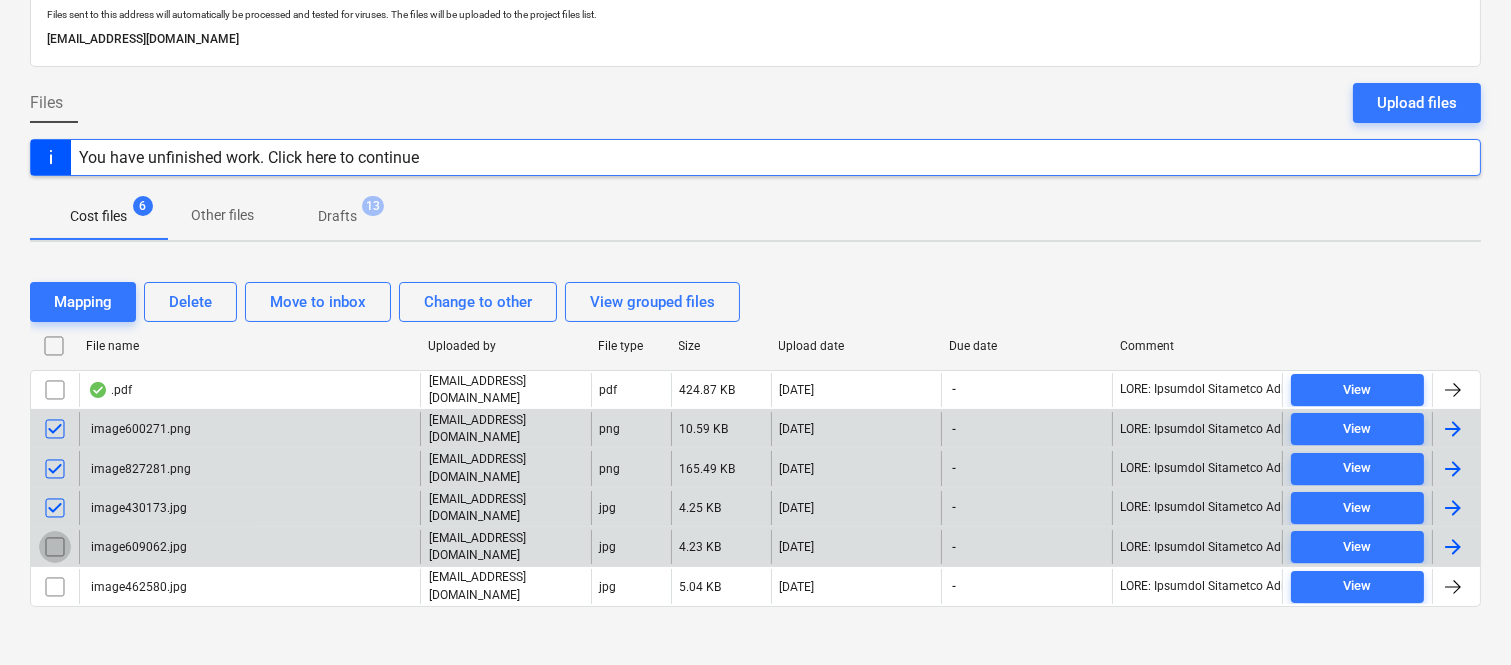 click at bounding box center [55, 547] 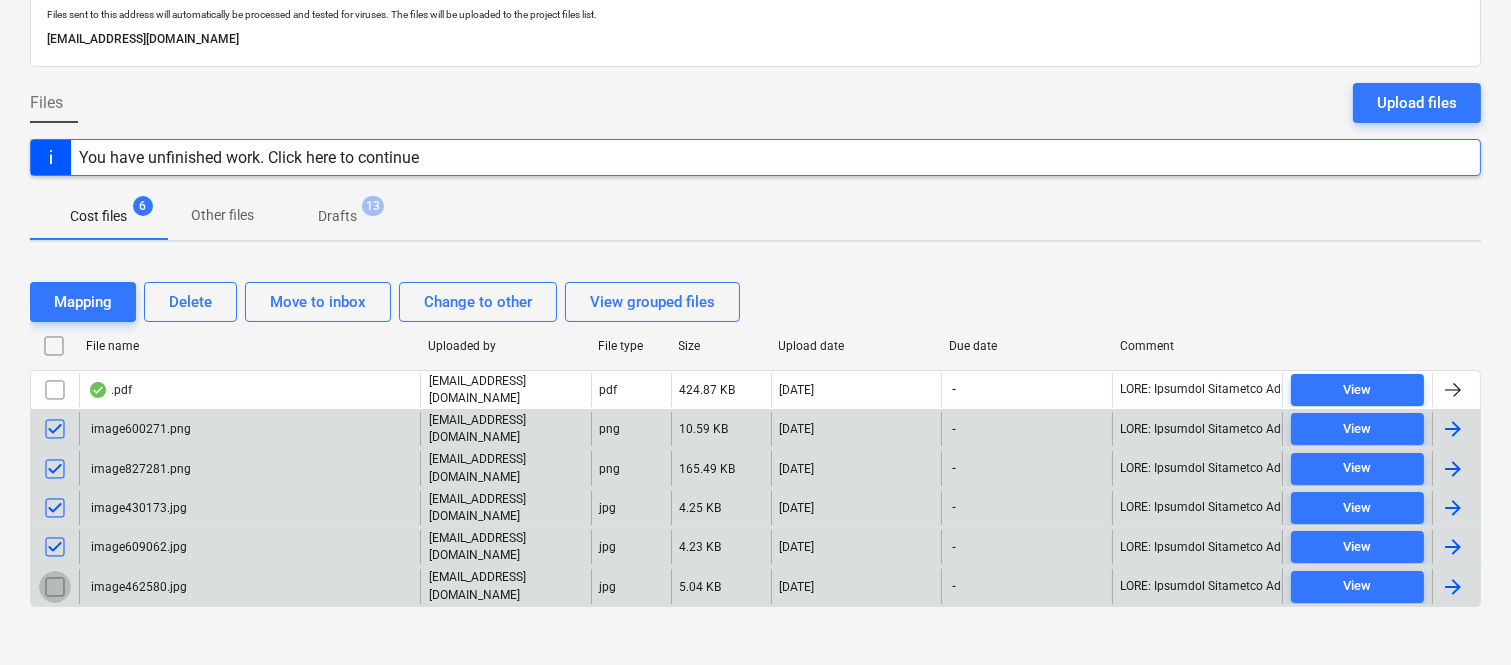 click at bounding box center [55, 587] 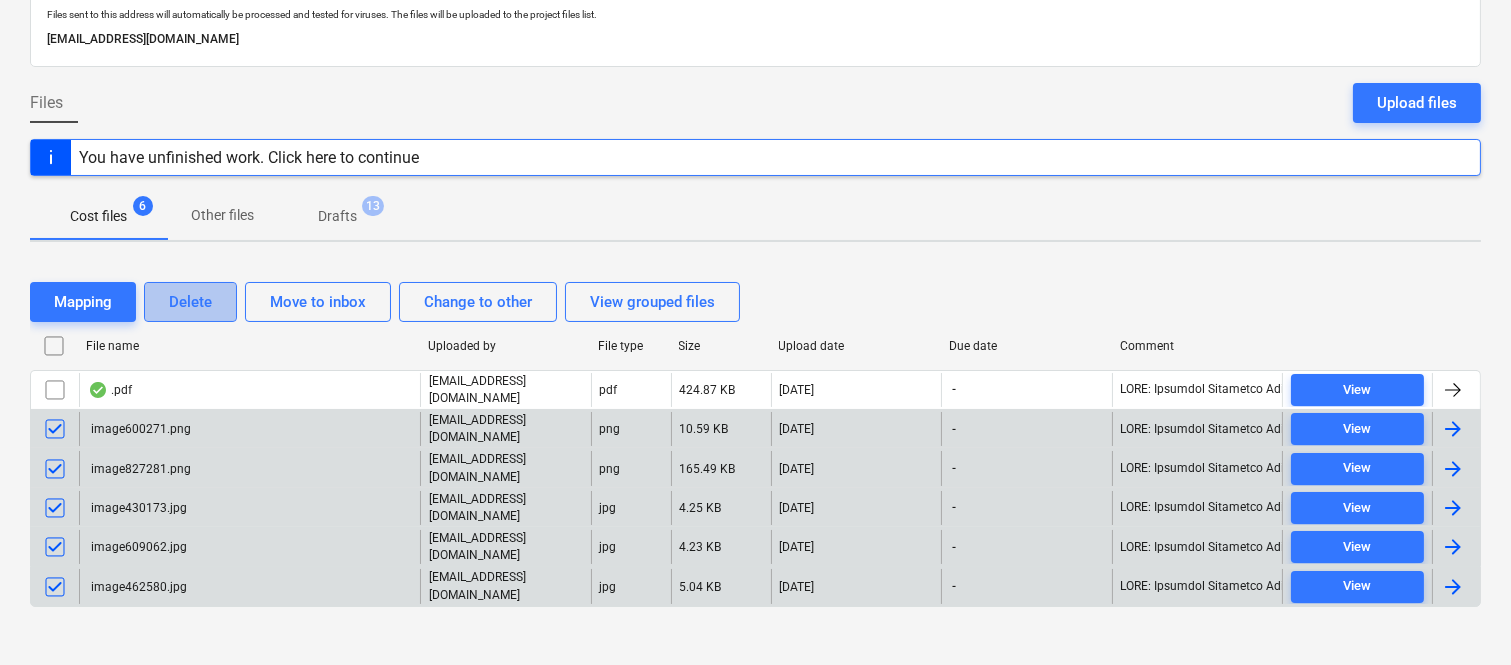 click on "Delete" at bounding box center [190, 302] 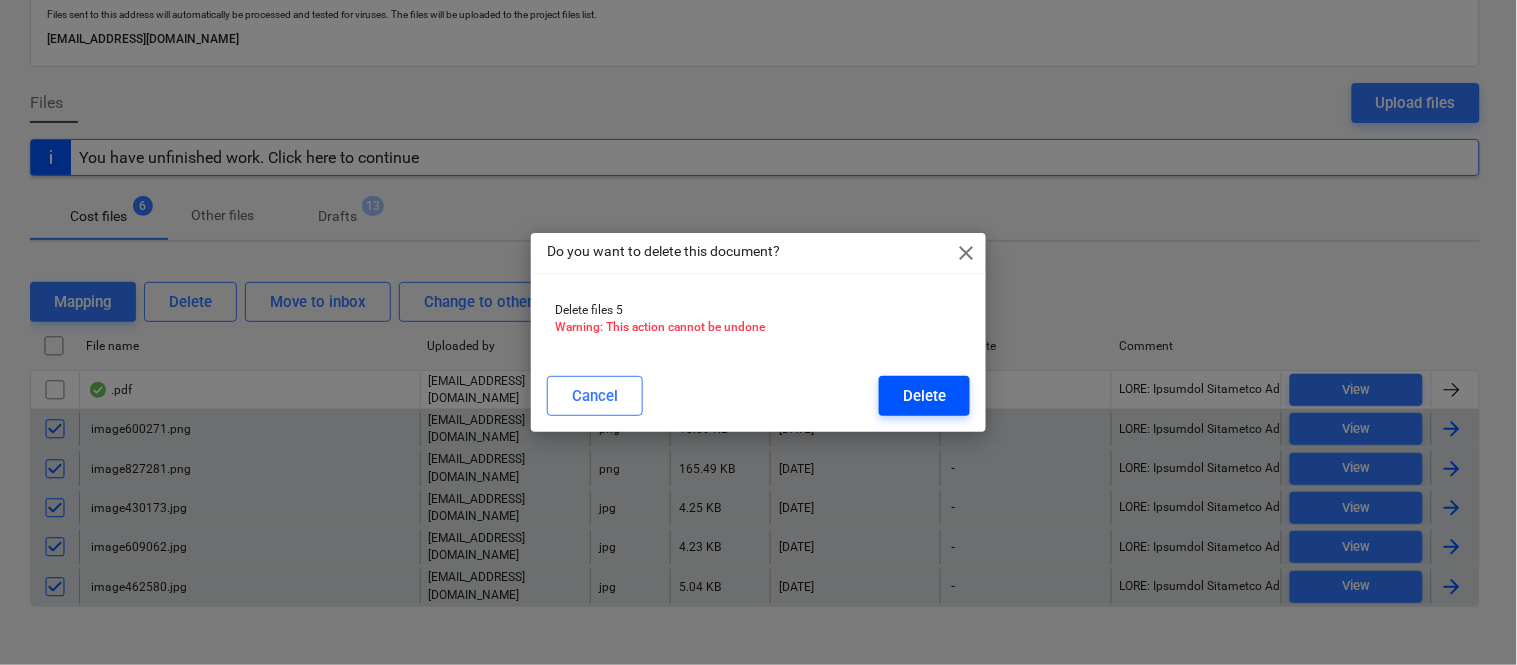 click on "Delete" at bounding box center (924, 396) 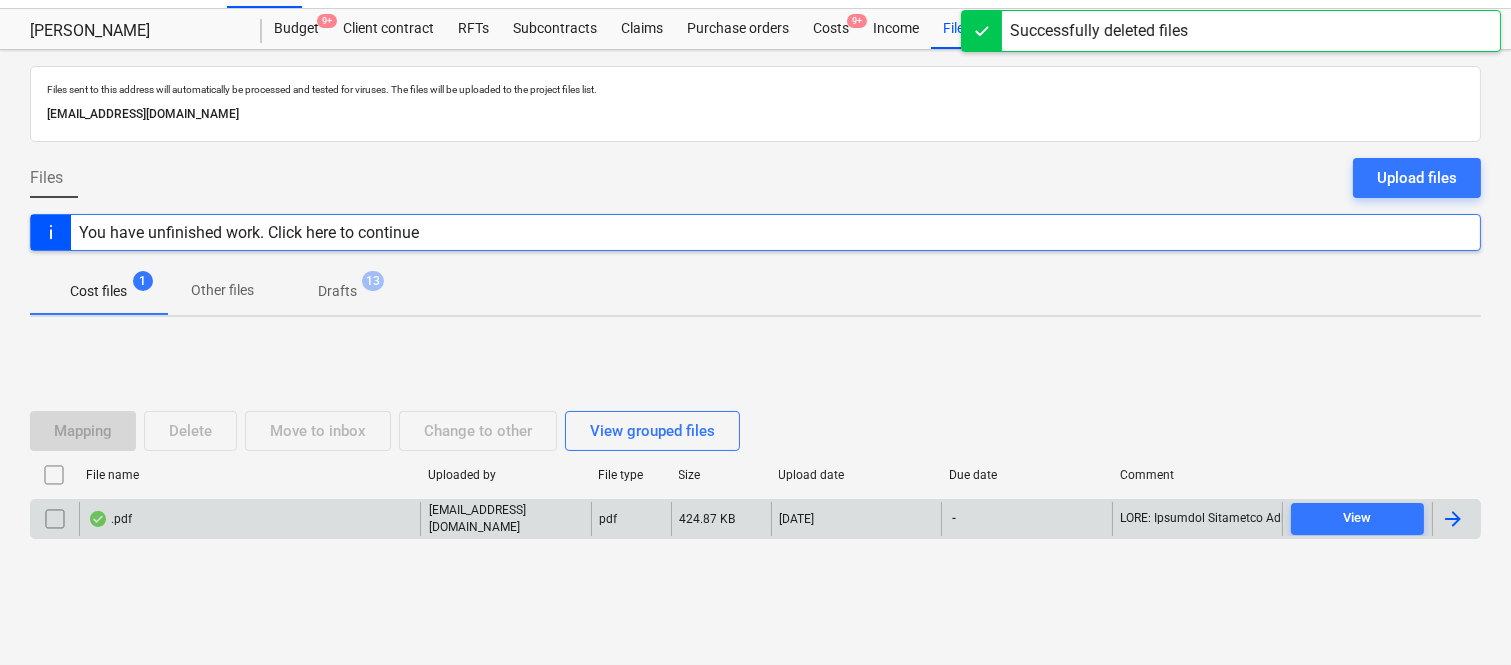 scroll, scrollTop: 42, scrollLeft: 0, axis: vertical 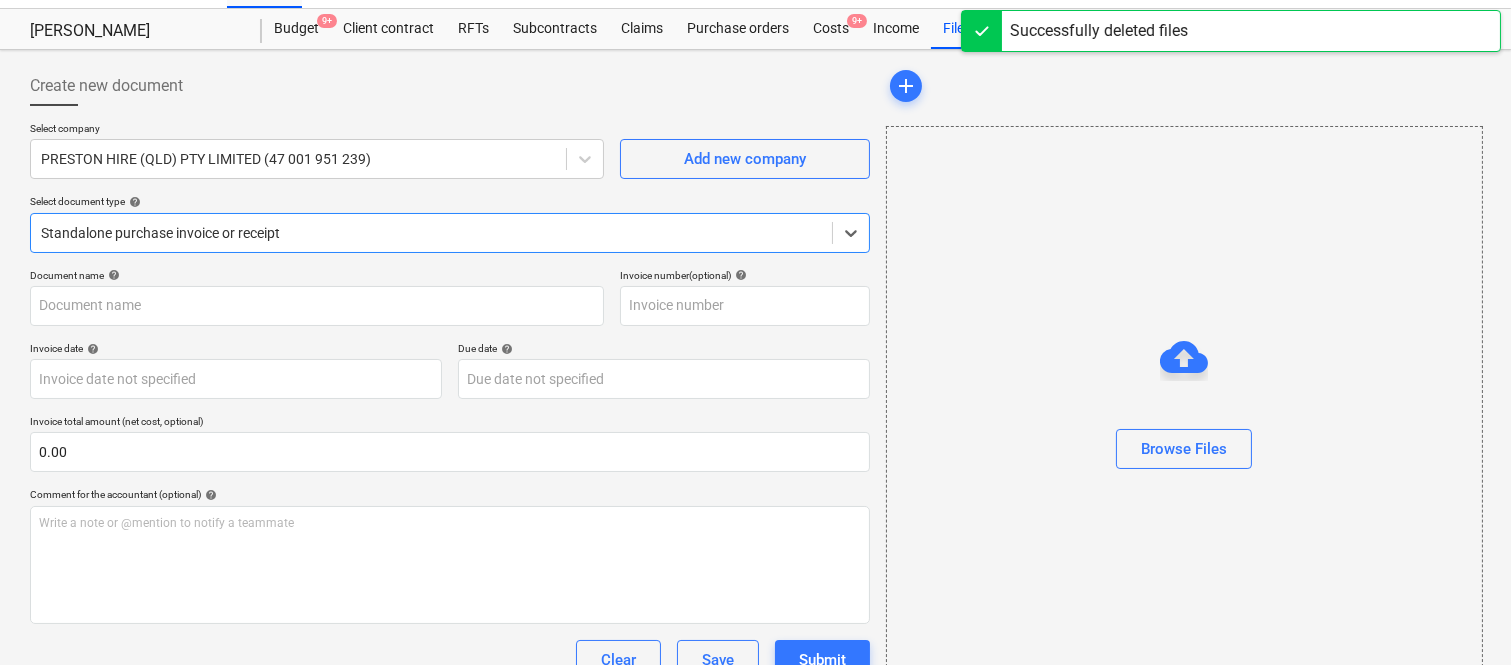 type on "126305" 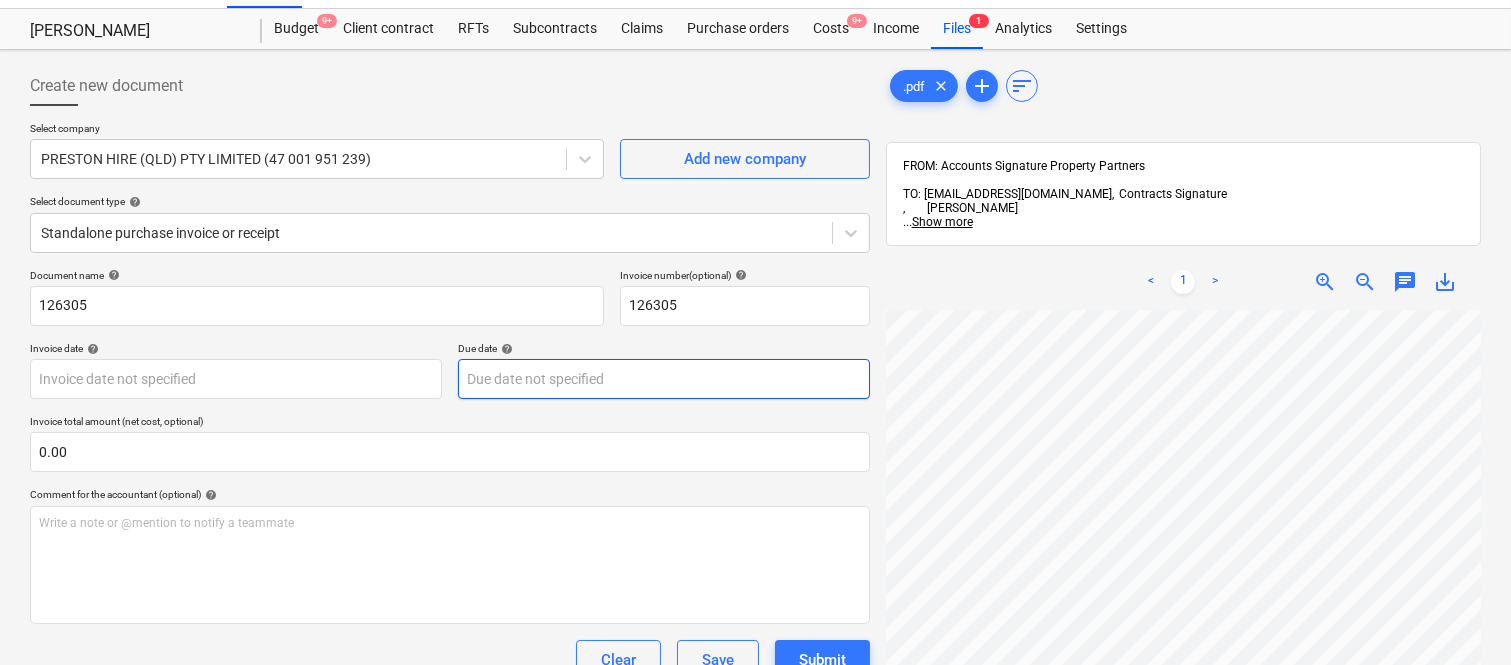 scroll, scrollTop: 64, scrollLeft: 0, axis: vertical 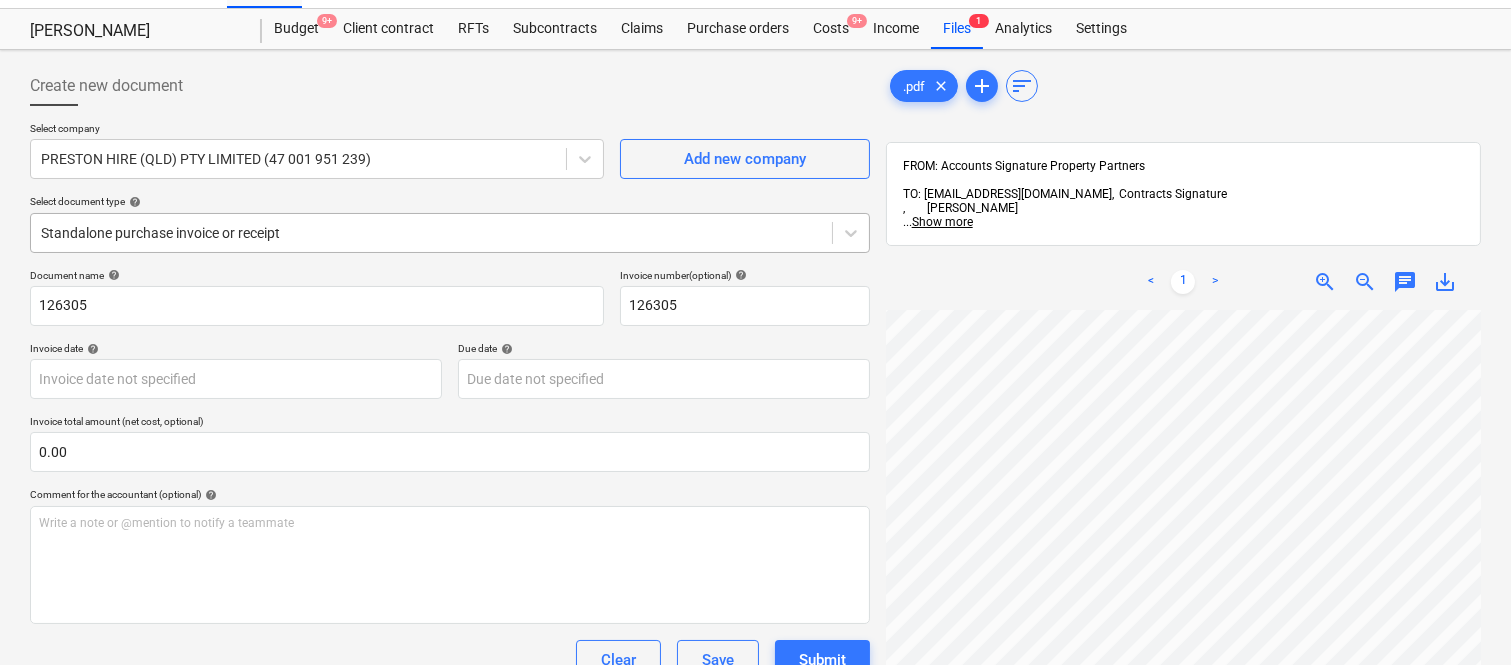 click at bounding box center [431, 233] 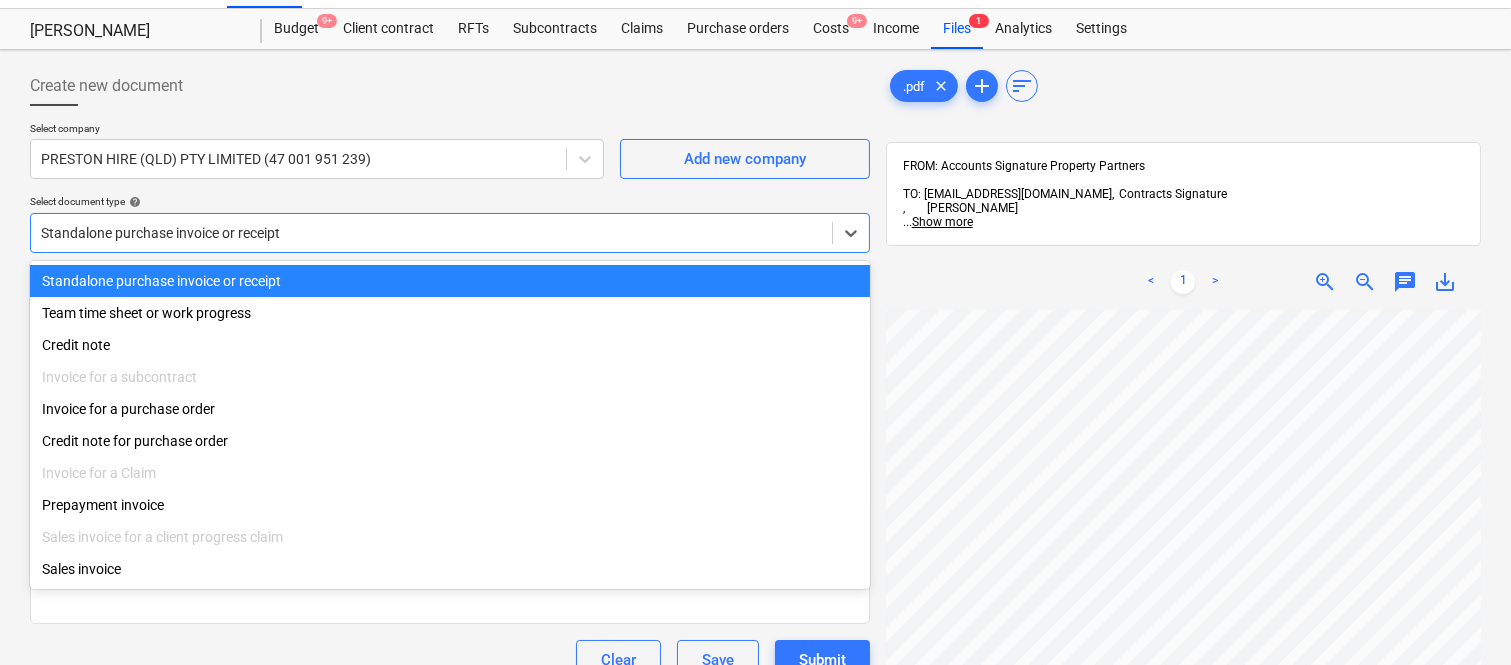 click on "Standalone purchase invoice or receipt" at bounding box center [450, 281] 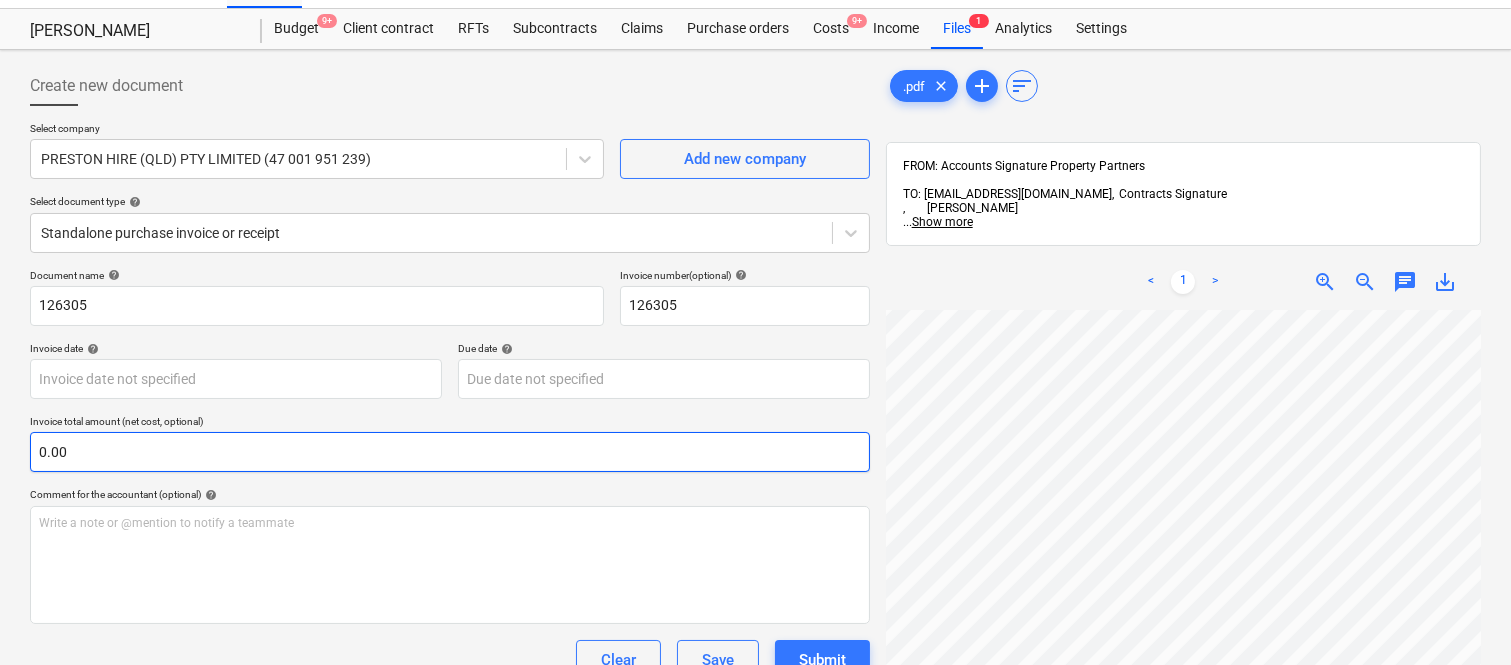 scroll, scrollTop: 325, scrollLeft: 0, axis: vertical 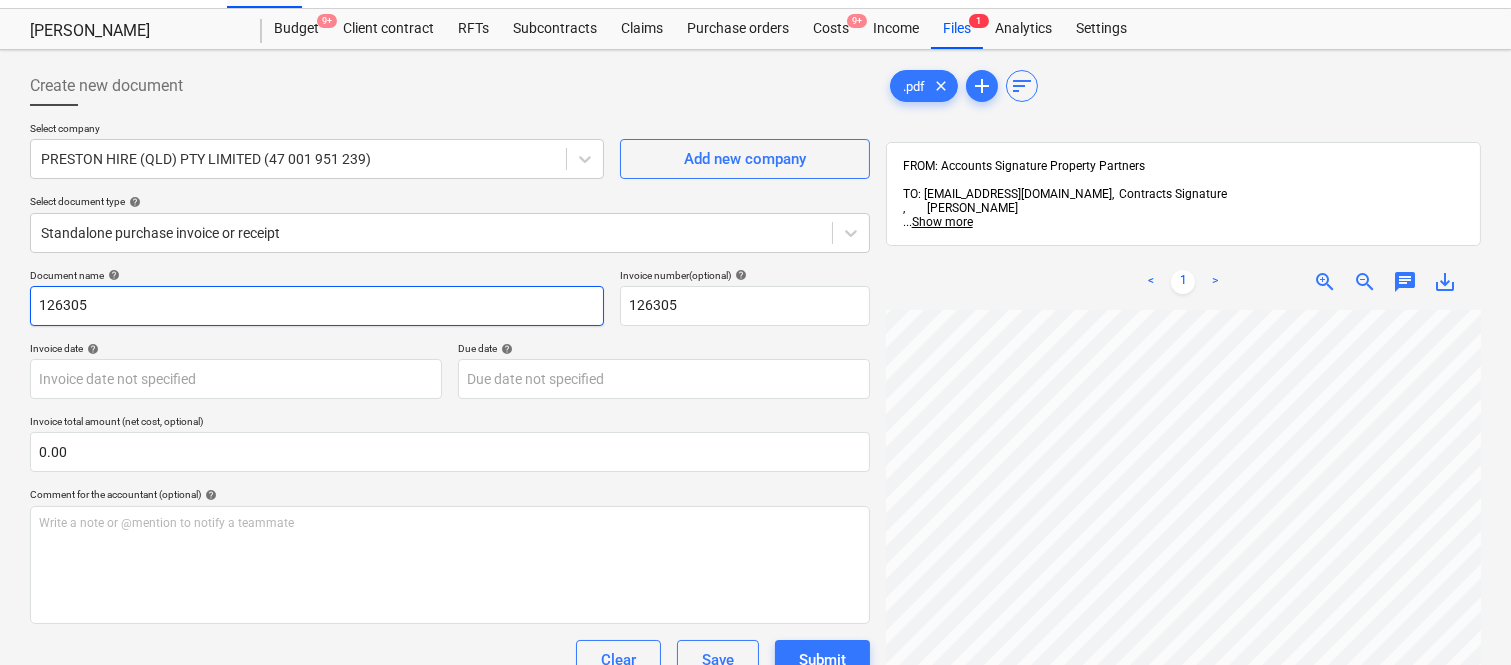 click on "126305" at bounding box center [317, 306] 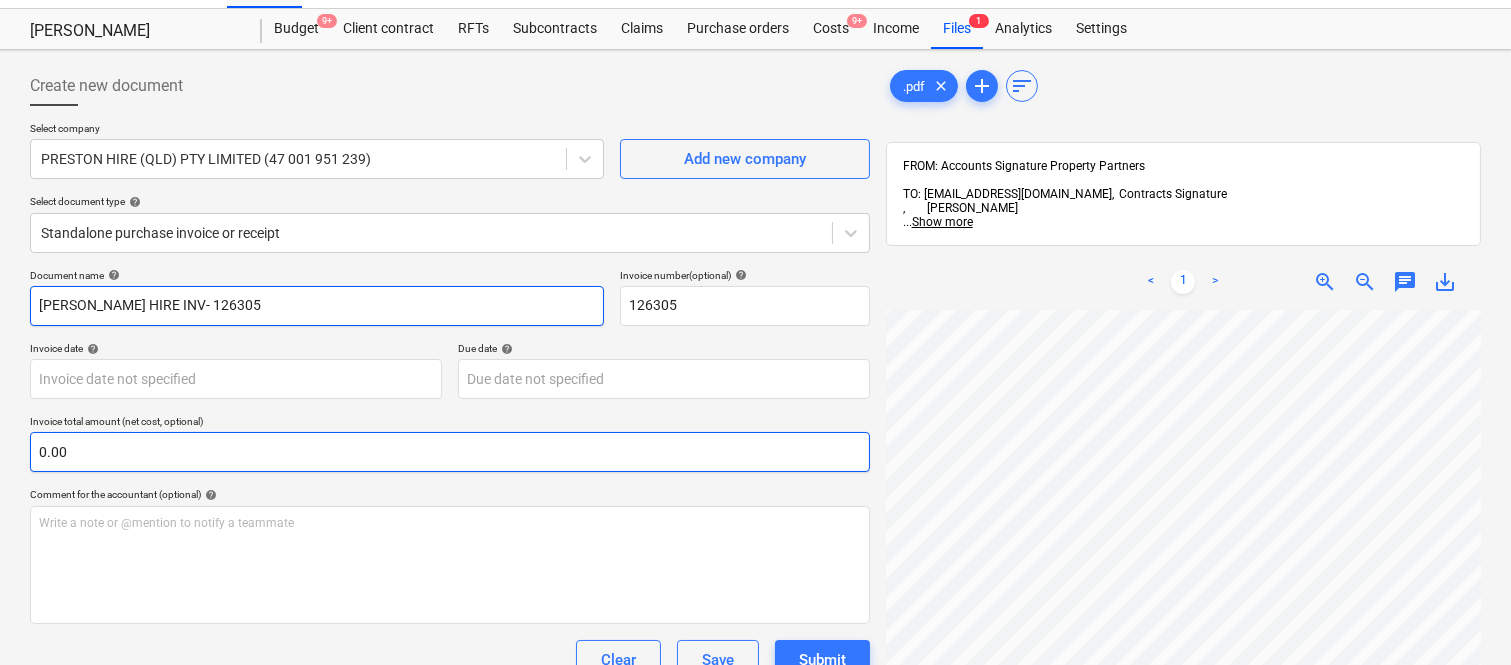 type on "[PERSON_NAME] HIRE INV- 126305" 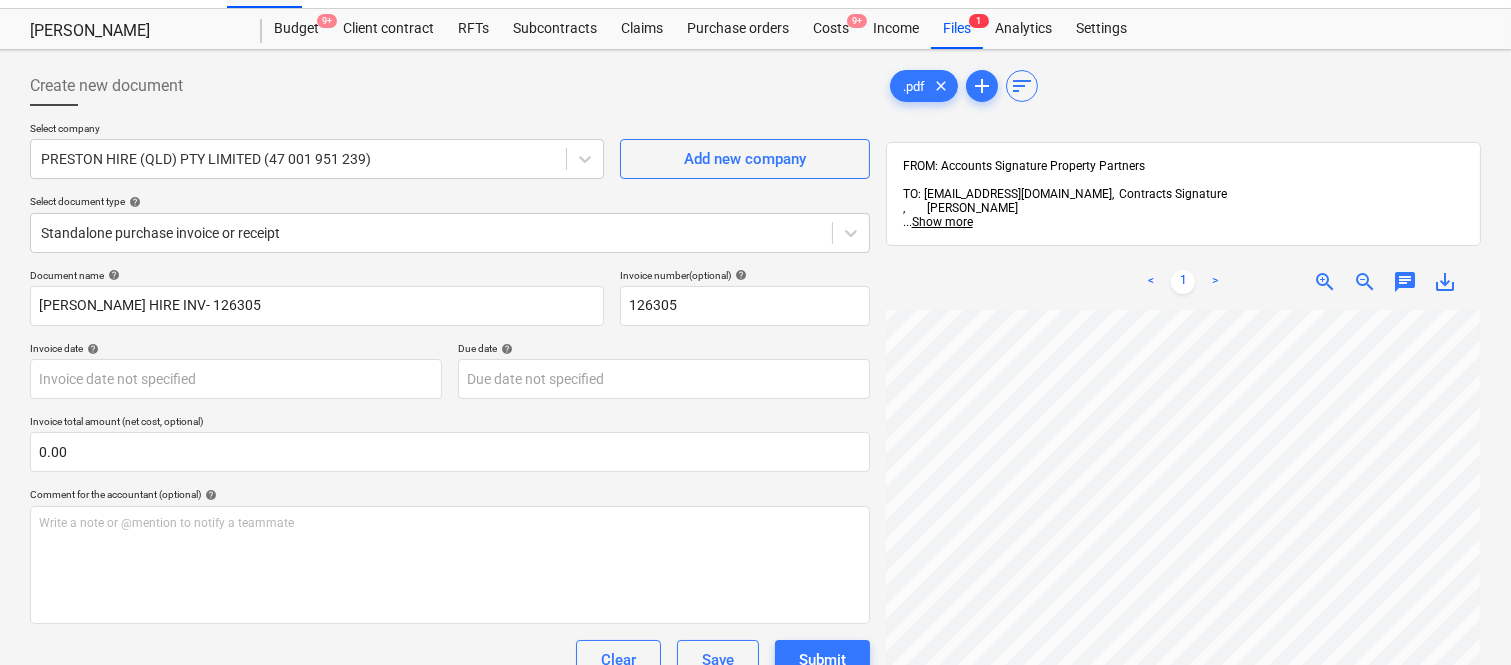 scroll, scrollTop: 178, scrollLeft: 306, axis: both 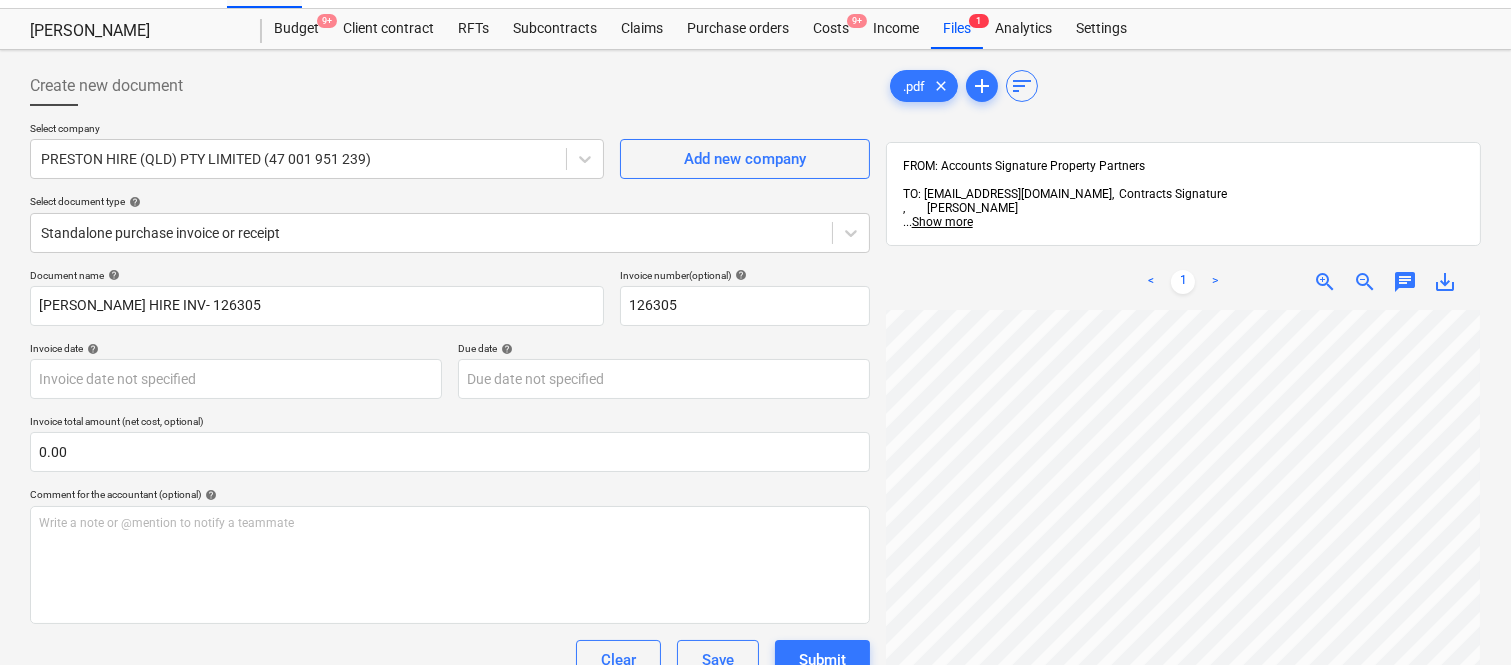 click on "Sales Projects Contacts Company Inbox Approvals format_size keyboard_arrow_down help search Search notifications 99+ keyboard_arrow_down A. Berdera keyboard_arrow_down Della Rosa Della Rosa Budget 9+ Client contract RFTs Subcontracts Claims Purchase orders Costs 9+ Income Files 1 Analytics Settings Create new document Select company PRESTON HIRE (QLD) PTY LIMITED (47 001 951 239)  Add new company Select document type help Standalone purchase invoice or receipt Document name help PRESTON HIRE INV- 126305 Invoice number  (optional) help 126305 Invoice date help Press the down arrow key to interact with the calendar and
select a date. Press the question mark key to get the keyboard shortcuts for changing dates. Due date help Press the down arrow key to interact with the calendar and
select a date. Press the question mark key to get the keyboard shortcuts for changing dates. Invoice total amount (net cost, optional) 0.00 Comment for the accountant (optional) help ﻿ Clear Save Submit $0.00 help <" at bounding box center [755, 290] 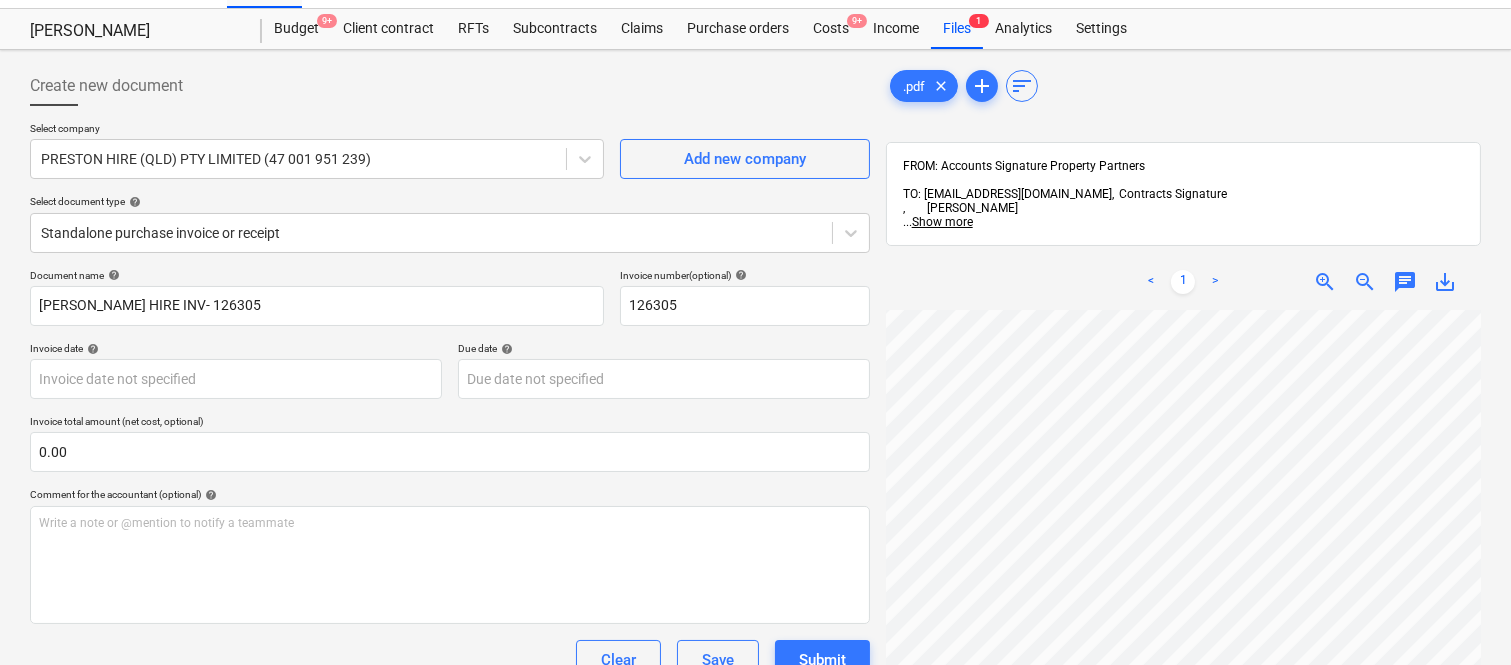scroll, scrollTop: 412, scrollLeft: 54, axis: both 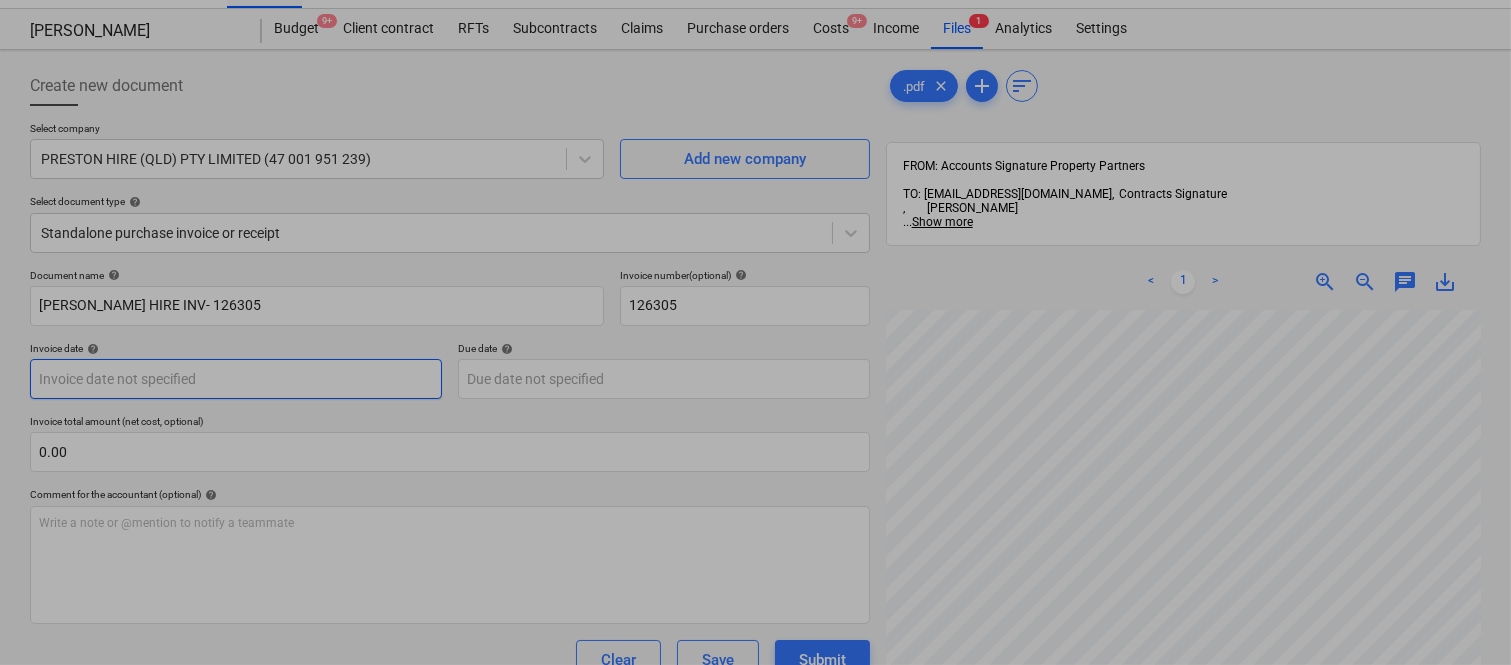 click on "Sales Projects Contacts Company Inbox Approvals format_size keyboard_arrow_down help search Search notifications 99+ keyboard_arrow_down A. Berdera keyboard_arrow_down Della Rosa Della Rosa Budget 9+ Client contract RFTs Subcontracts Claims Purchase orders Costs 9+ Income Files 1 Analytics Settings Create new document Select company PRESTON HIRE (QLD) PTY LIMITED (47 001 951 239)  Add new company Select document type help Standalone purchase invoice or receipt Document name help PRESTON HIRE INV- 126305 Invoice number  (optional) help 126305 Invoice date help Press the down arrow key to interact with the calendar and
select a date. Press the question mark key to get the keyboard shortcuts for changing dates. Due date help Press the down arrow key to interact with the calendar and
select a date. Press the question mark key to get the keyboard shortcuts for changing dates. Invoice total amount (net cost, optional) 0.00 Comment for the accountant (optional) help ﻿ Clear Save Submit $0.00 help .pdf <" at bounding box center [755, 290] 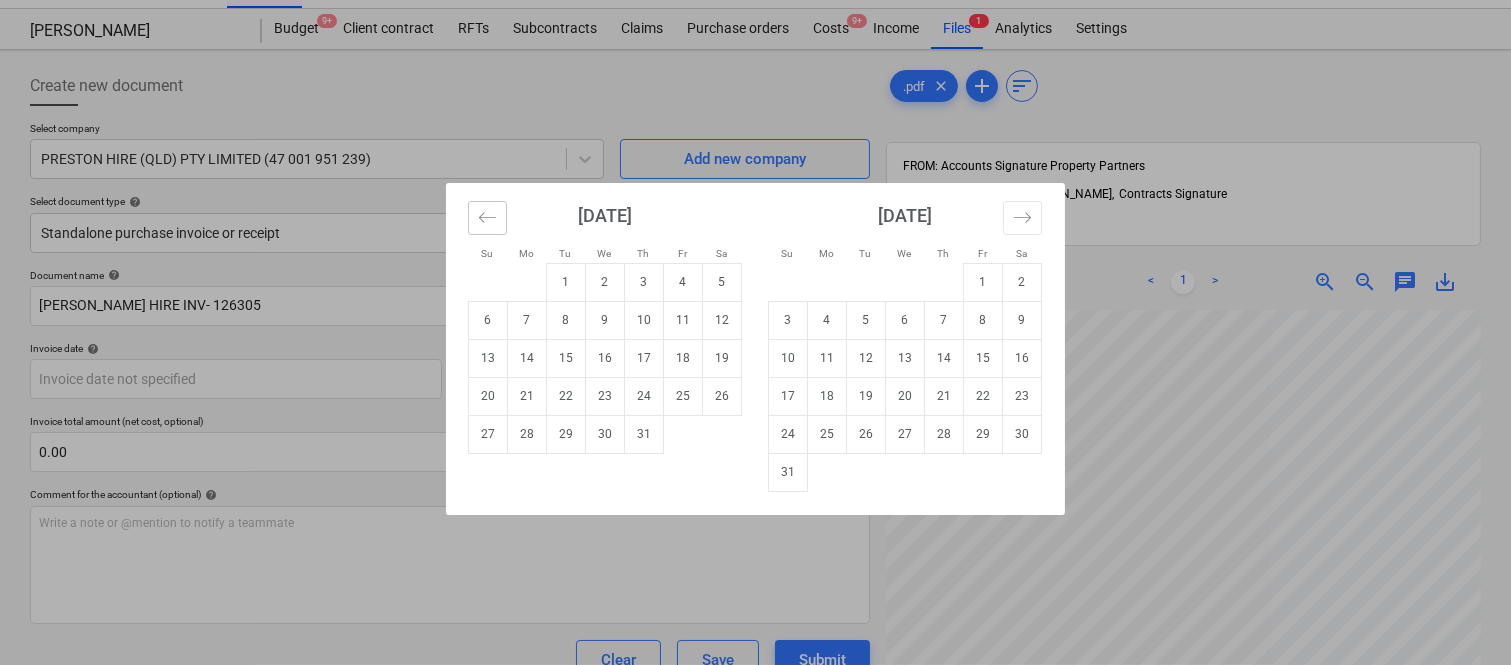 click 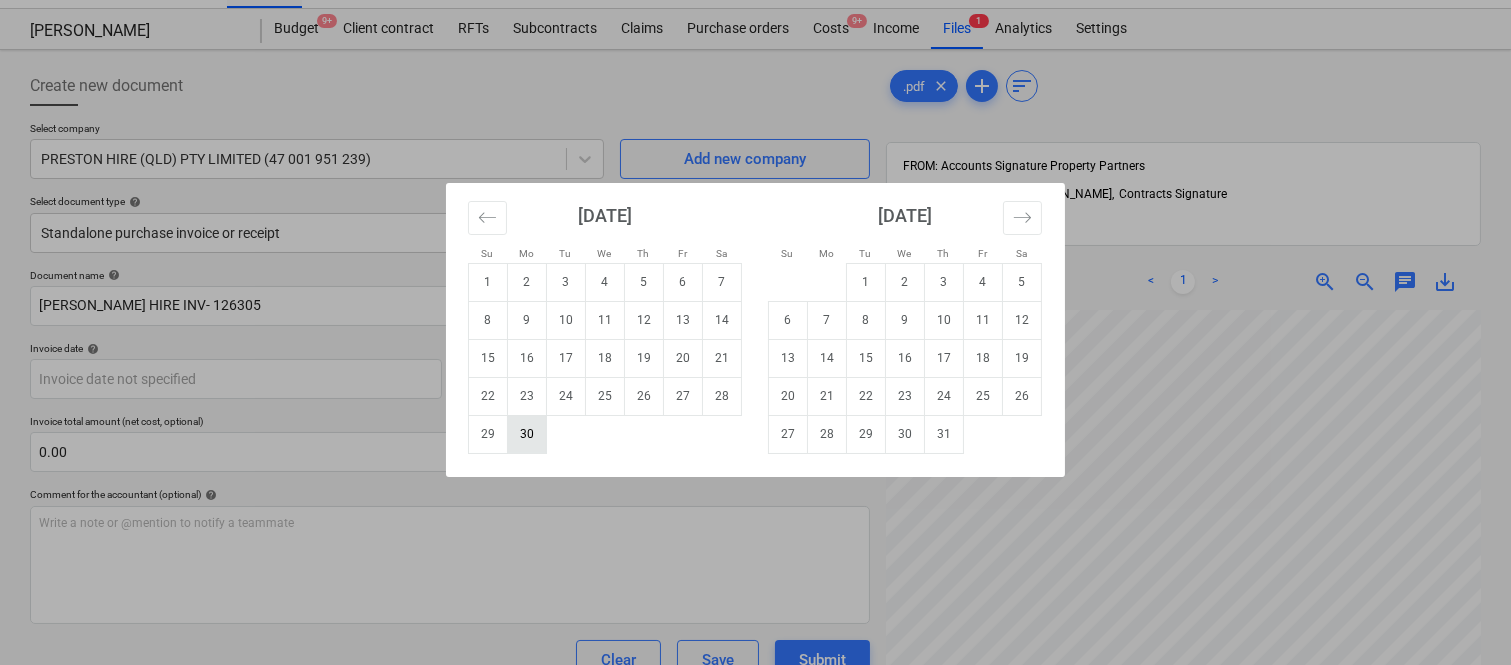 click on "30" at bounding box center (527, 434) 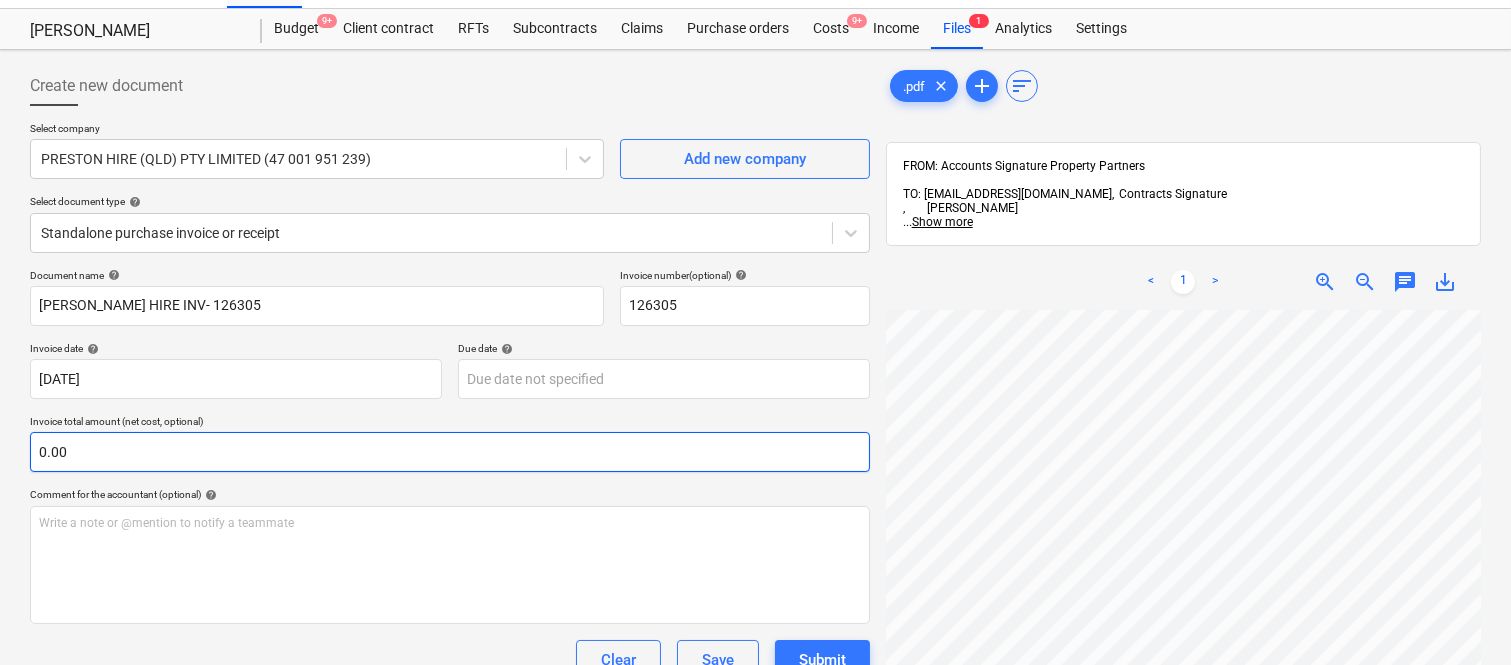 scroll, scrollTop: 667, scrollLeft: 31, axis: both 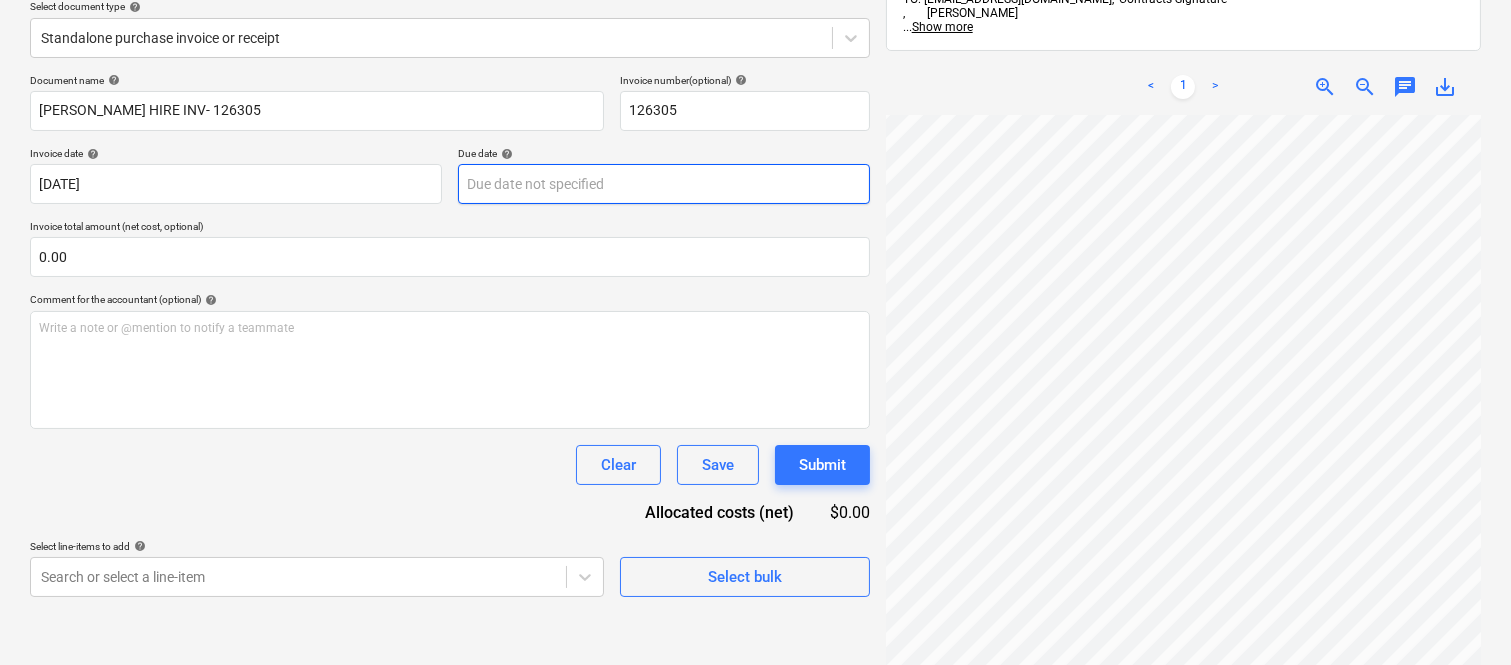 click on "Sales Projects Contacts Company Inbox Approvals format_size keyboard_arrow_down help search Search notifications 99+ keyboard_arrow_down A. Berdera keyboard_arrow_down Della Rosa Della Rosa Budget 9+ Client contract RFTs Subcontracts Claims Purchase orders Costs 9+ Income Files 1 Analytics Settings Create new document Select company PRESTON HIRE (QLD) PTY LIMITED (47 001 951 239)  Add new company Select document type help Standalone purchase invoice or receipt Document name help PRESTON HIRE INV- 126305 Invoice number  (optional) help 126305 Invoice date help 30 Jun 2025 30.06.2025 Press the down arrow key to interact with the calendar and
select a date. Press the question mark key to get the keyboard shortcuts for changing dates. Due date help Press the down arrow key to interact with the calendar and
select a date. Press the question mark key to get the keyboard shortcuts for changing dates. Invoice total amount (net cost, optional) 0.00 Comment for the accountant (optional) help ﻿ Clear Save <" at bounding box center (755, 95) 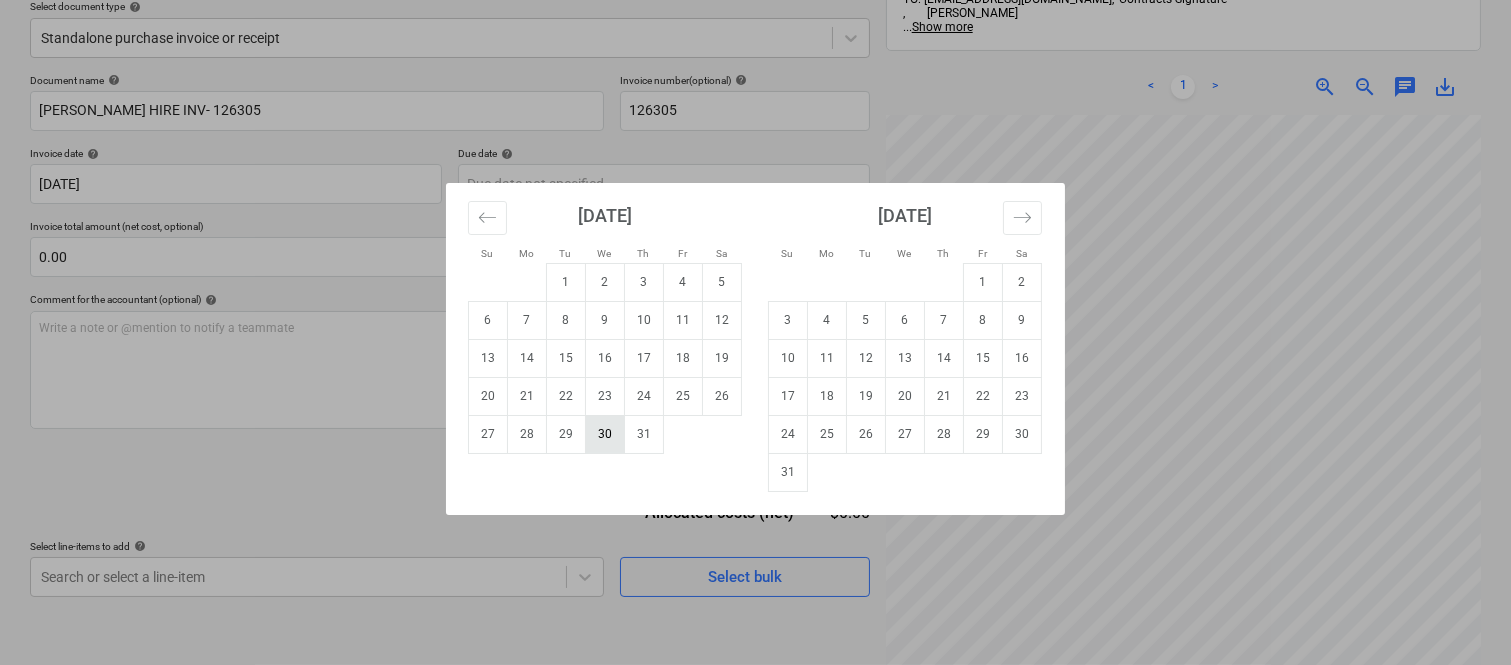 click on "30" at bounding box center [605, 434] 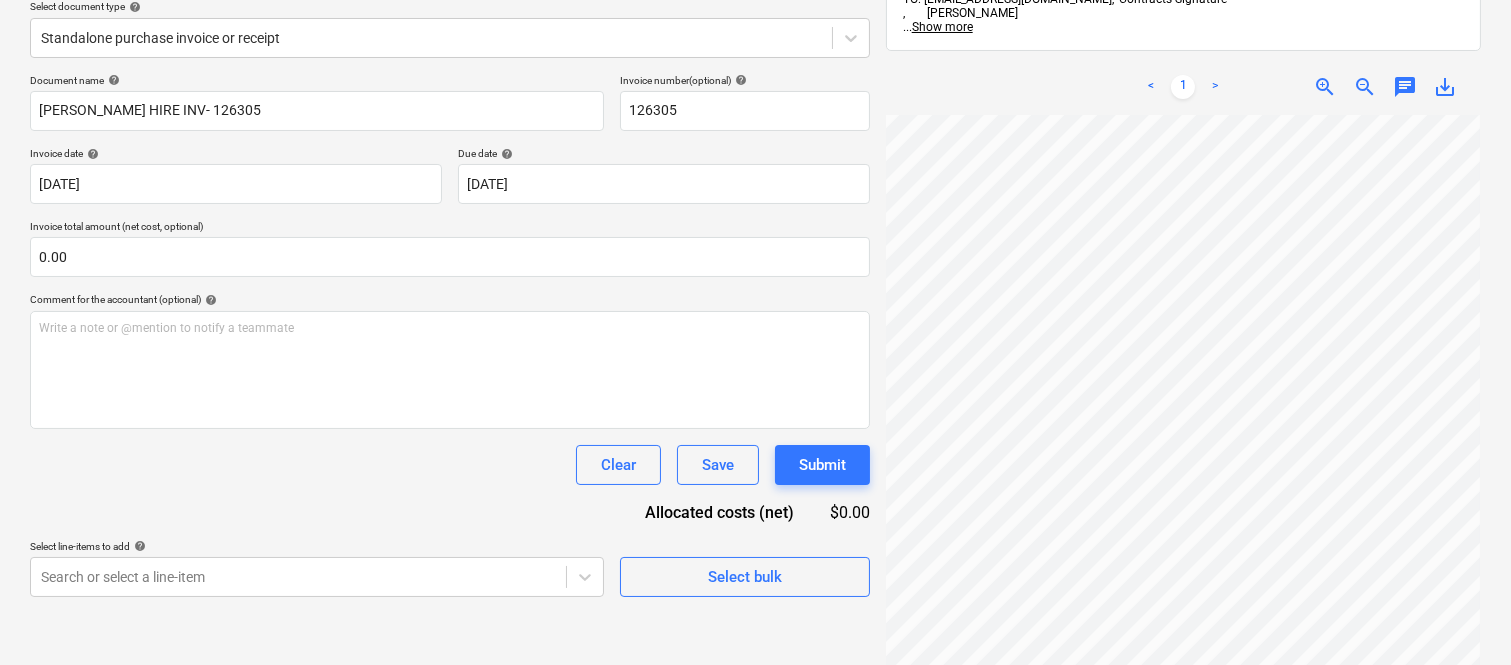 scroll, scrollTop: 660, scrollLeft: 306, axis: both 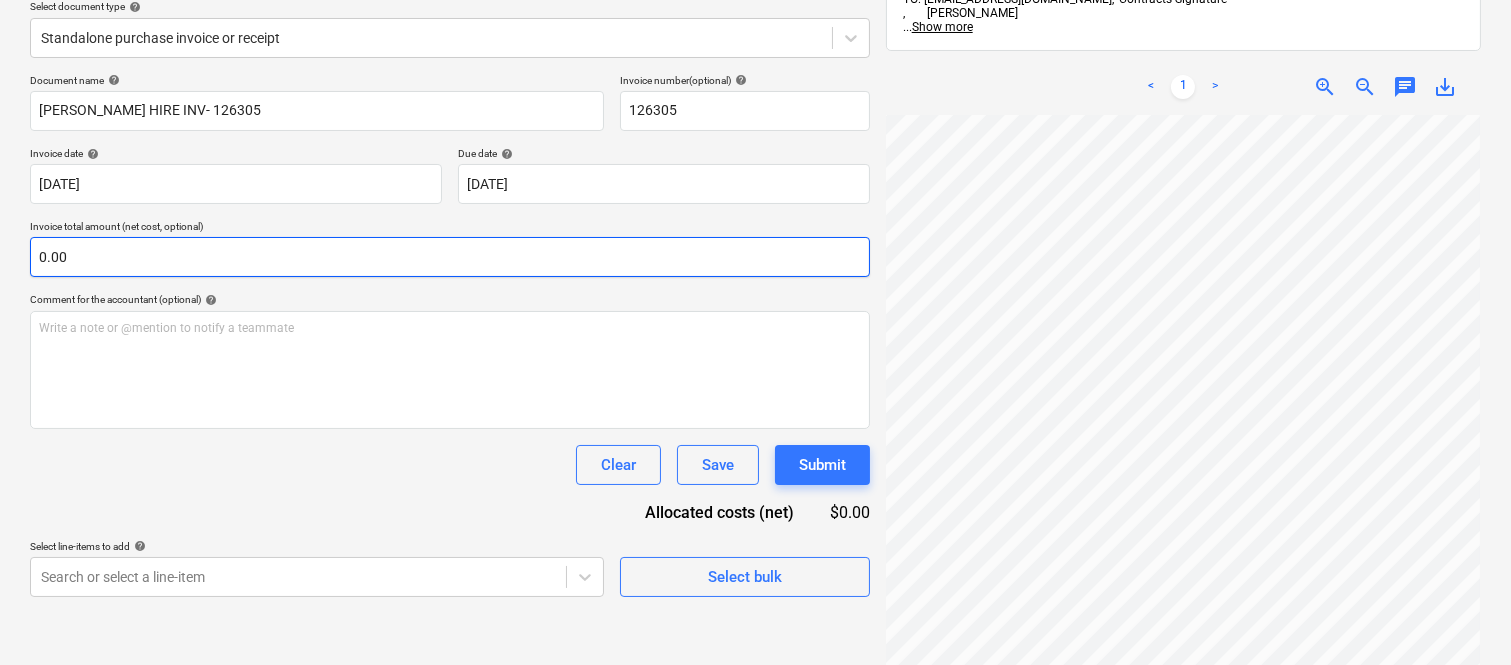 click on "0.00" at bounding box center [450, 257] 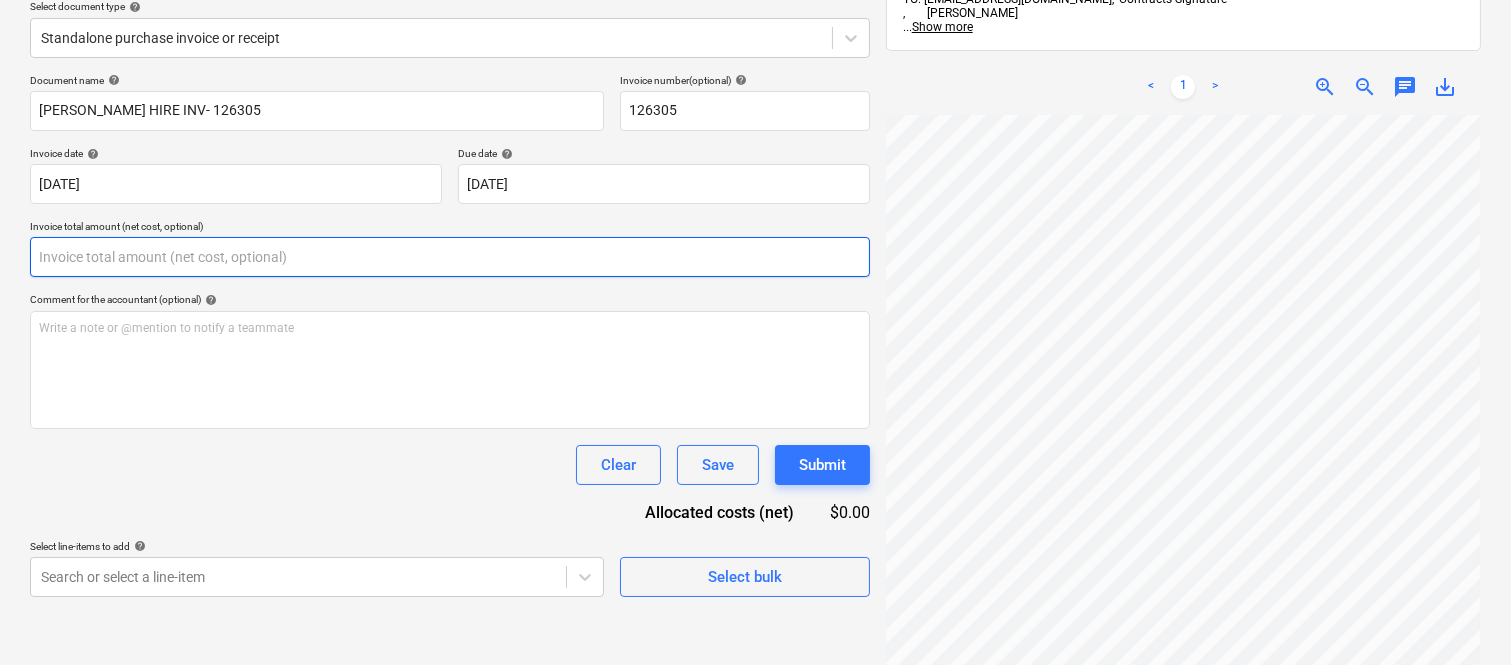 paste on "3,407.14" 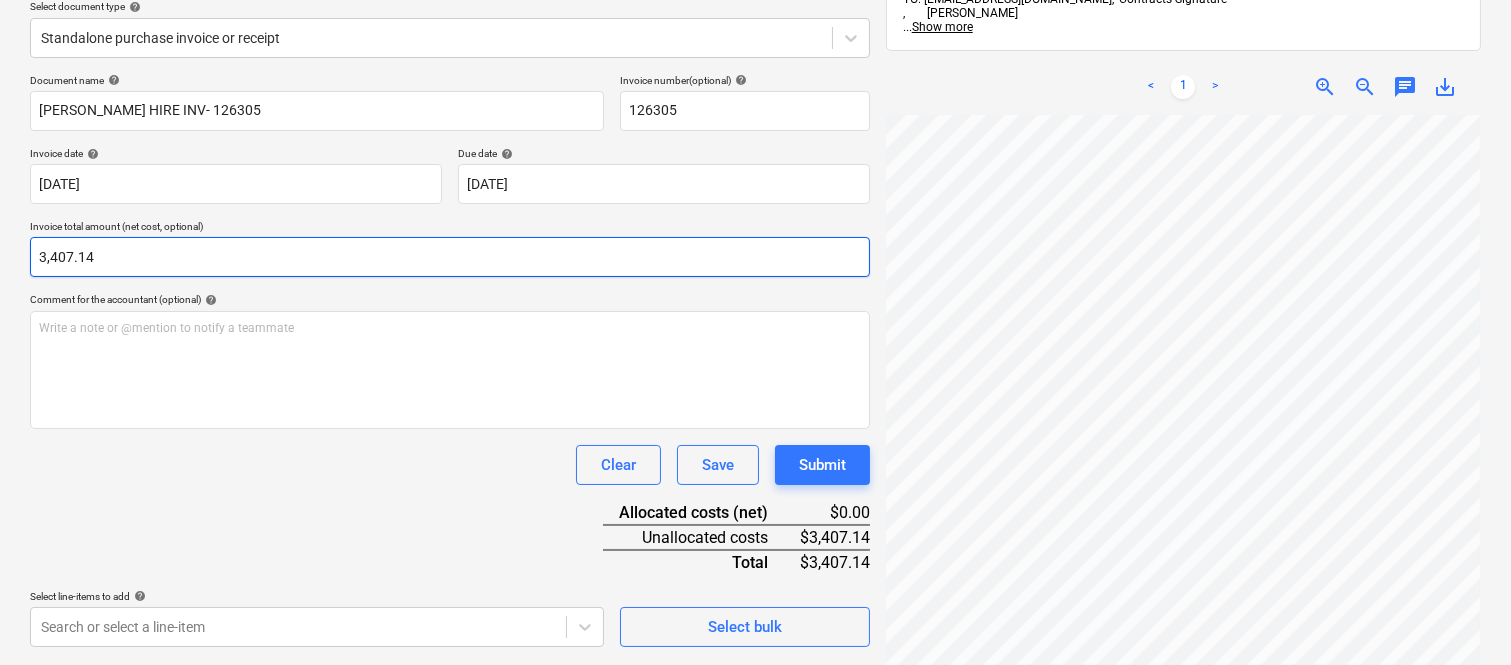 type on "3,407.14" 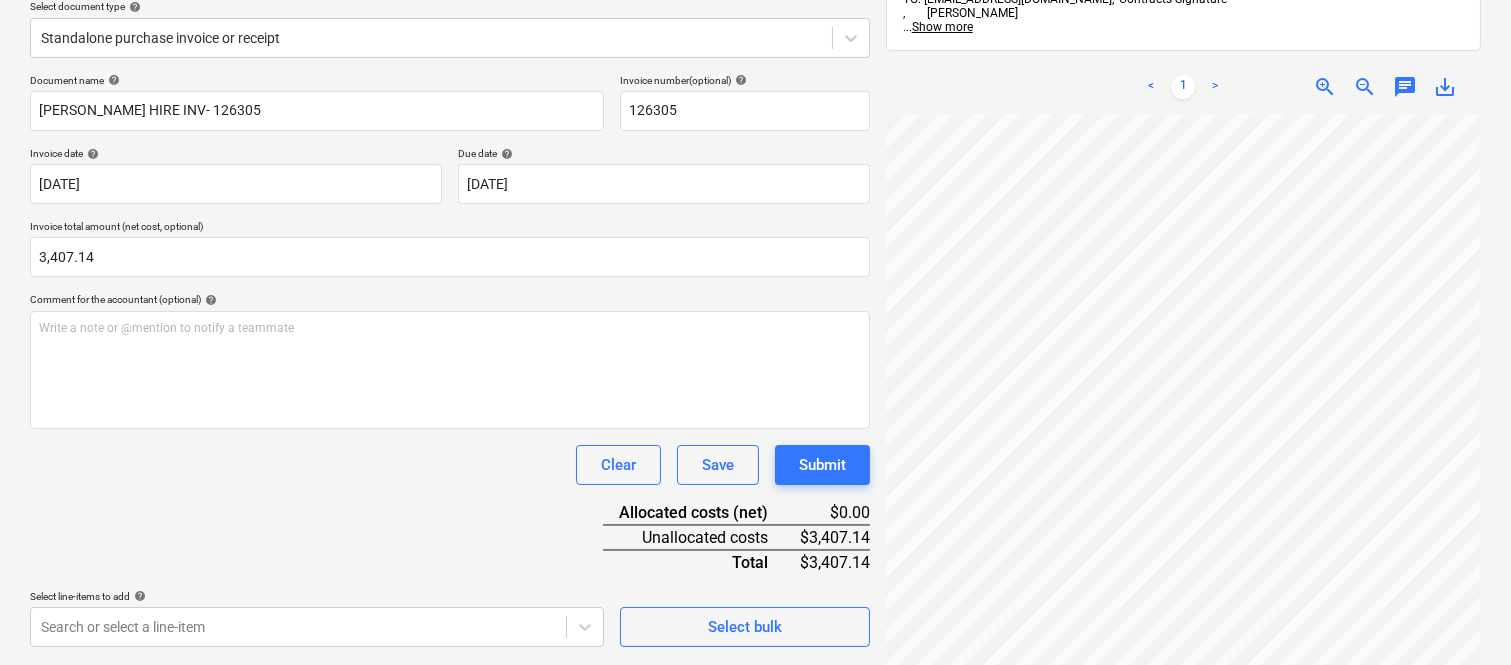 click on "Clear Save Submit" at bounding box center (450, 465) 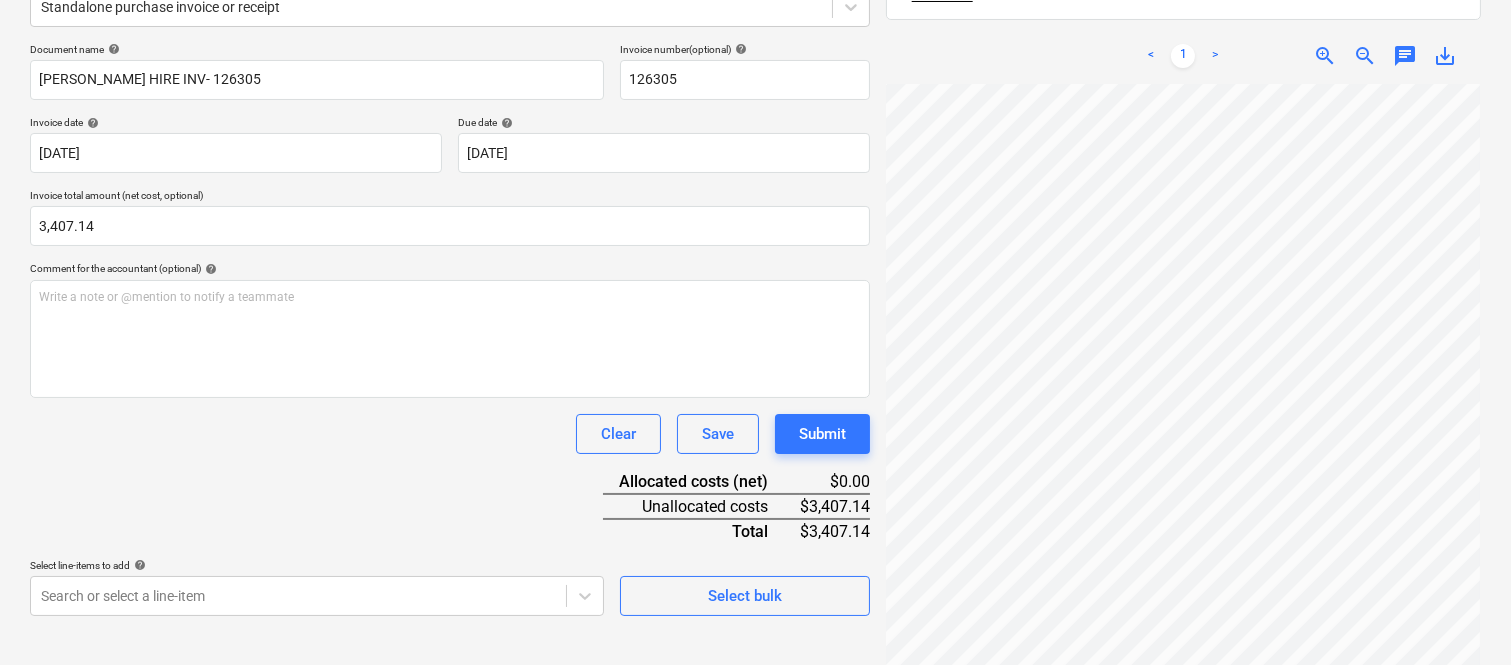 scroll, scrollTop: 285, scrollLeft: 0, axis: vertical 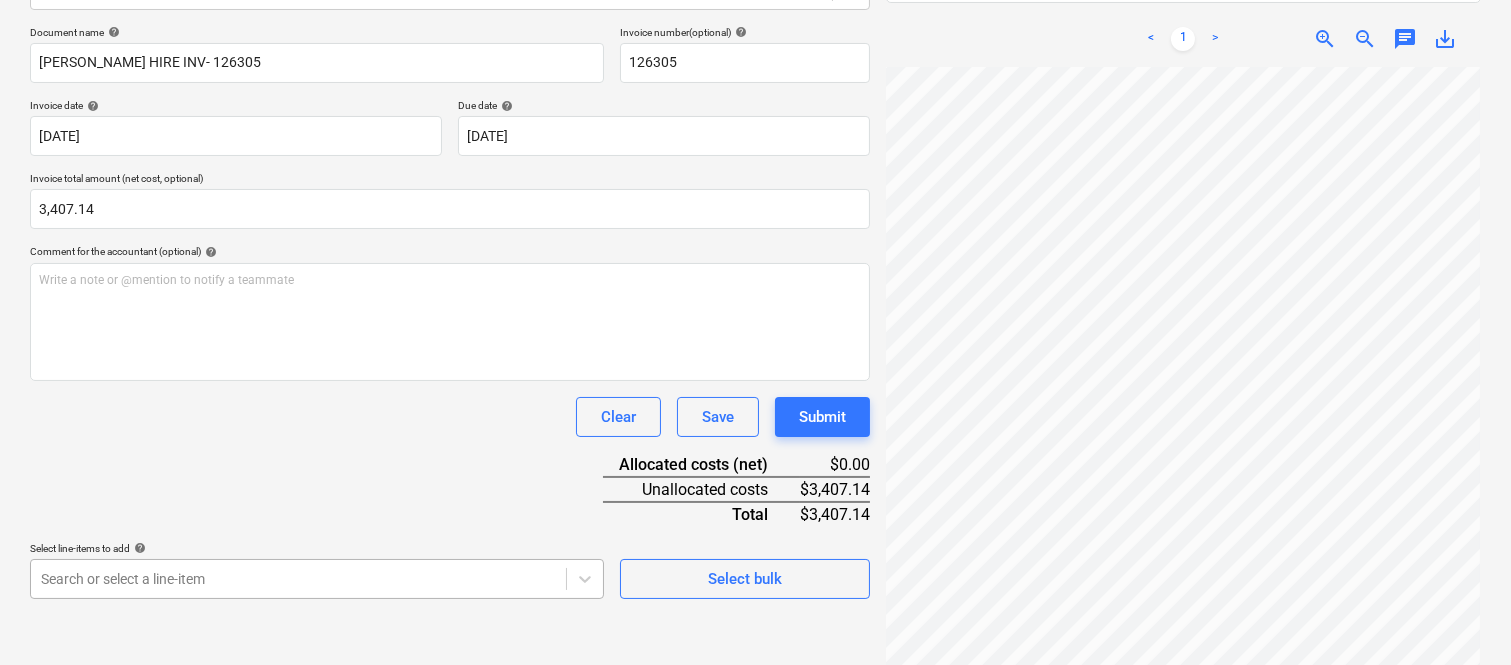 click on "Sales Projects Contacts Company Inbox Approvals format_size keyboard_arrow_down help search Search notifications 99+ keyboard_arrow_down A. Berdera keyboard_arrow_down Della Rosa Della Rosa Budget 9+ Client contract RFTs Subcontracts Claims Purchase orders Costs 9+ Income Files 1 Analytics Settings Create new document Select company PRESTON HIRE (QLD) PTY LIMITED (47 001 951 239)  Add new company Select document type help Standalone purchase invoice or receipt Document name help PRESTON HIRE INV- 126305 Invoice number  (optional) help 126305 Invoice date help 30 Jun 2025 30.06.2025 Press the down arrow key to interact with the calendar and
select a date. Press the question mark key to get the keyboard shortcuts for changing dates. Due date help 30 Jul 2025 30.07.2025 Press the down arrow key to interact with the calendar and
select a date. Press the question mark key to get the keyboard shortcuts for changing dates. Invoice total amount (net cost, optional) 3,407.14 help ﻿ Clear Save Submit $0.00" at bounding box center [755, 47] 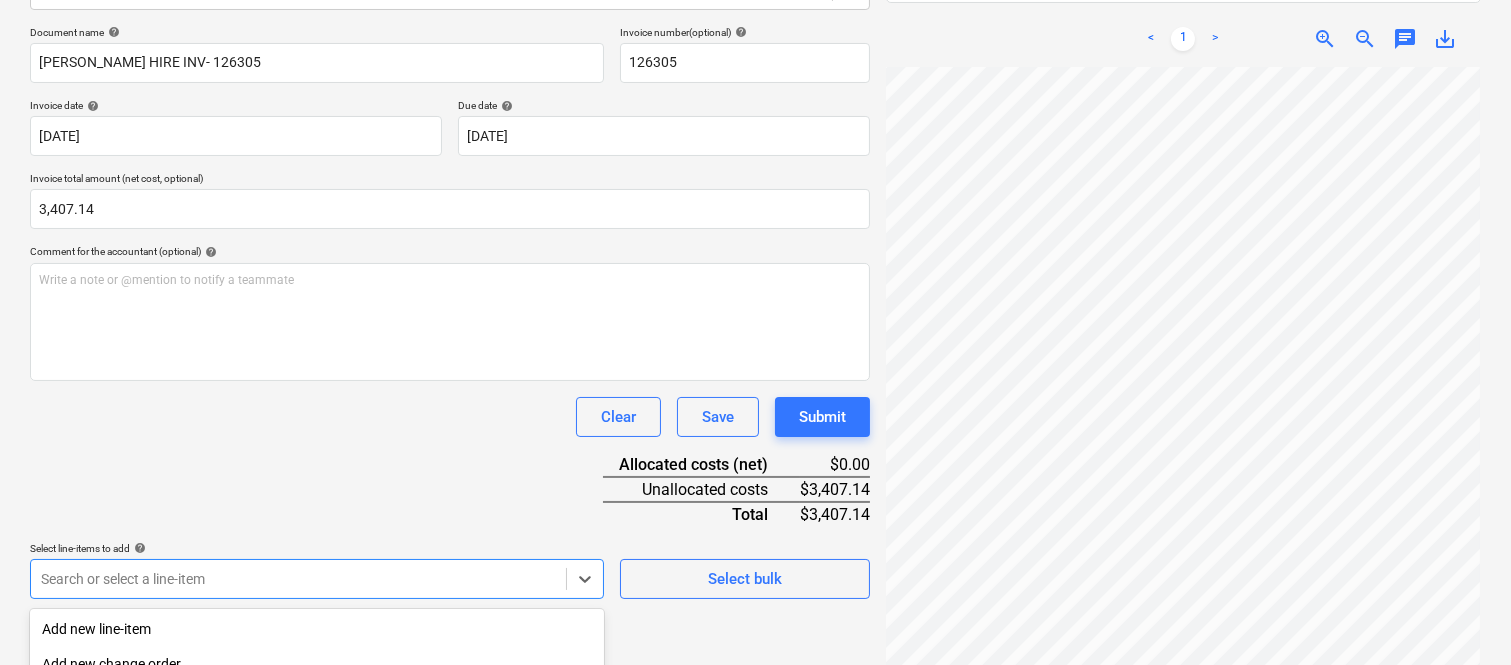 scroll, scrollTop: 532, scrollLeft: 0, axis: vertical 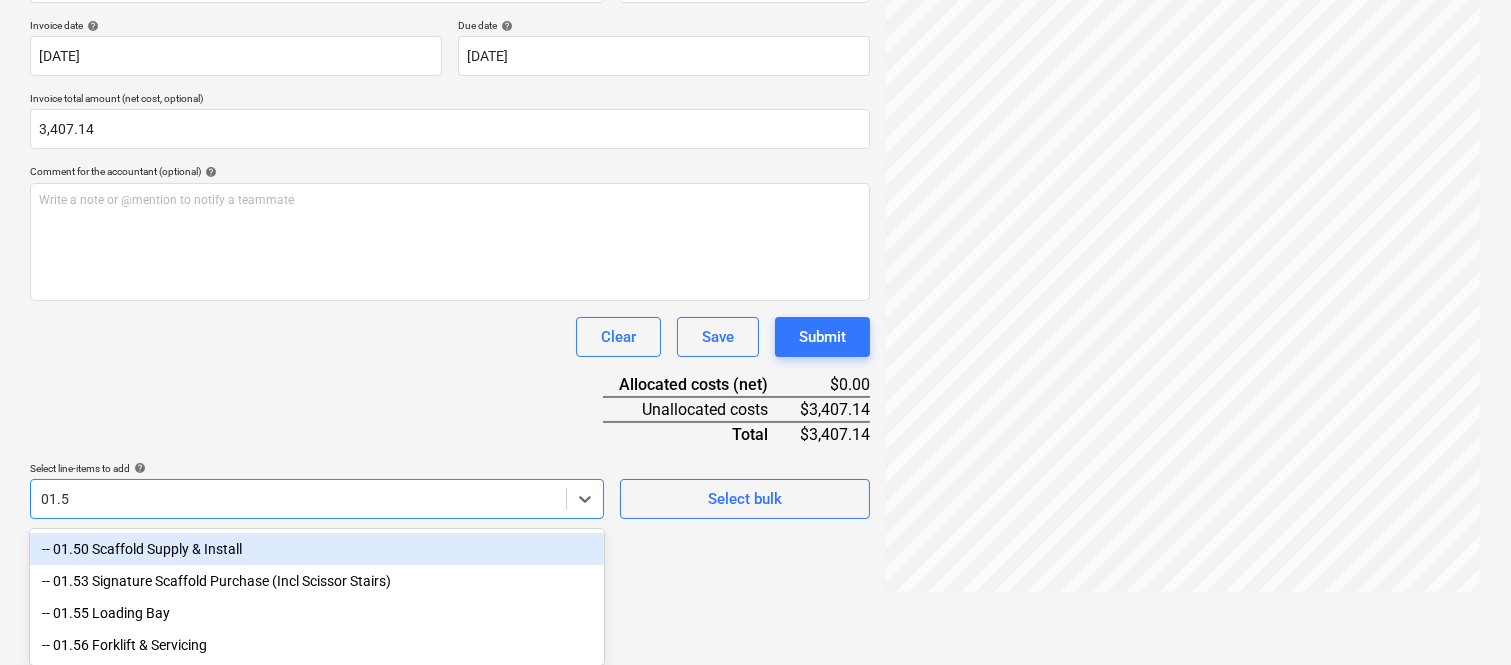 type on "01.55" 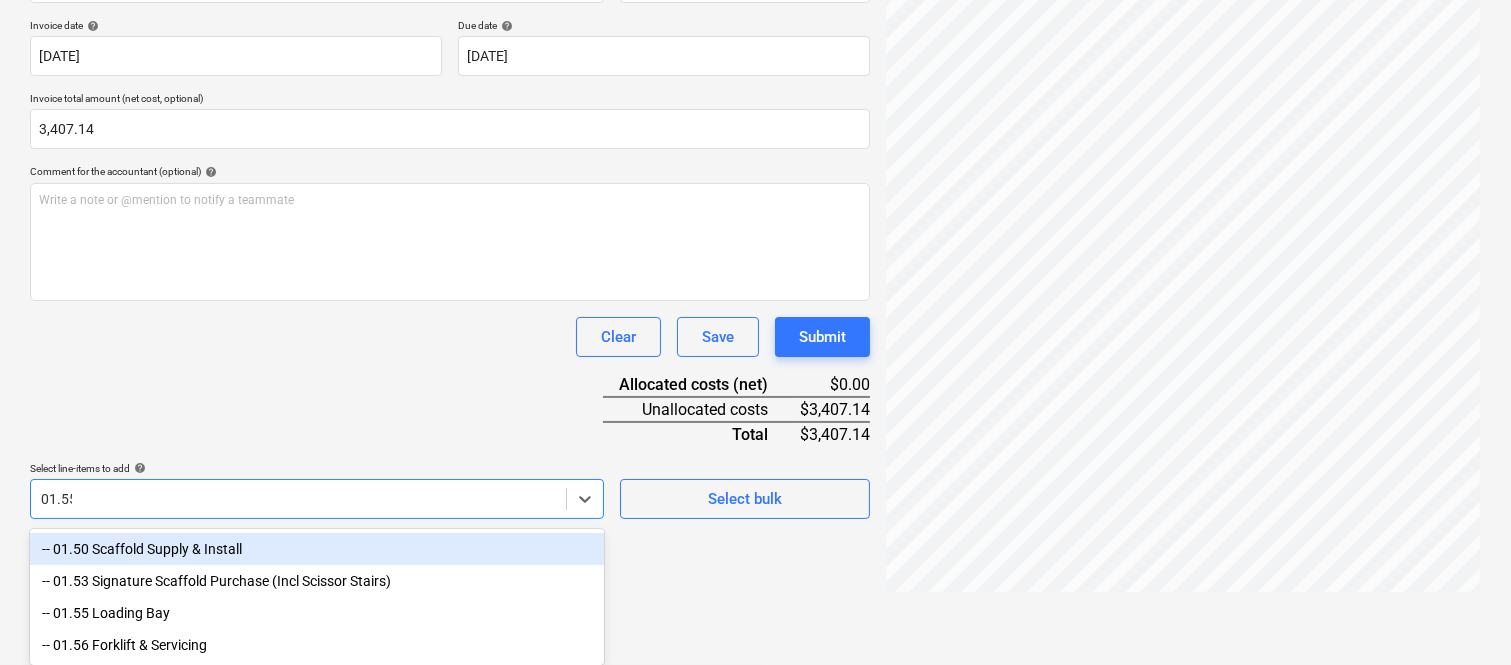 scroll, scrollTop: 285, scrollLeft: 0, axis: vertical 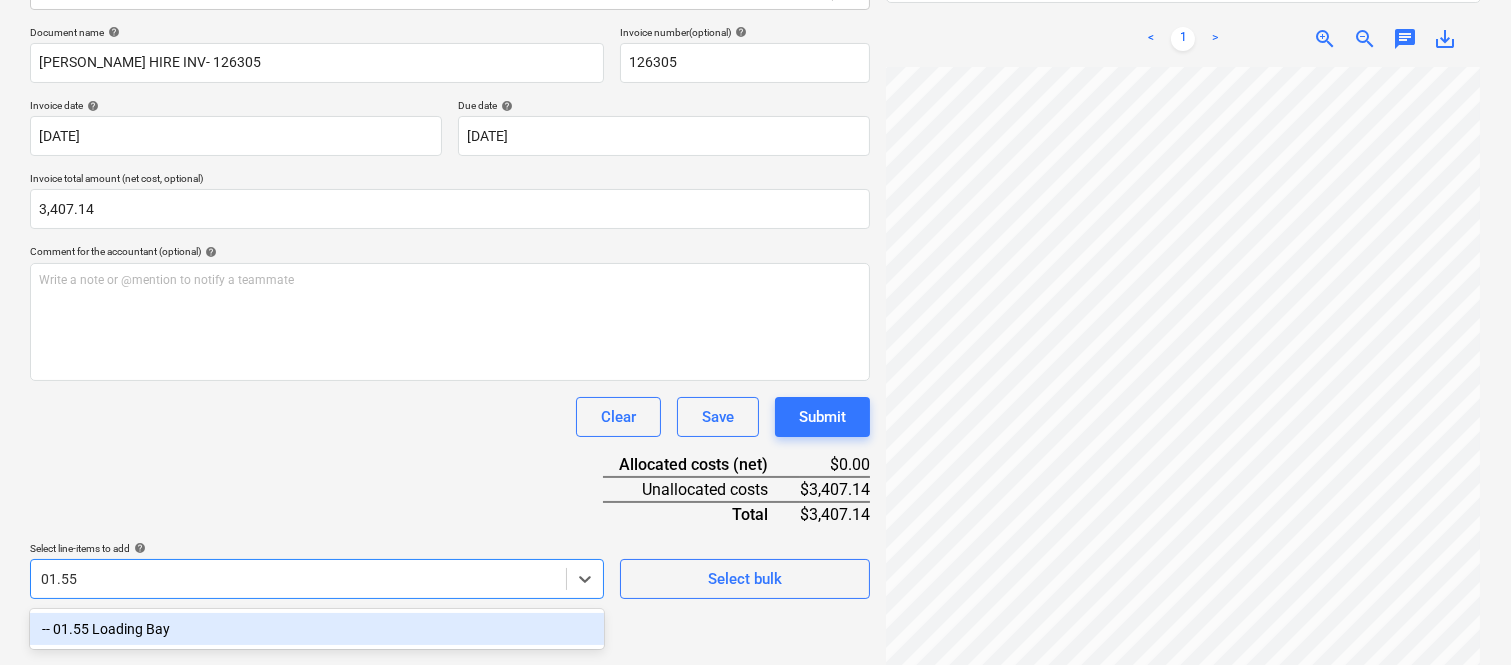 click on "--  01.55 Loading Bay" at bounding box center (317, 629) 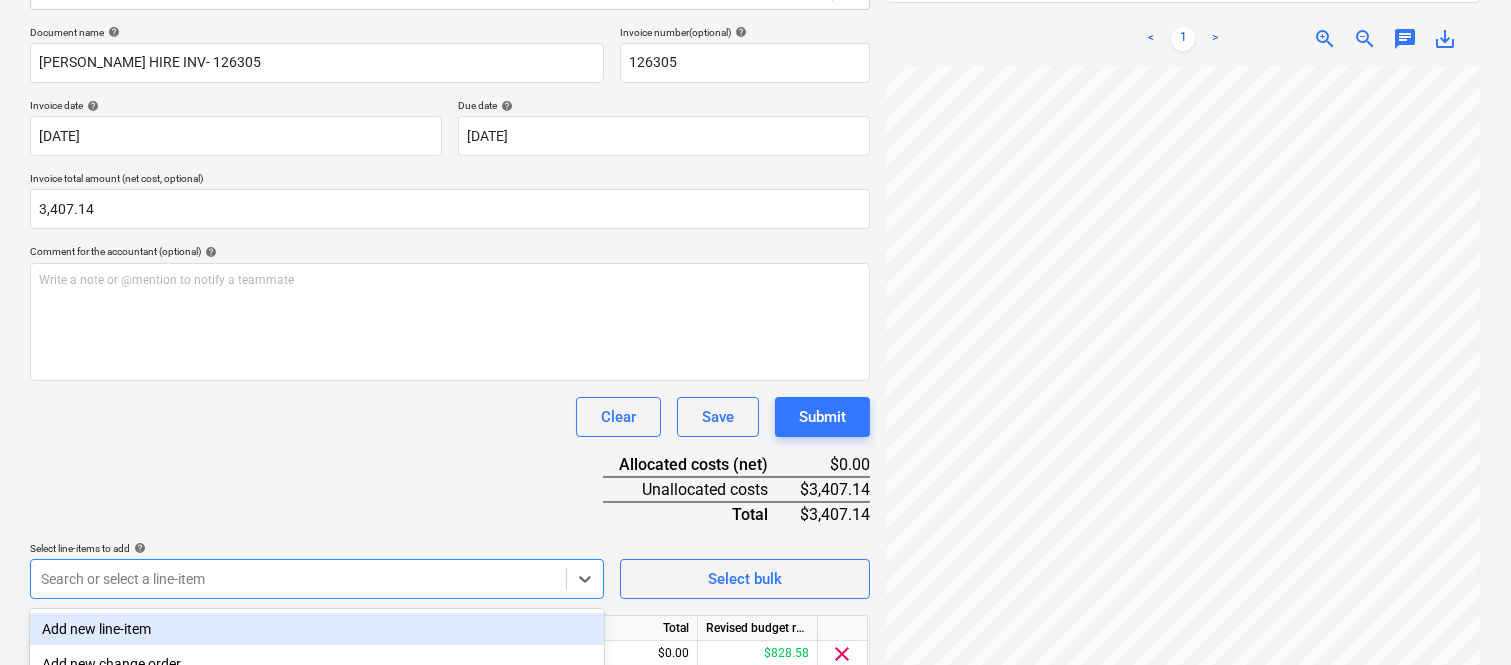 click on "Document name help PRESTON HIRE INV- 126305 Invoice number  (optional) help 126305 Invoice date help 30 Jun 2025 30.06.2025 Press the down arrow key to interact with the calendar and
select a date. Press the question mark key to get the keyboard shortcuts for changing dates. Due date help 30 Jul 2025 30.07.2025 Press the down arrow key to interact with the calendar and
select a date. Press the question mark key to get the keyboard shortcuts for changing dates. Invoice total amount (net cost, optional) 3,407.14 Comment for the accountant (optional) help Write a note or @mention to notify a teammate ﻿ Clear Save Submit Allocated costs (net) $0.00 Unallocated costs $3,407.14 Total $3,407.14 Select line-items to add help option --  01.55 Loading Bay, selected. option Add new line-item focused, 1 of 182. 182 results available. Use Up and Down to choose options, press Enter to select the currently focused option, press Escape to exit the menu, press Tab to select the option and exit the menu. Select bulk Unit" at bounding box center (450, 378) 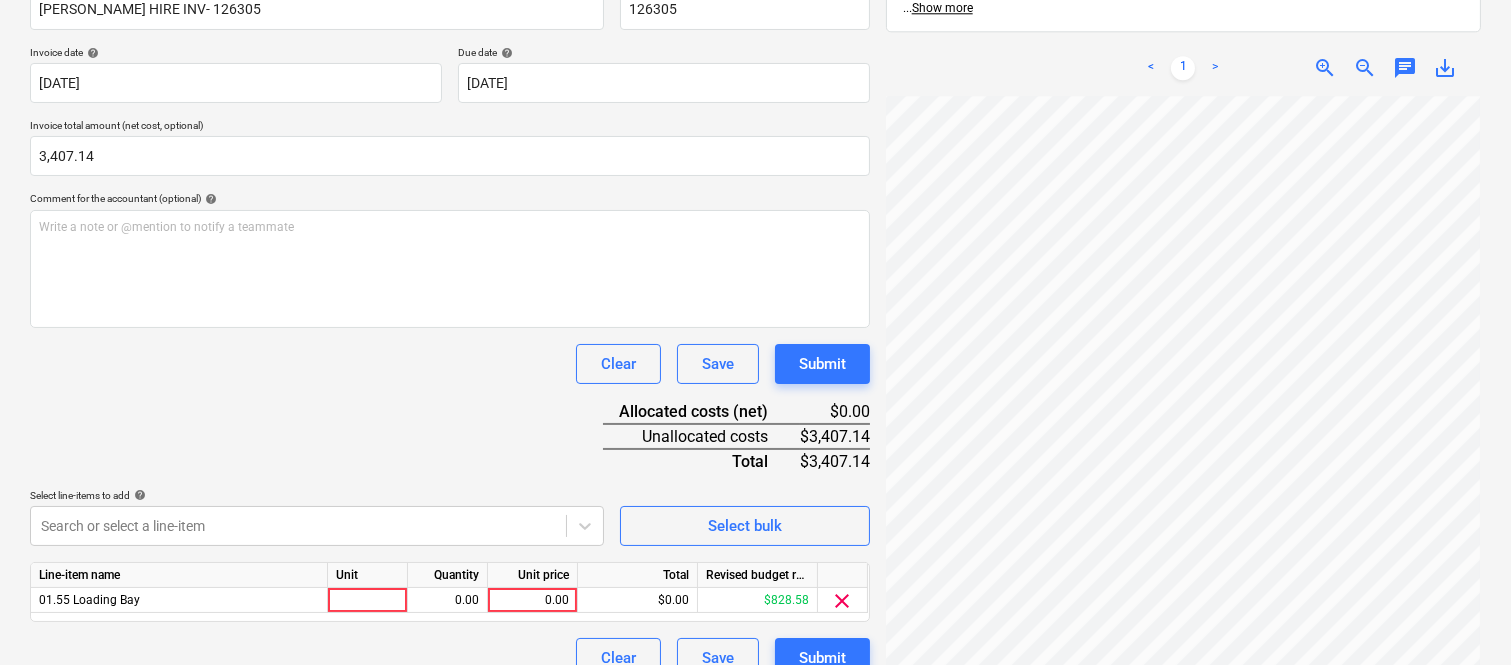scroll, scrollTop: 367, scrollLeft: 0, axis: vertical 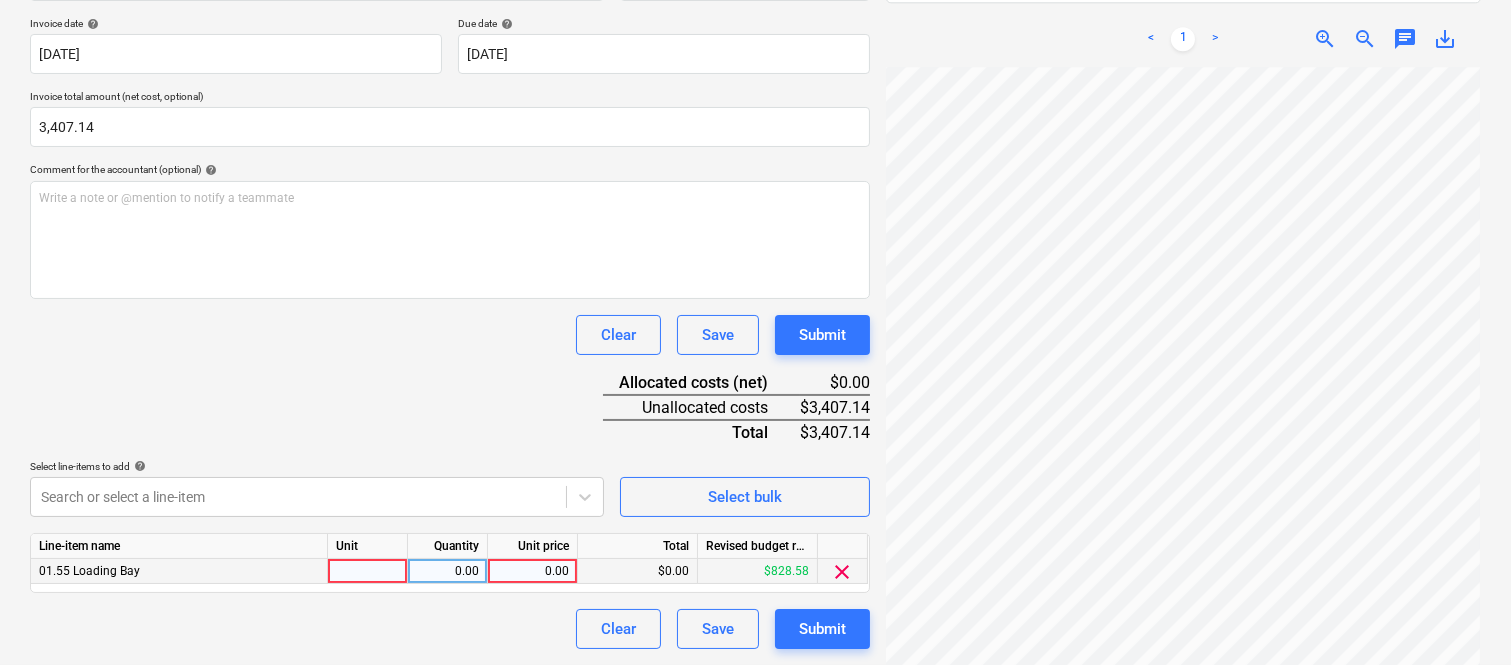 click at bounding box center (368, 571) 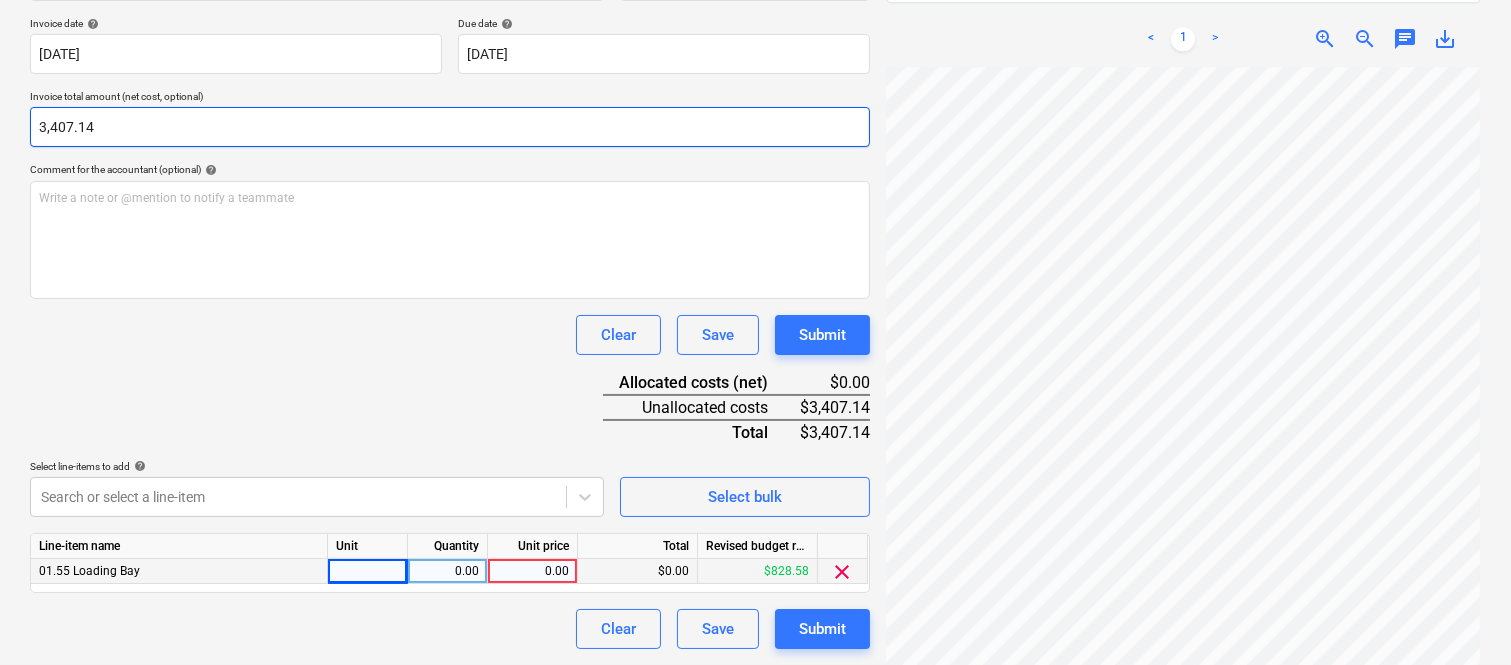 click on "3,407.14" at bounding box center (450, 127) 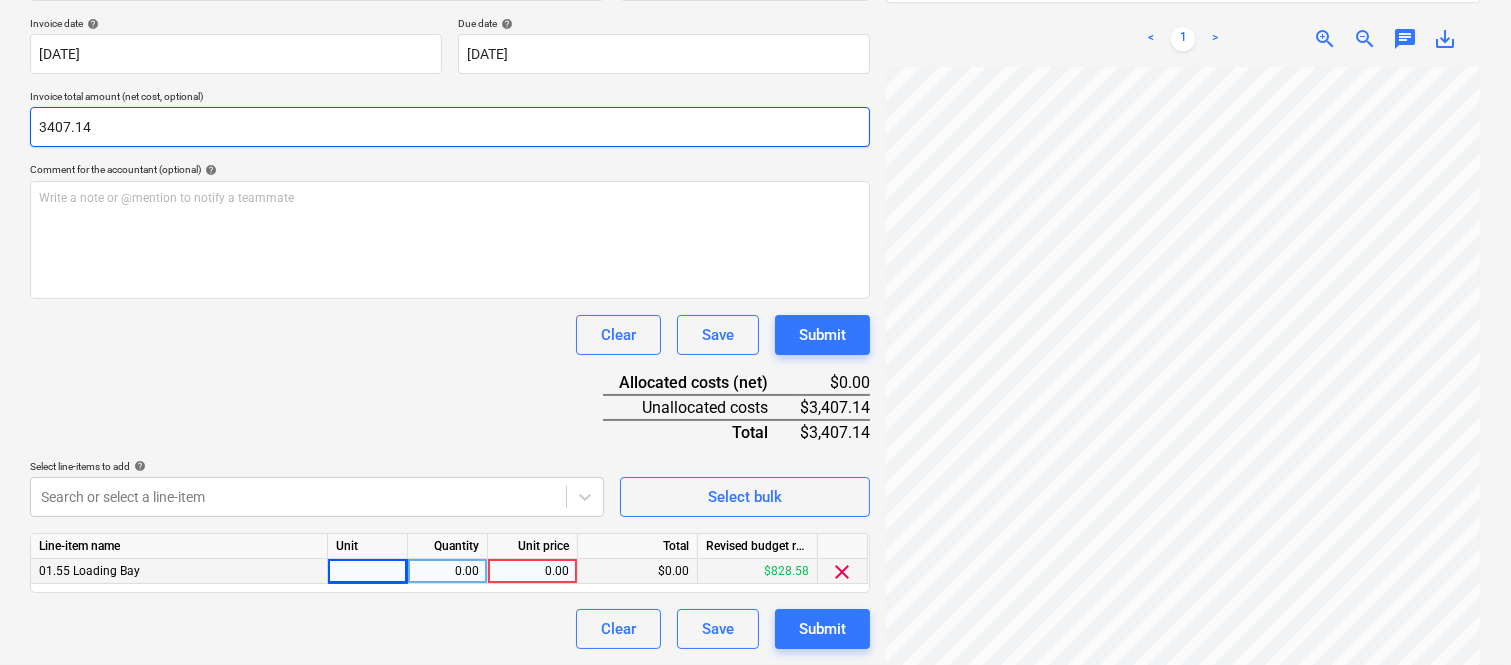 click on "3407.14" at bounding box center [450, 127] 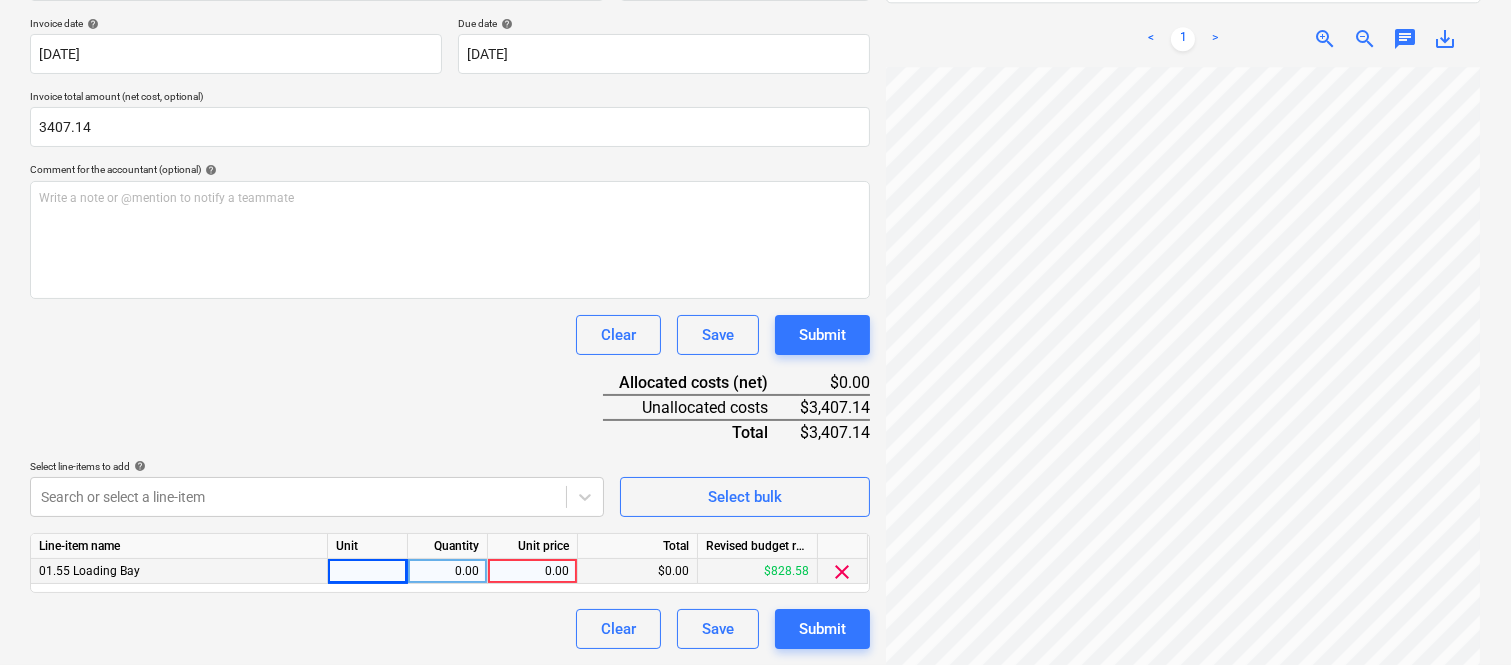 click at bounding box center [368, 571] 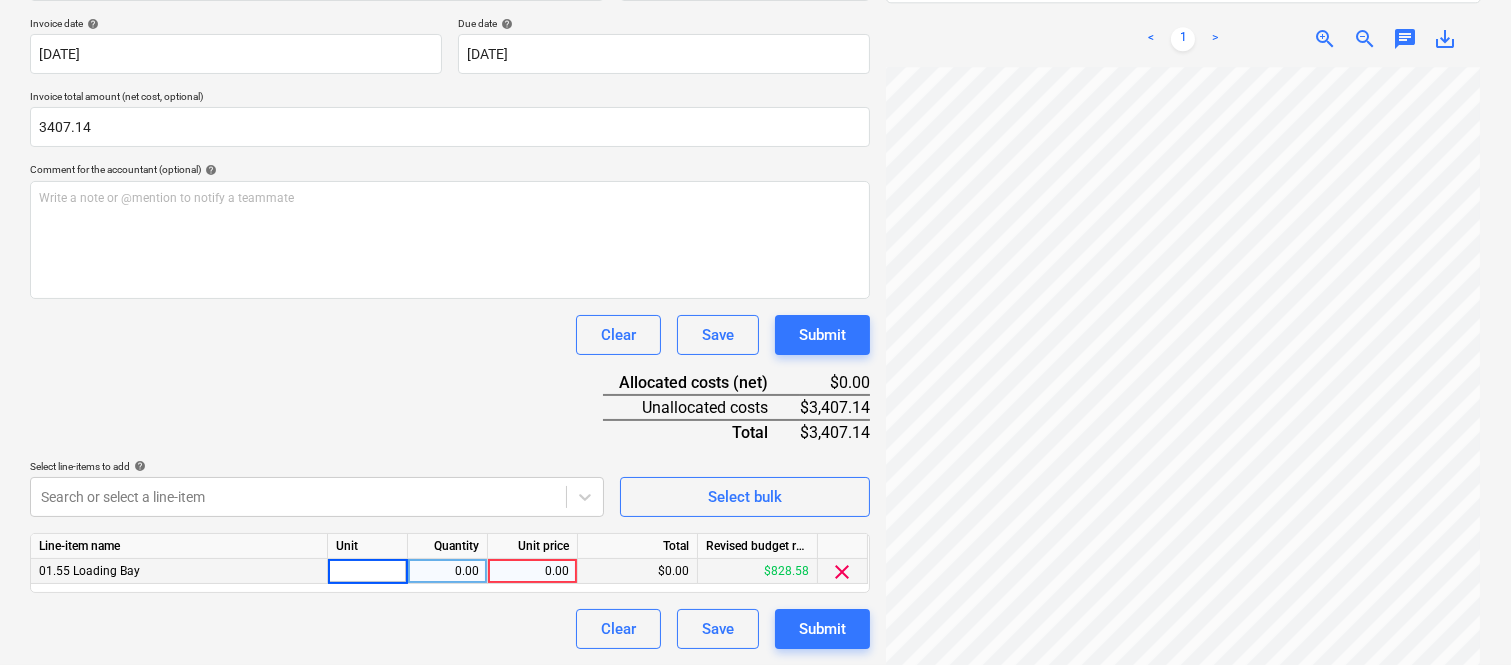 type on "3407.14" 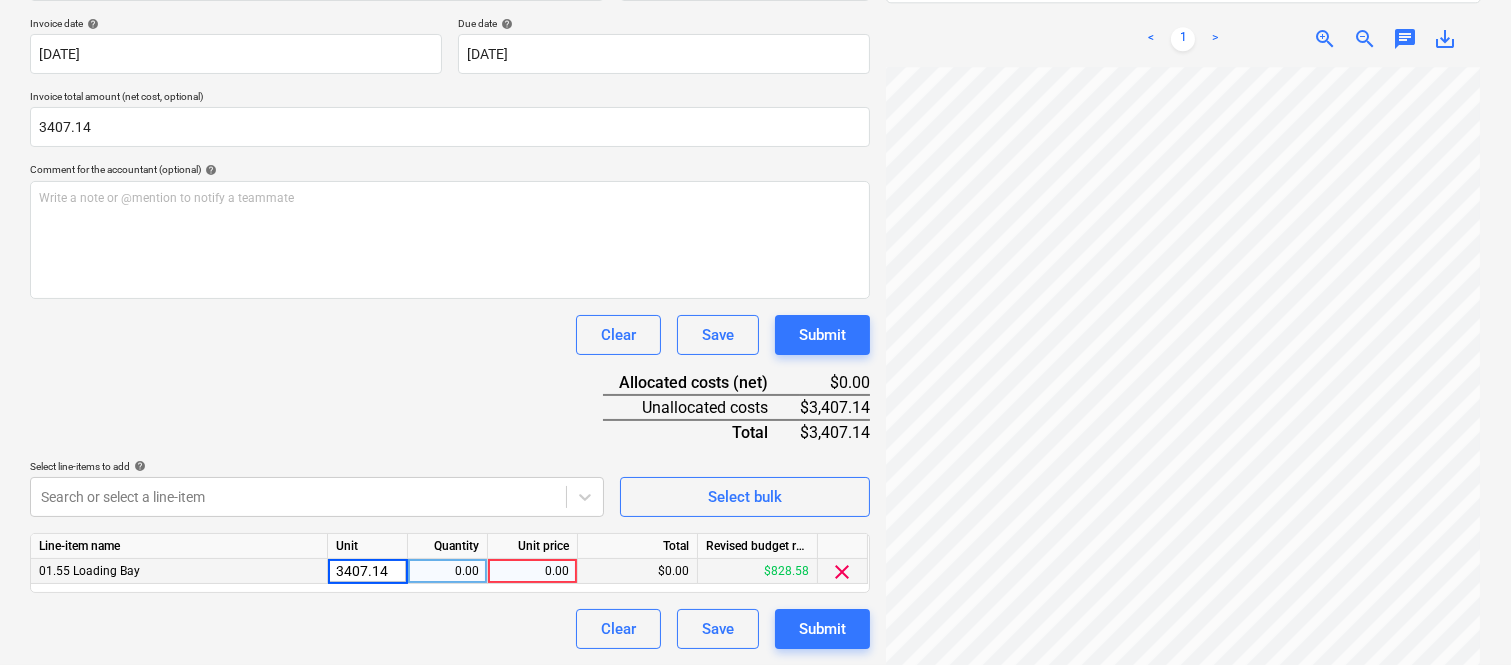 click on "Clear Save Submit" at bounding box center [450, 629] 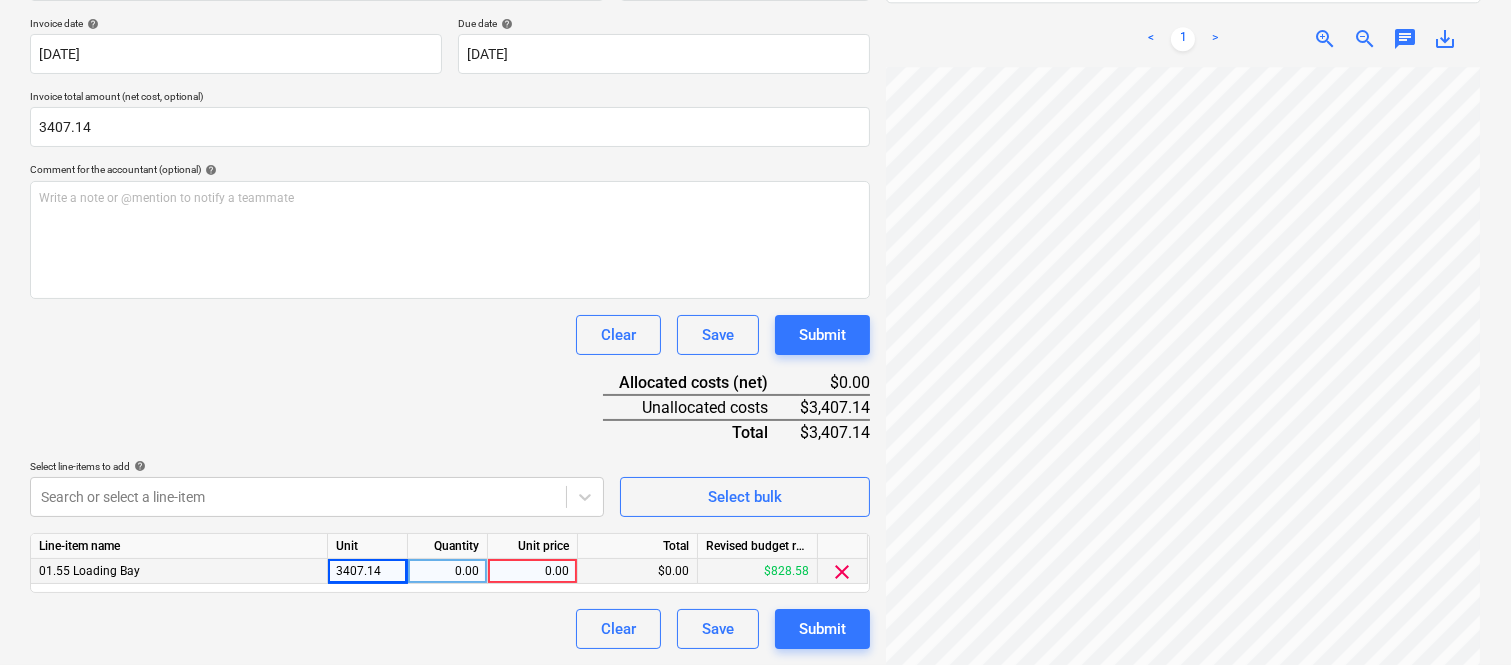 click on "3407.14" at bounding box center [368, 571] 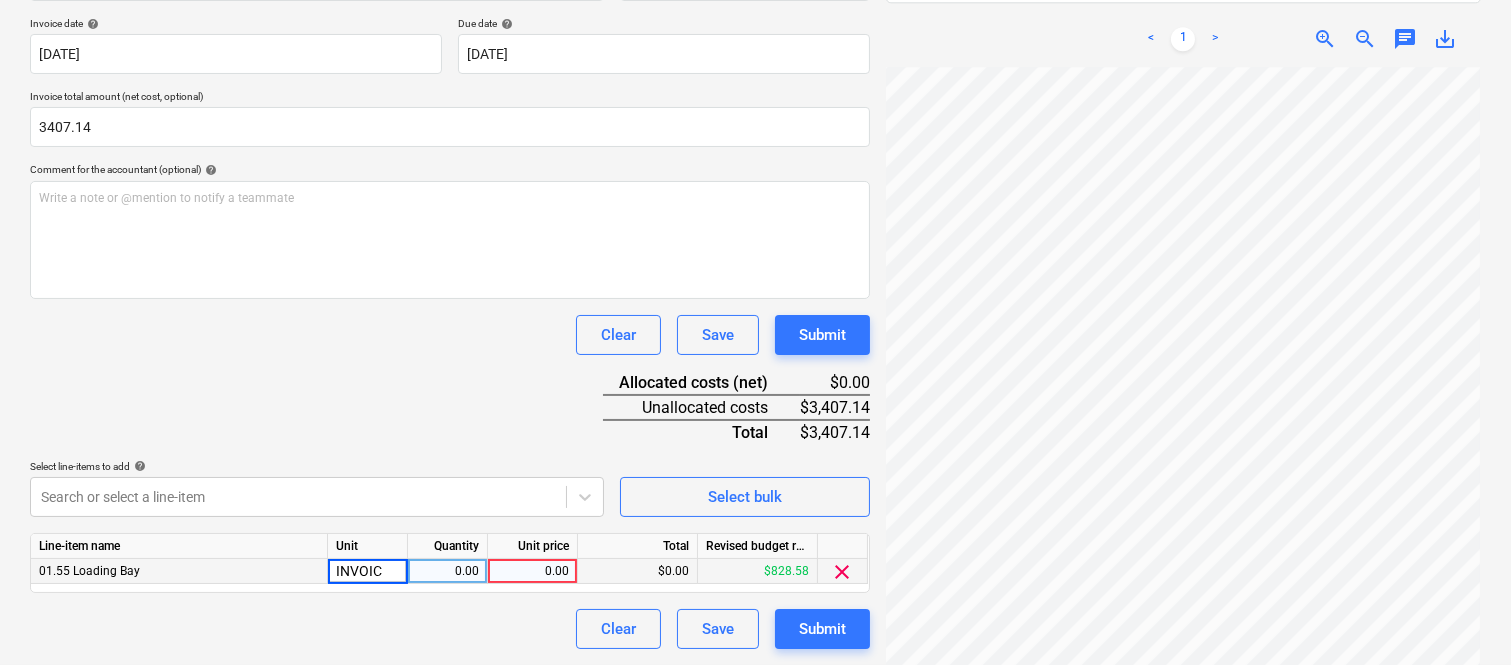 type on "INVOICE" 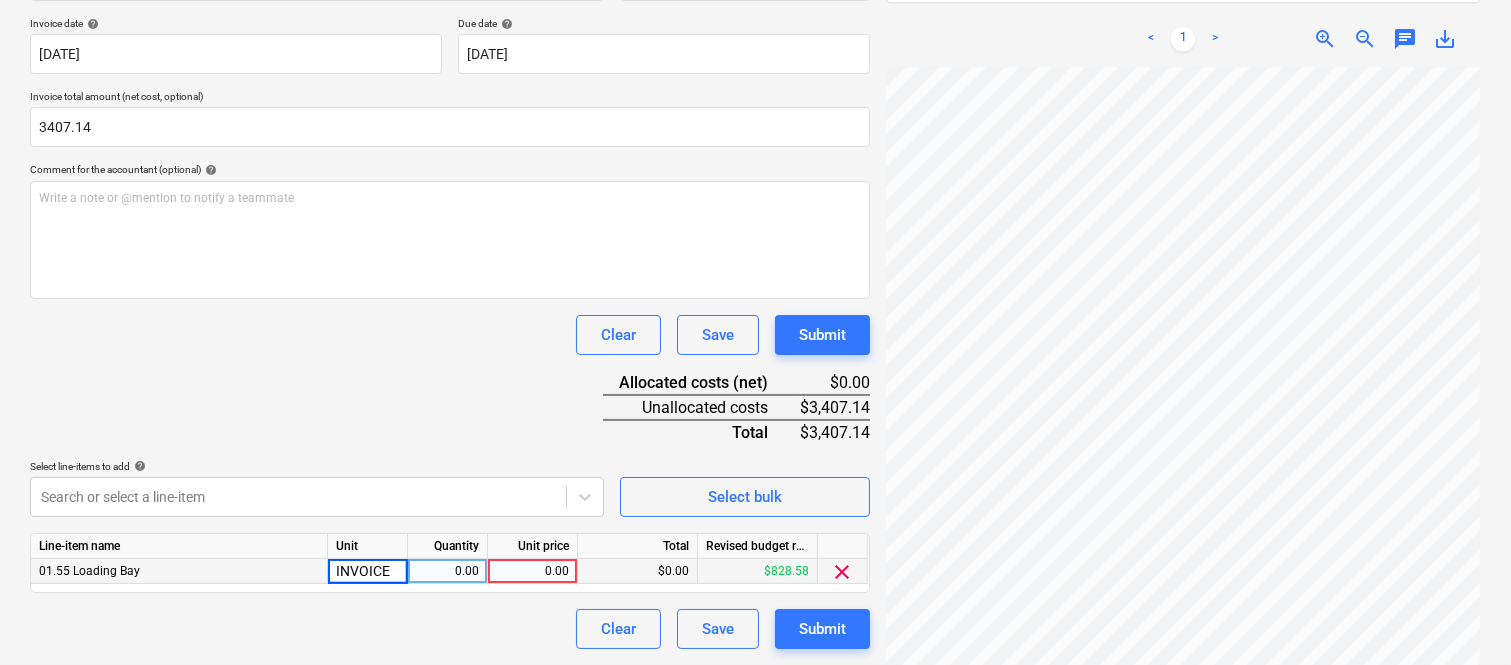 click on "0.00" at bounding box center [447, 571] 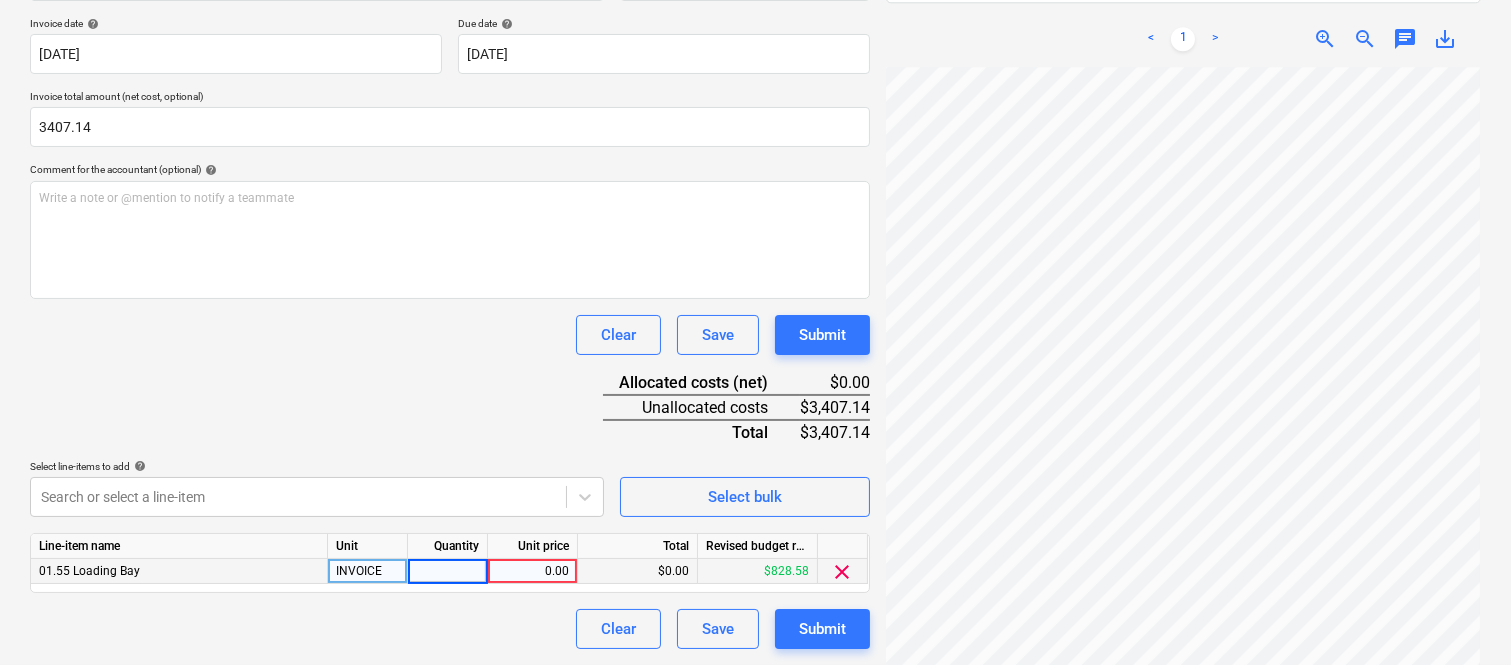 type on "1" 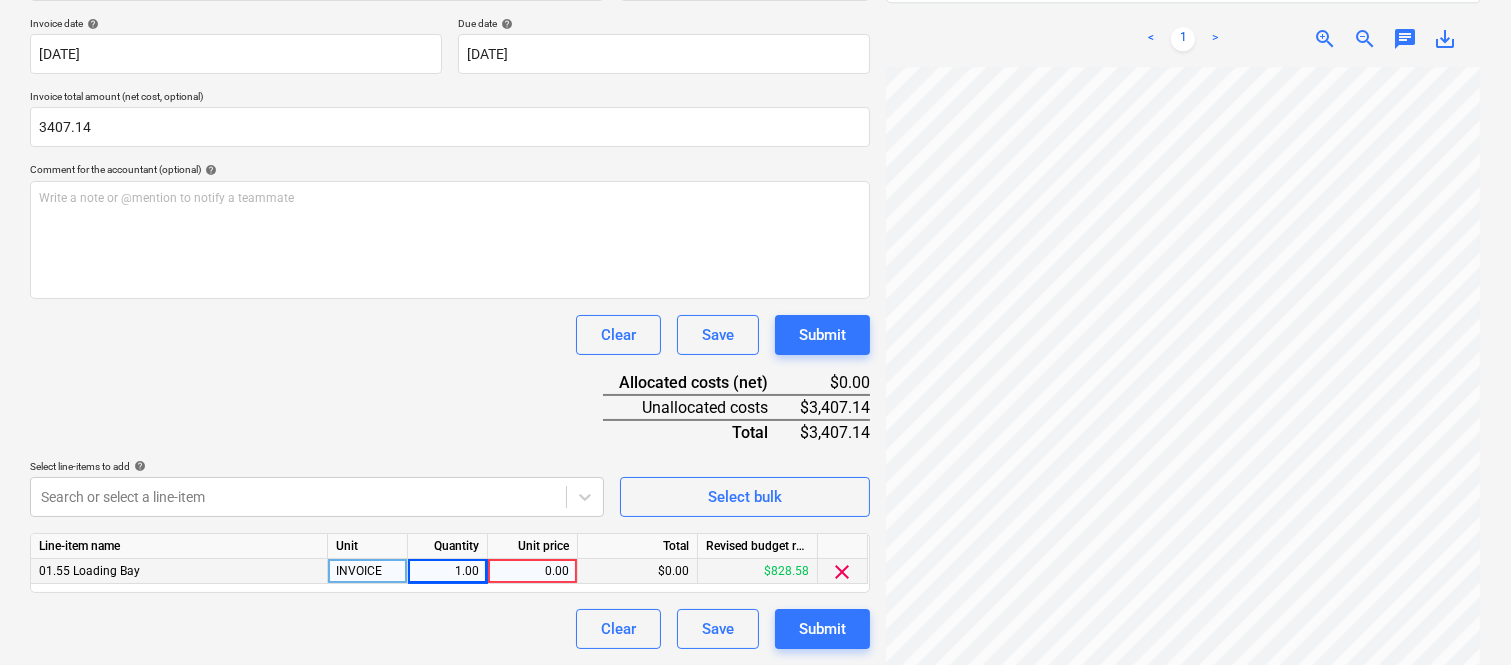 click on "0.00" at bounding box center (532, 571) 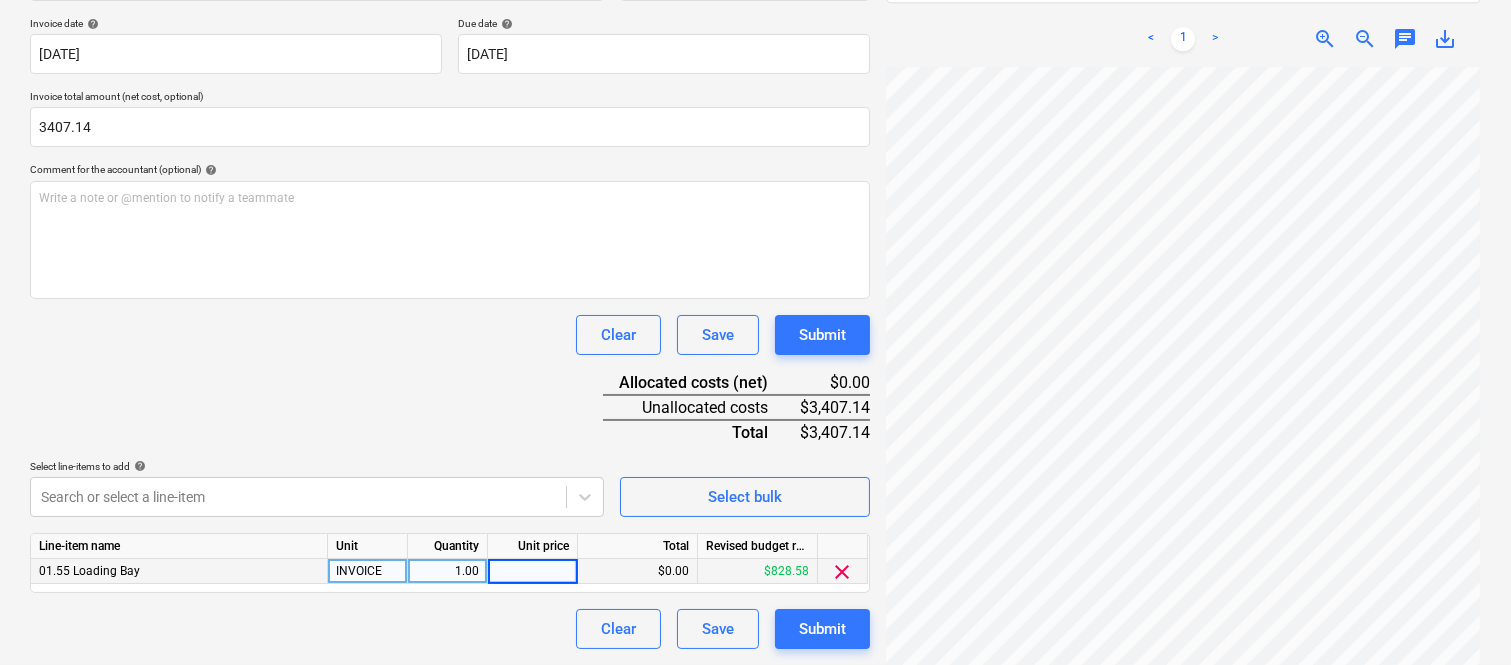 type on "3407.14" 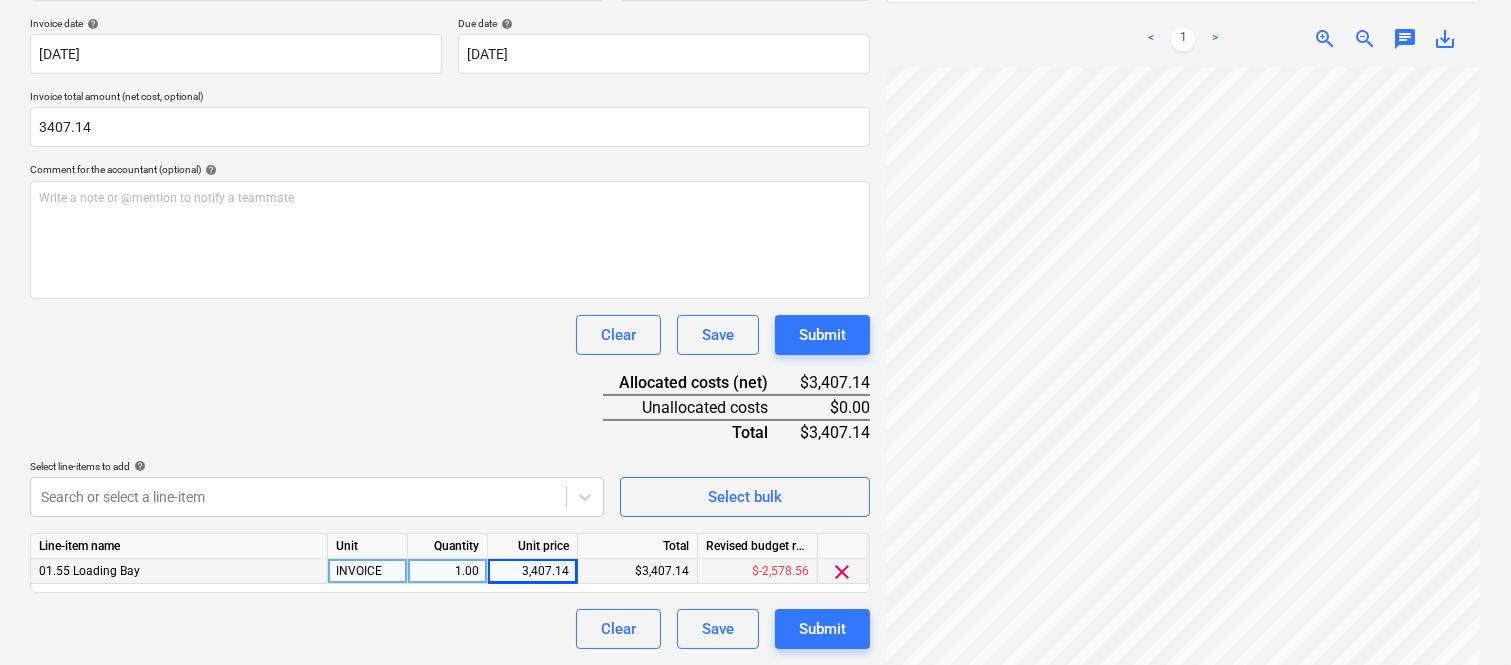 click on "Clear Save Submit" at bounding box center [450, 629] 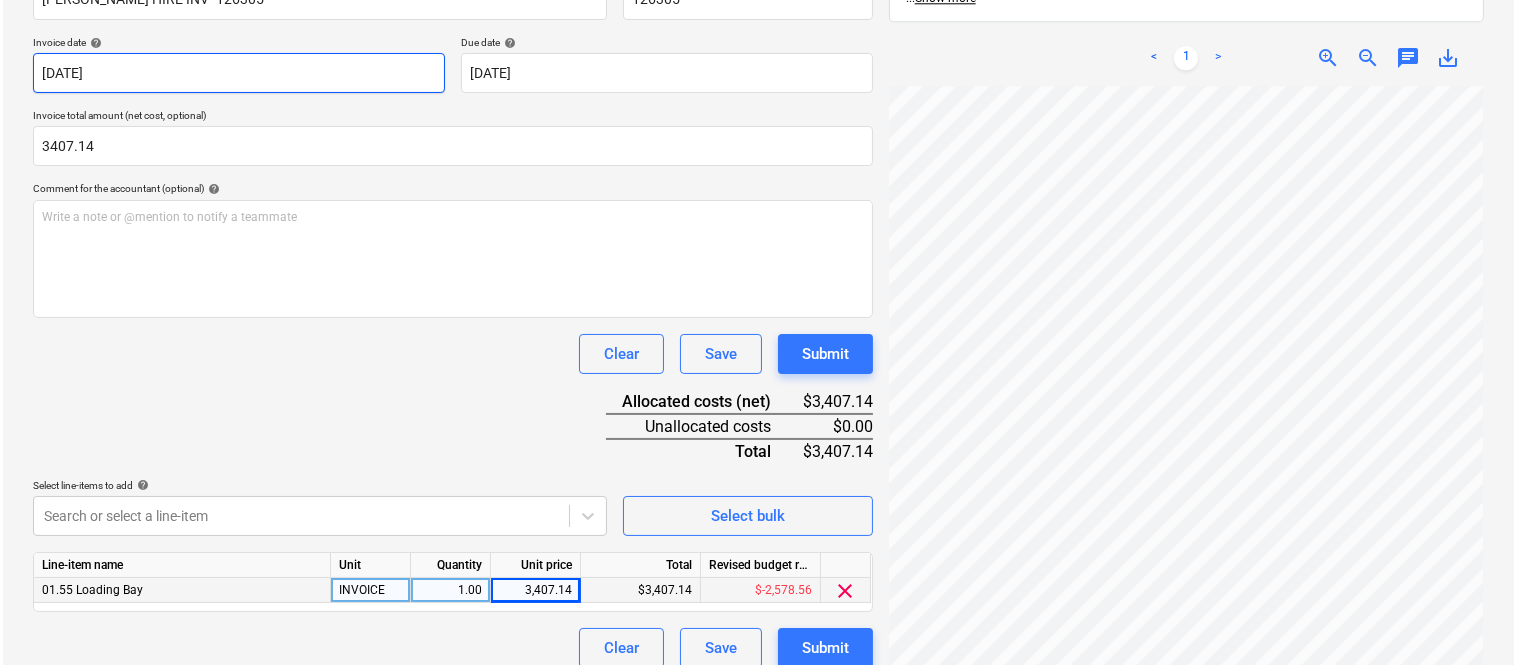 scroll, scrollTop: 367, scrollLeft: 0, axis: vertical 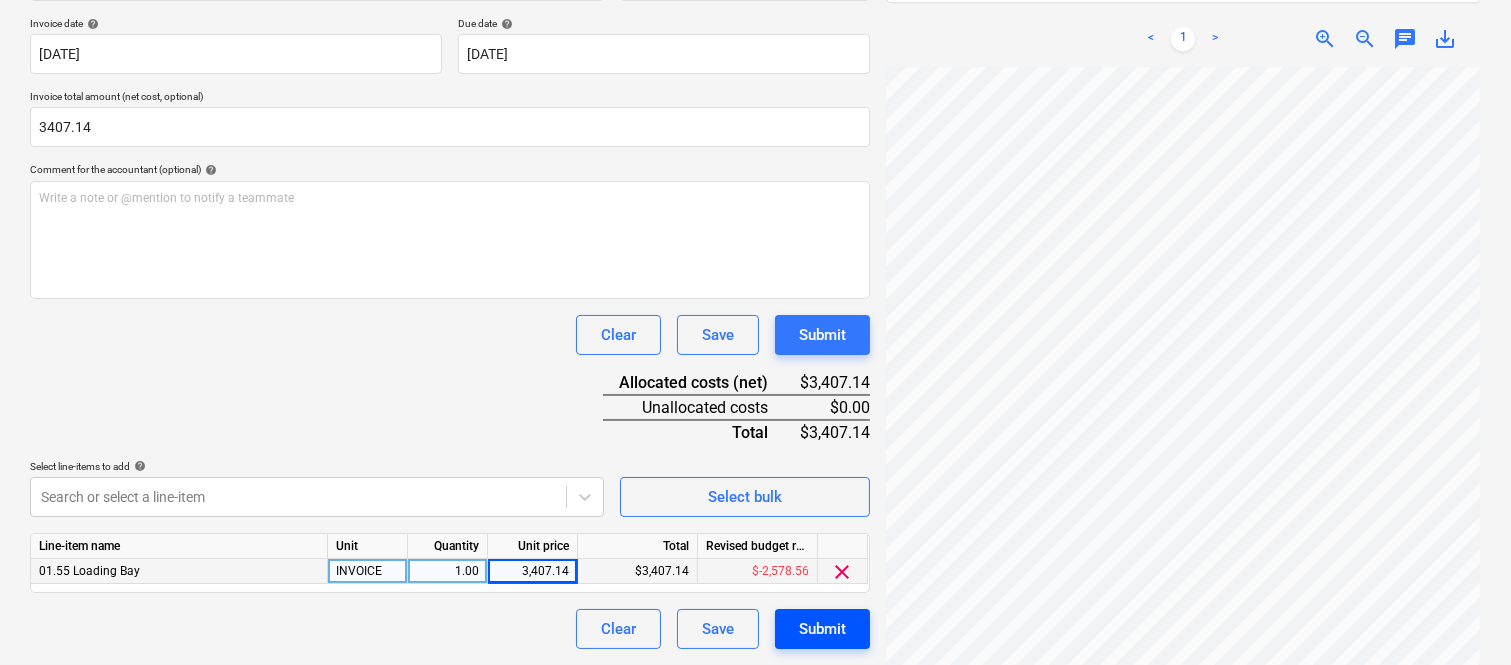 click on "Submit" at bounding box center [822, 629] 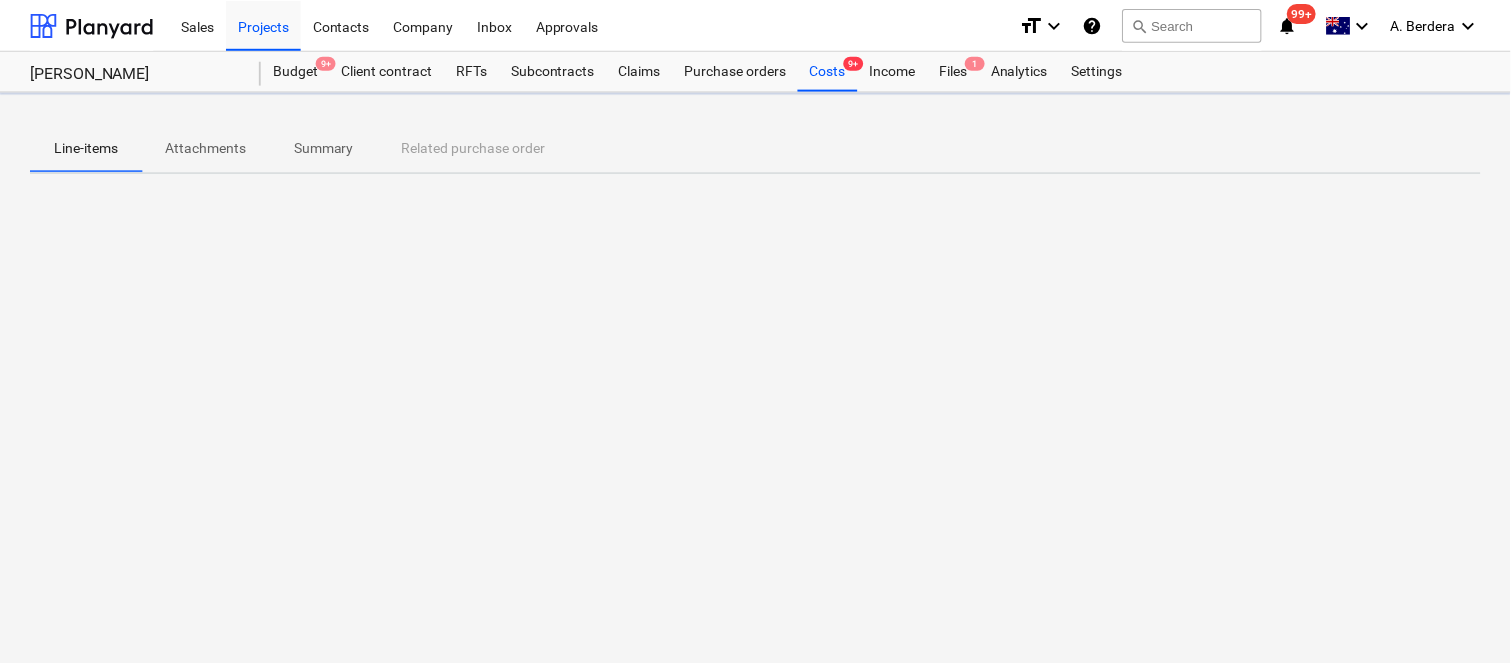 scroll, scrollTop: 0, scrollLeft: 0, axis: both 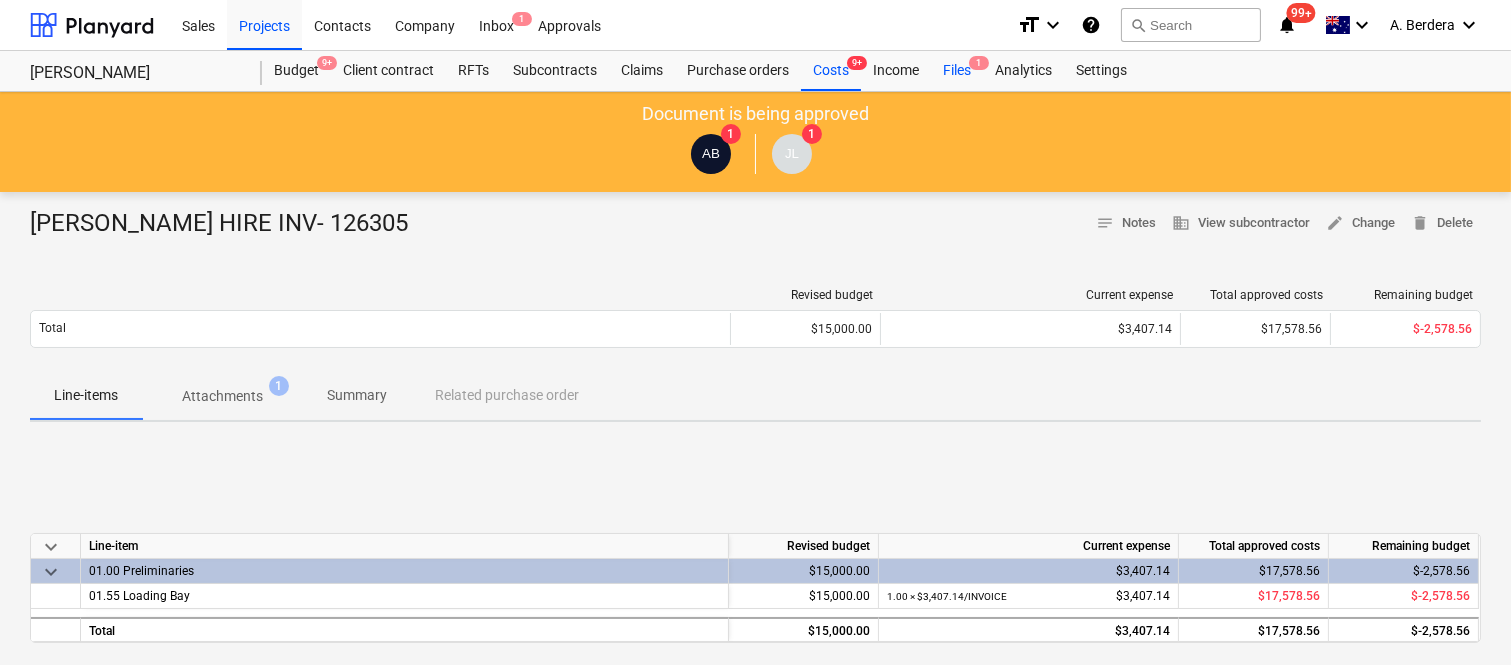click on "Files 1" at bounding box center (957, 71) 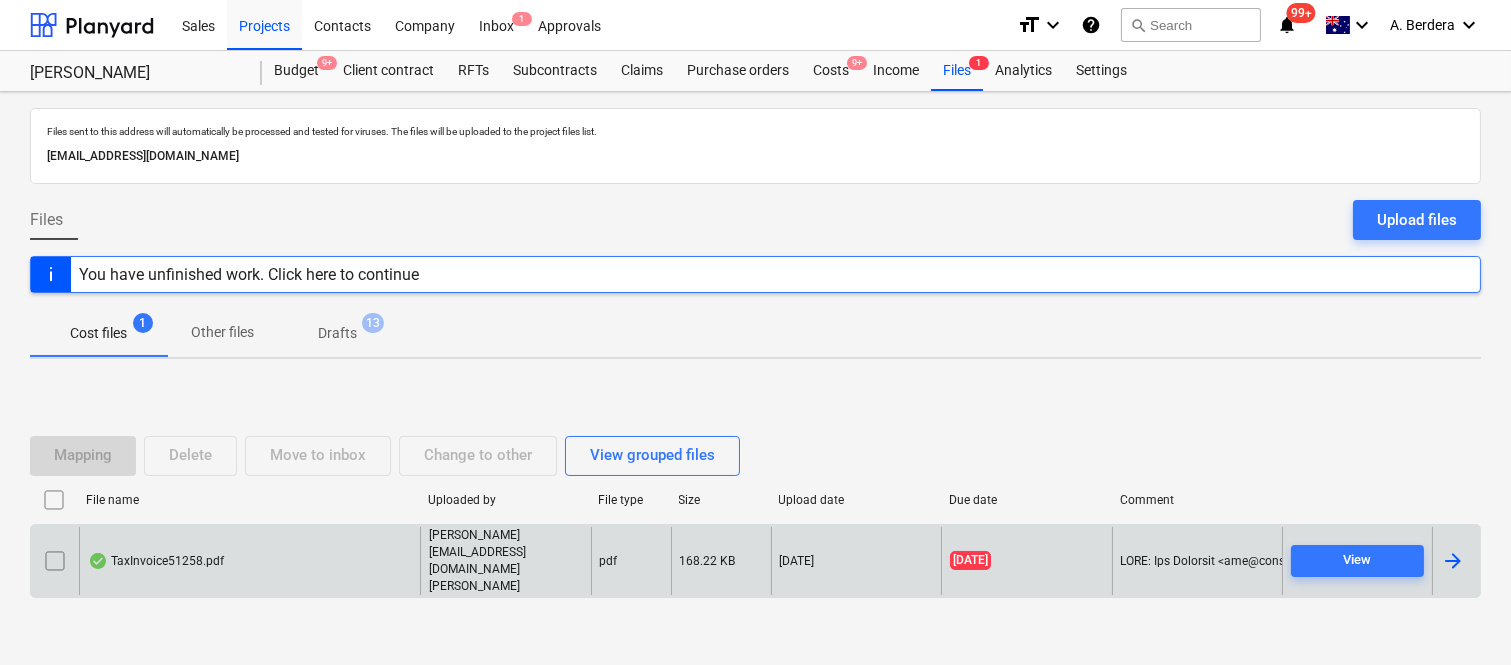 click on "TaxInvoice51258.pdf" at bounding box center [249, 561] 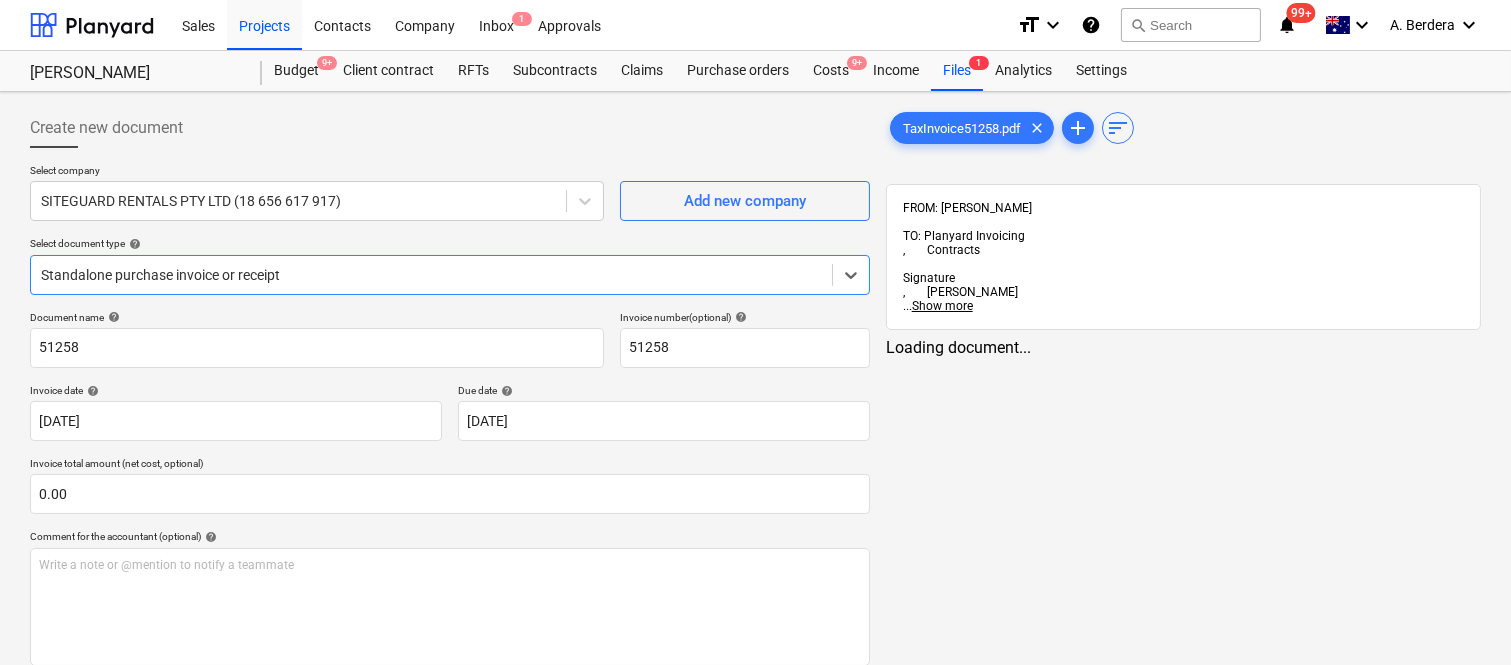 type on "51258" 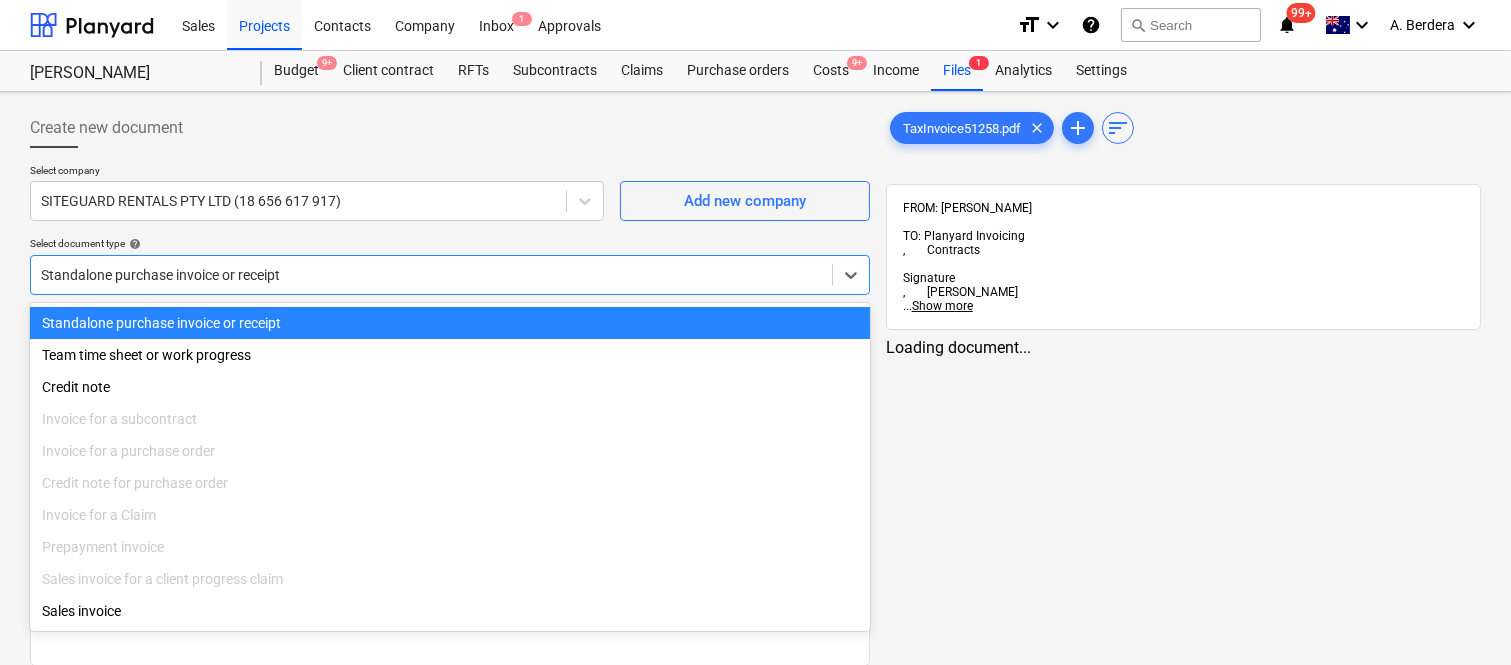 click at bounding box center (431, 275) 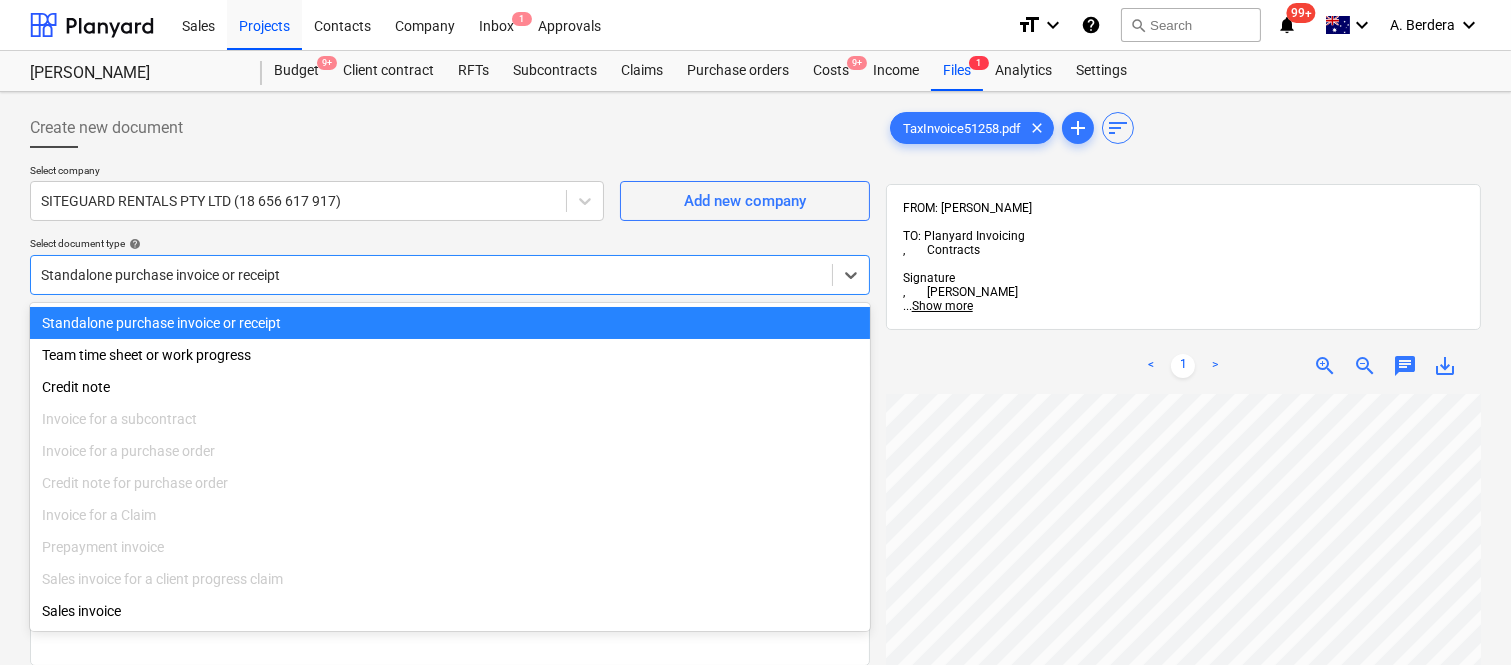 click on "Standalone purchase invoice or receipt" at bounding box center (450, 323) 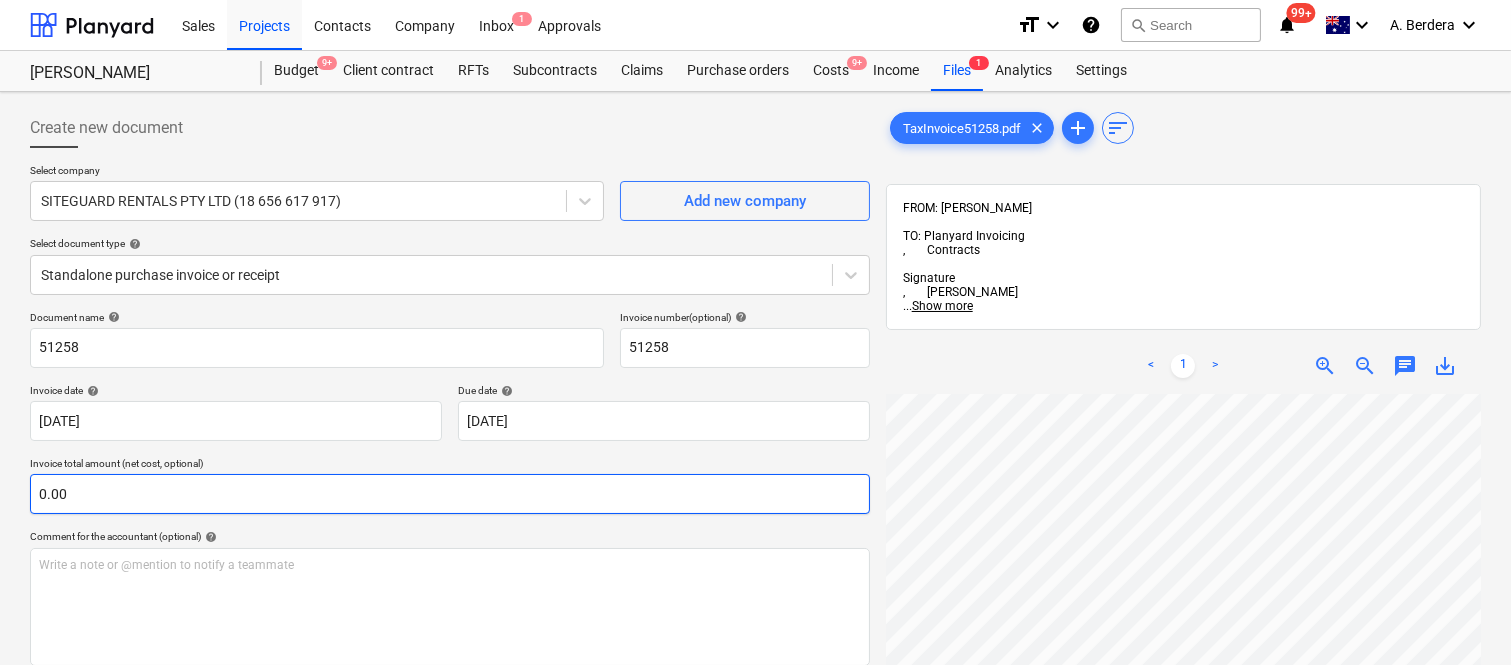 scroll, scrollTop: 45, scrollLeft: 11, axis: both 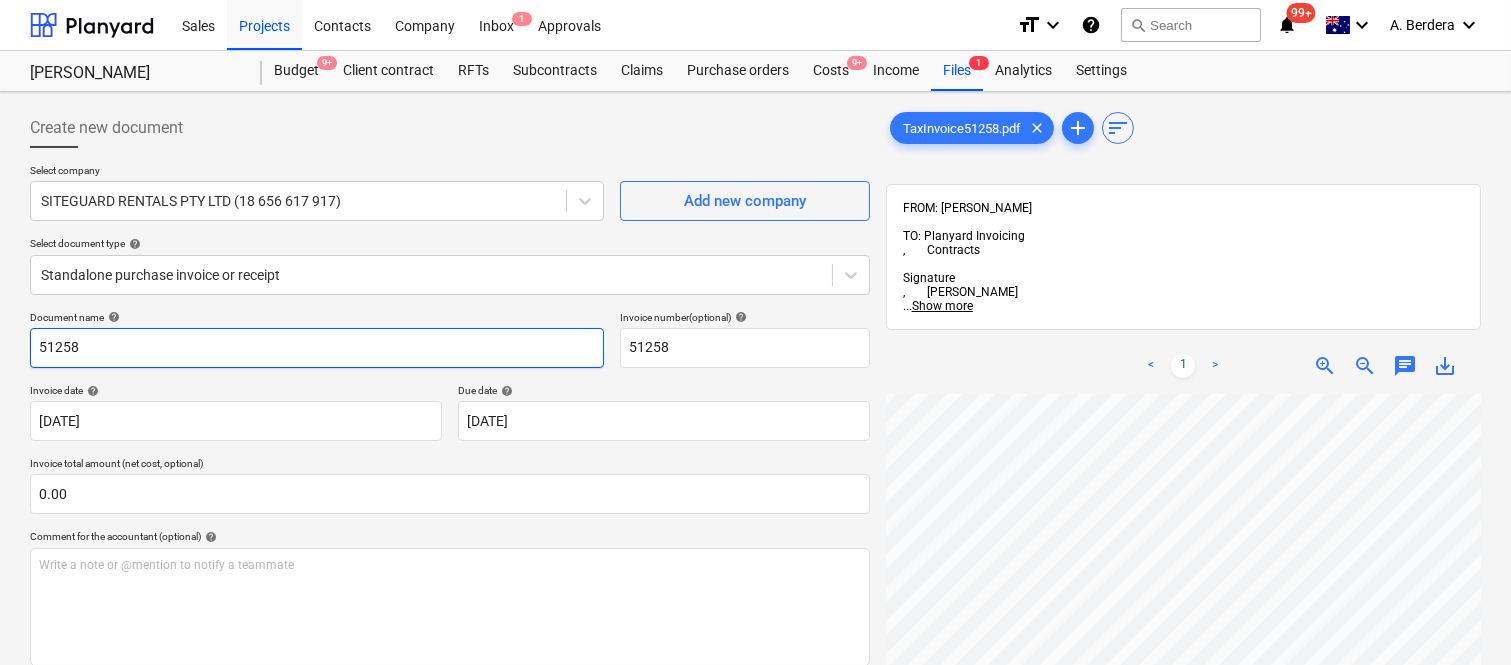 click on "51258" at bounding box center (317, 348) 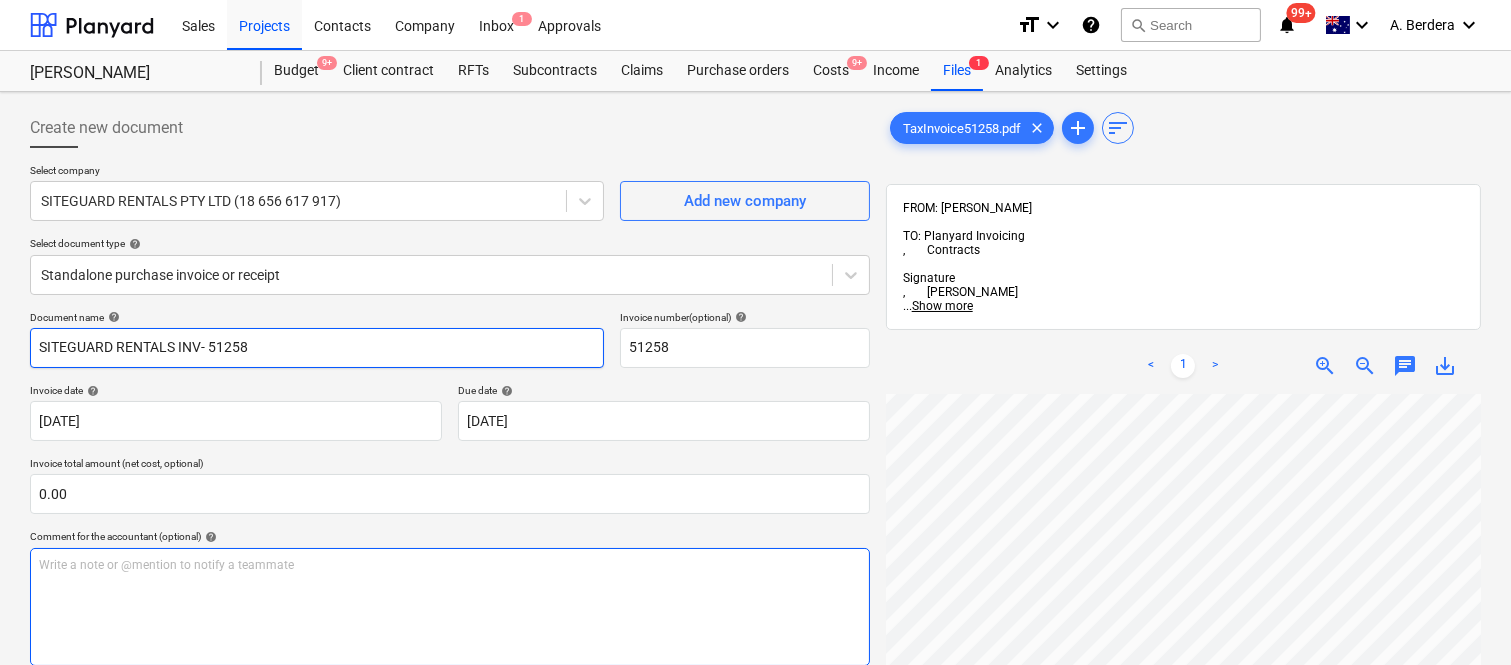type on "SITEGUARD RENTALS INV- 51258" 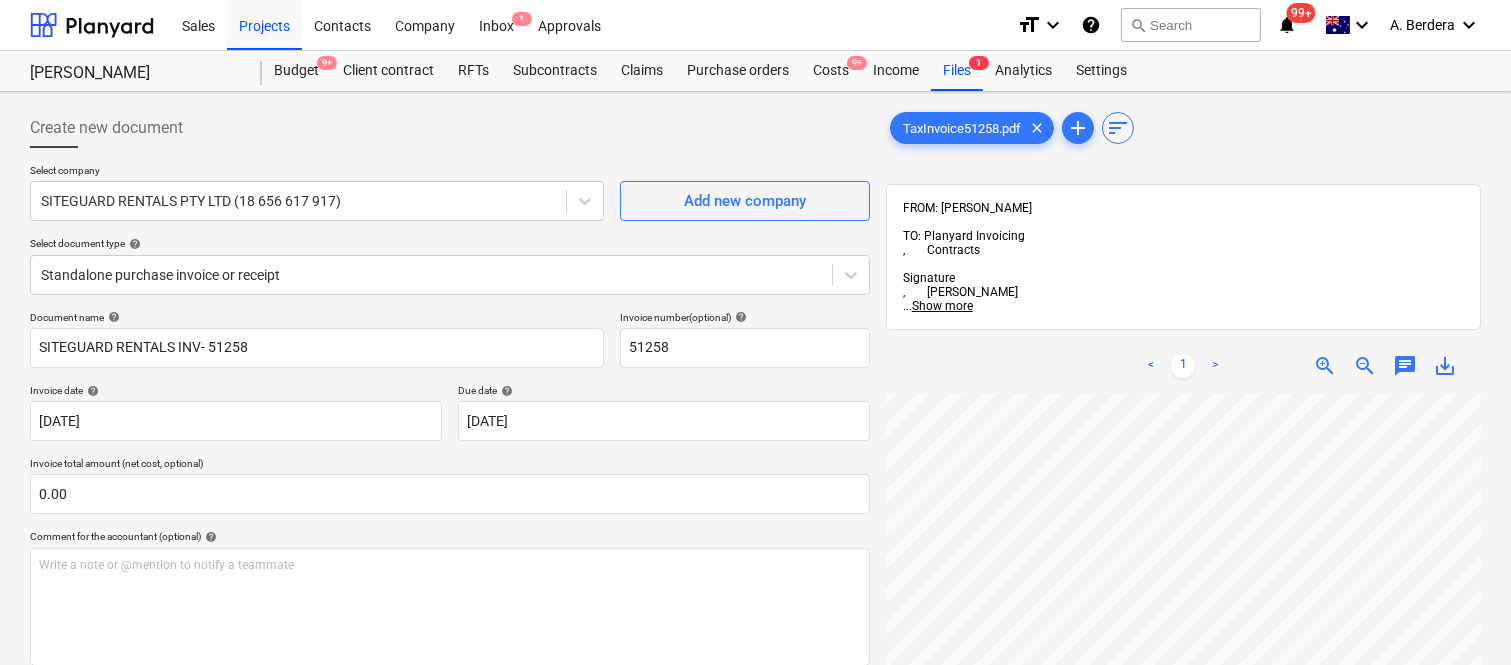 scroll, scrollTop: 463, scrollLeft: 21, axis: both 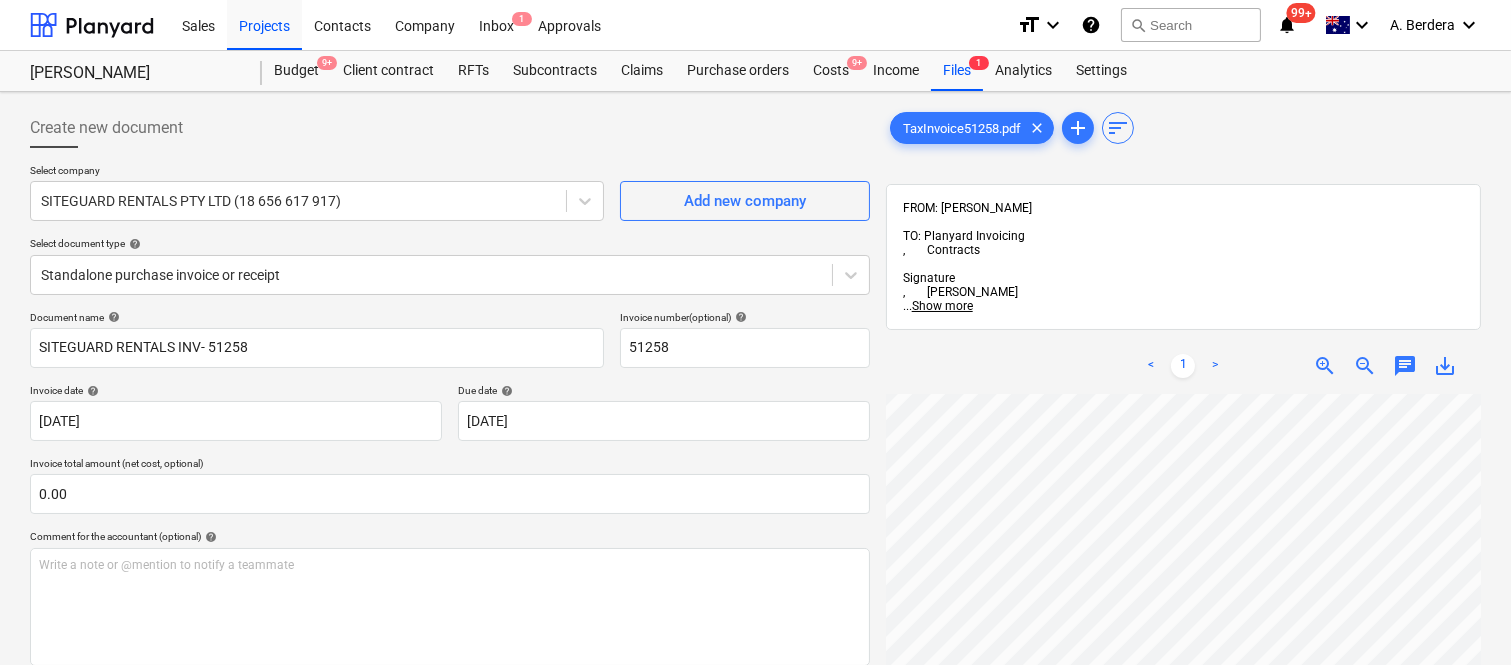 click on "Sales Projects Contacts Company Inbox 1 Approvals format_size keyboard_arrow_down help search Search notifications 99+ keyboard_arrow_down A. Berdera keyboard_arrow_down Della Rosa Della Rosa Budget 9+ Client contract RFTs Subcontracts Claims Purchase orders Costs 9+ Income Files 1 Analytics Settings Create new document Select company SITEGUARD RENTALS PTY LTD (18 656 617 917)  Add new company Select document type help Standalone purchase invoice or receipt Document name help SITEGUARD RENTALS INV- 51258 Invoice number  (optional) help 51258 Invoice date help 30 Jun 2025 30.06.2025 Press the down arrow key to interact with the calendar and
select a date. Press the question mark key to get the keyboard shortcuts for changing dates. Due date help 30 Jun 2025 30.06.2025 Press the down arrow key to interact with the calendar and
select a date. Press the question mark key to get the keyboard shortcuts for changing dates. Invoice total amount (net cost, optional) 0.00 help ﻿ Clear Save Submit $0.00" at bounding box center (755, 332) 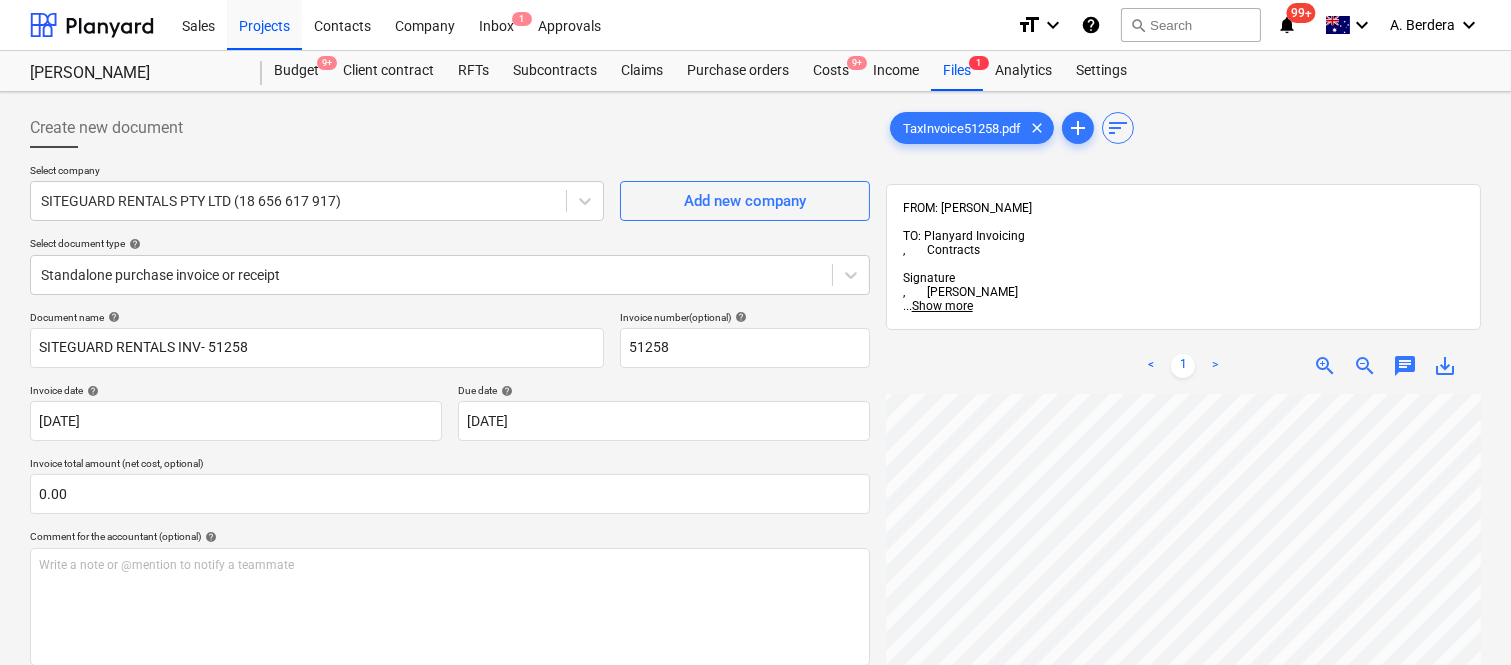 scroll, scrollTop: 524, scrollLeft: 307, axis: both 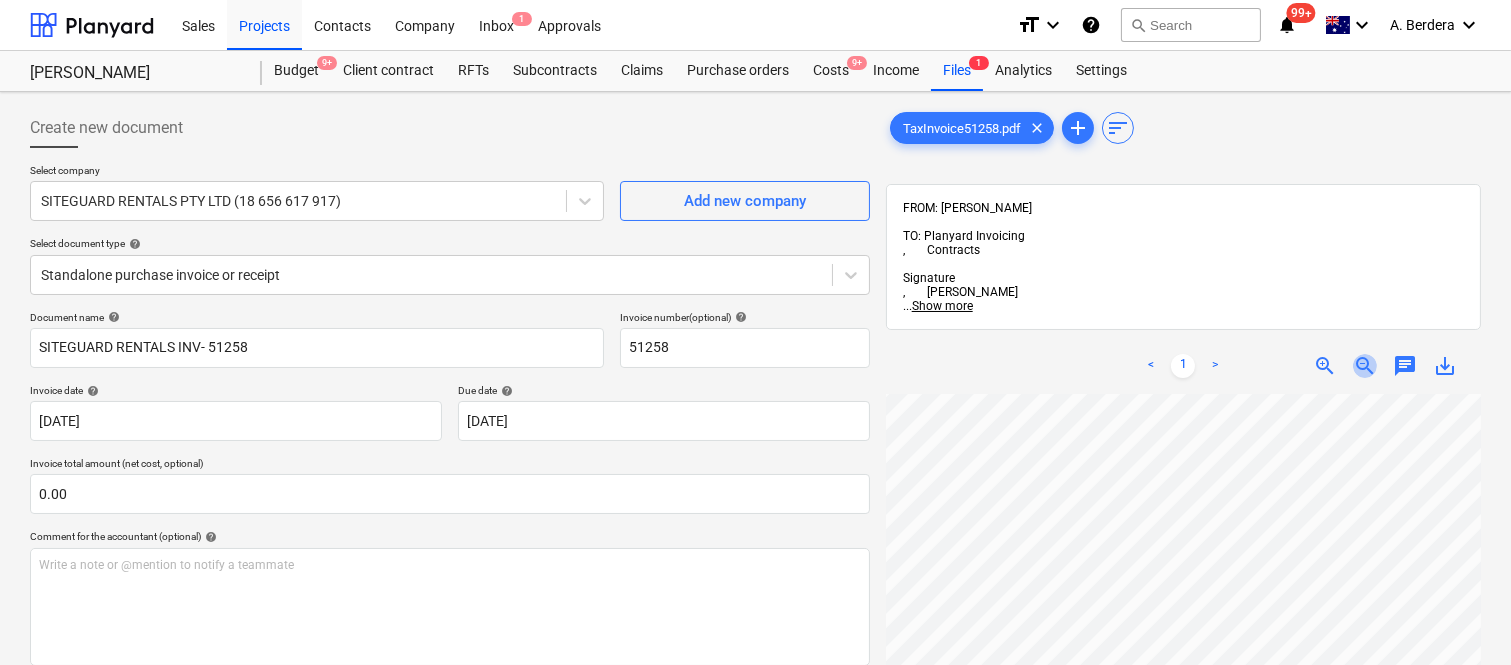 click on "zoom_out" at bounding box center (1365, 366) 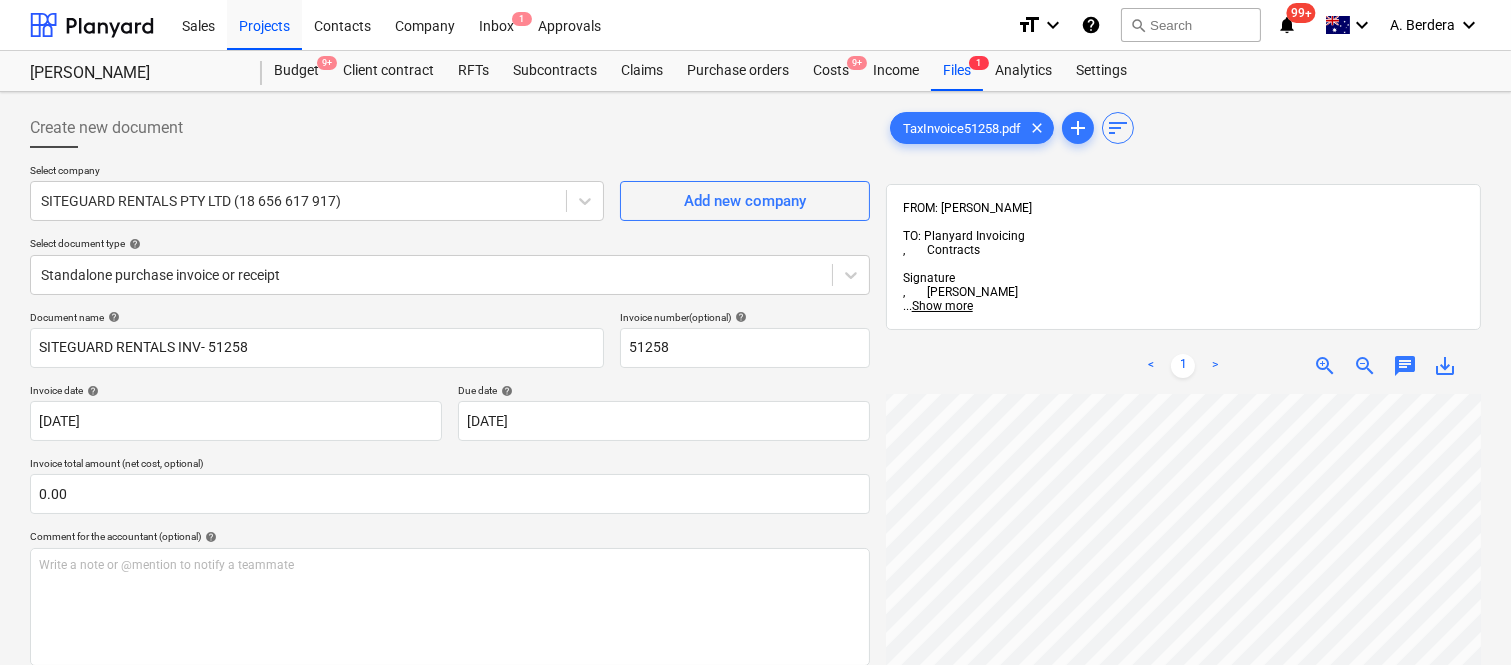 click on "zoom_out" at bounding box center (1365, 366) 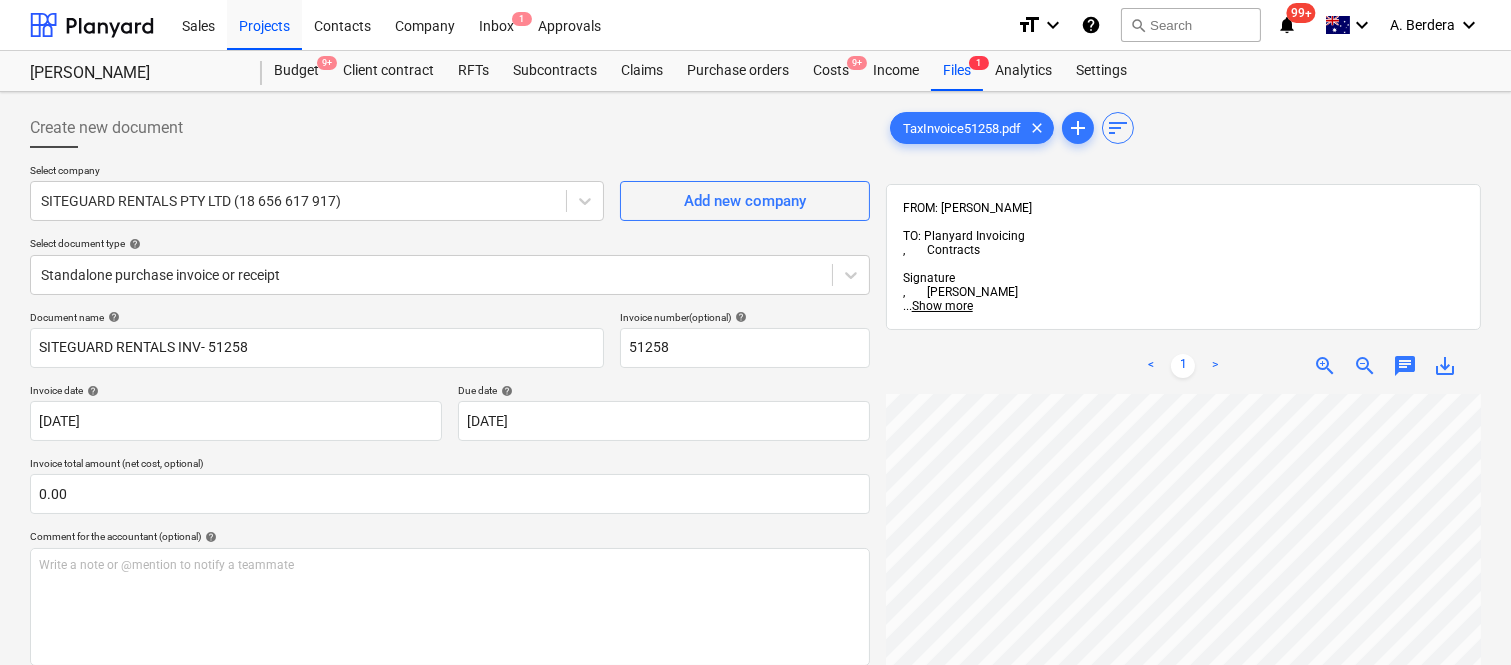 click on "zoom_out" at bounding box center [1365, 366] 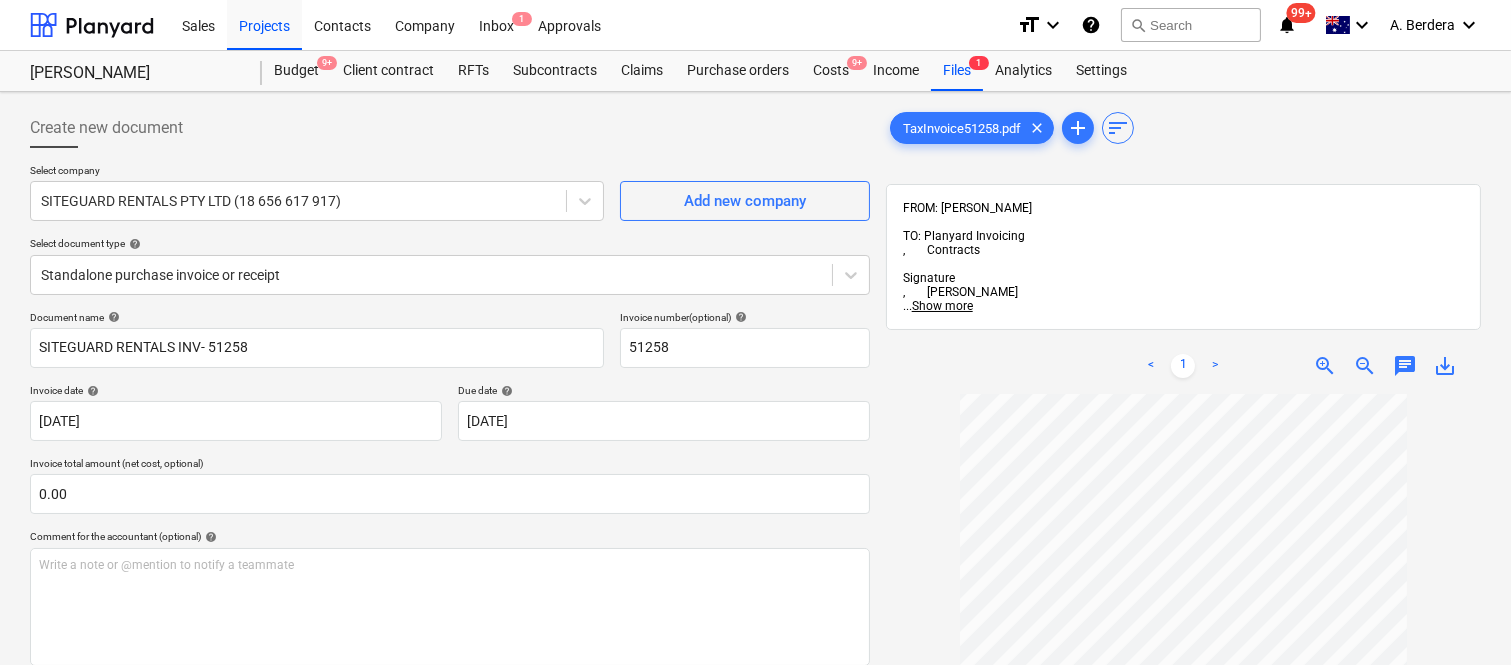 scroll, scrollTop: 11, scrollLeft: 0, axis: vertical 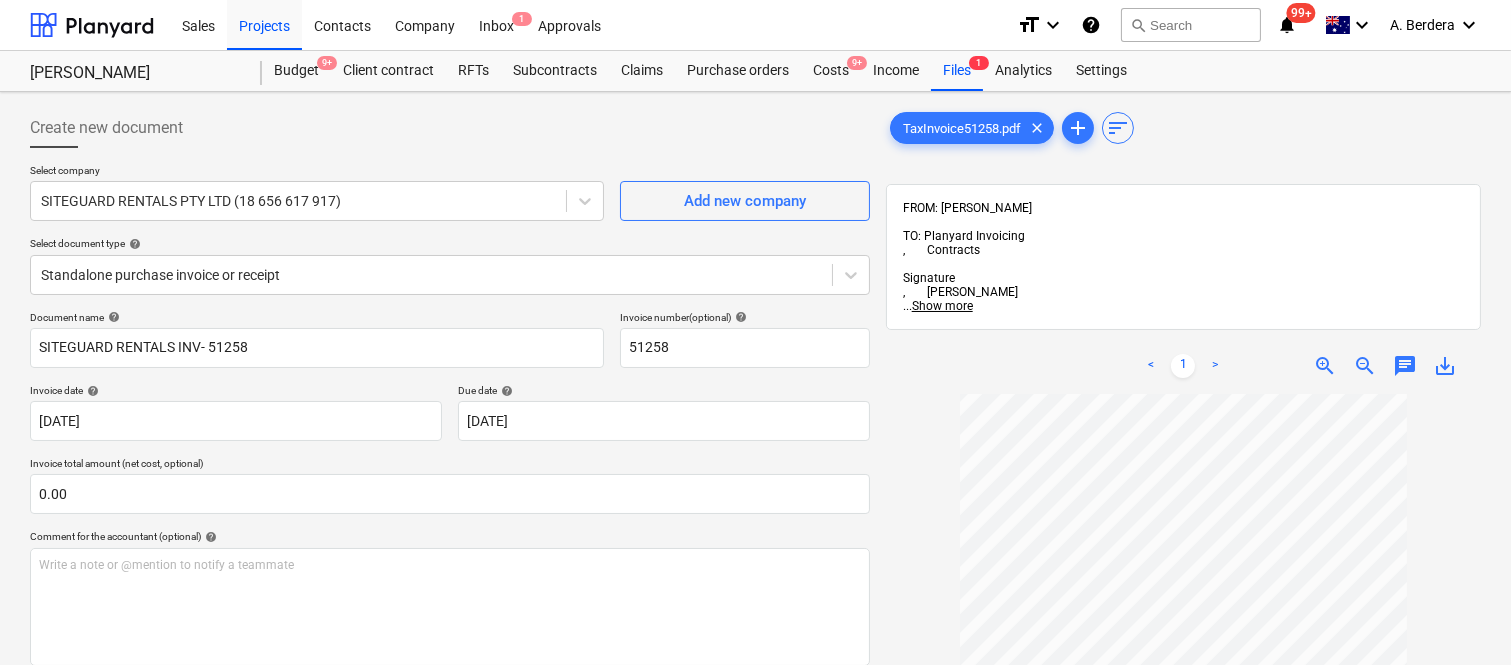 click on "zoom_in" at bounding box center (1325, 366) 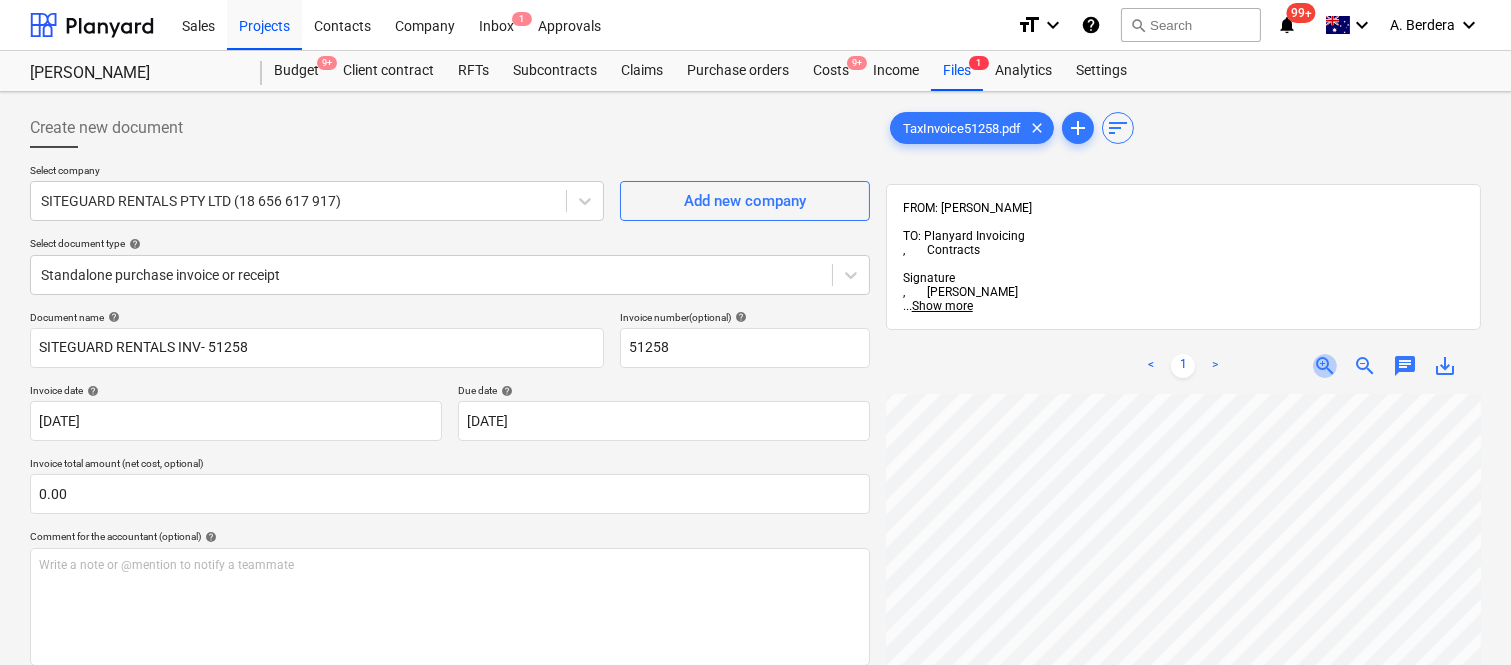 click on "zoom_in" at bounding box center (1325, 366) 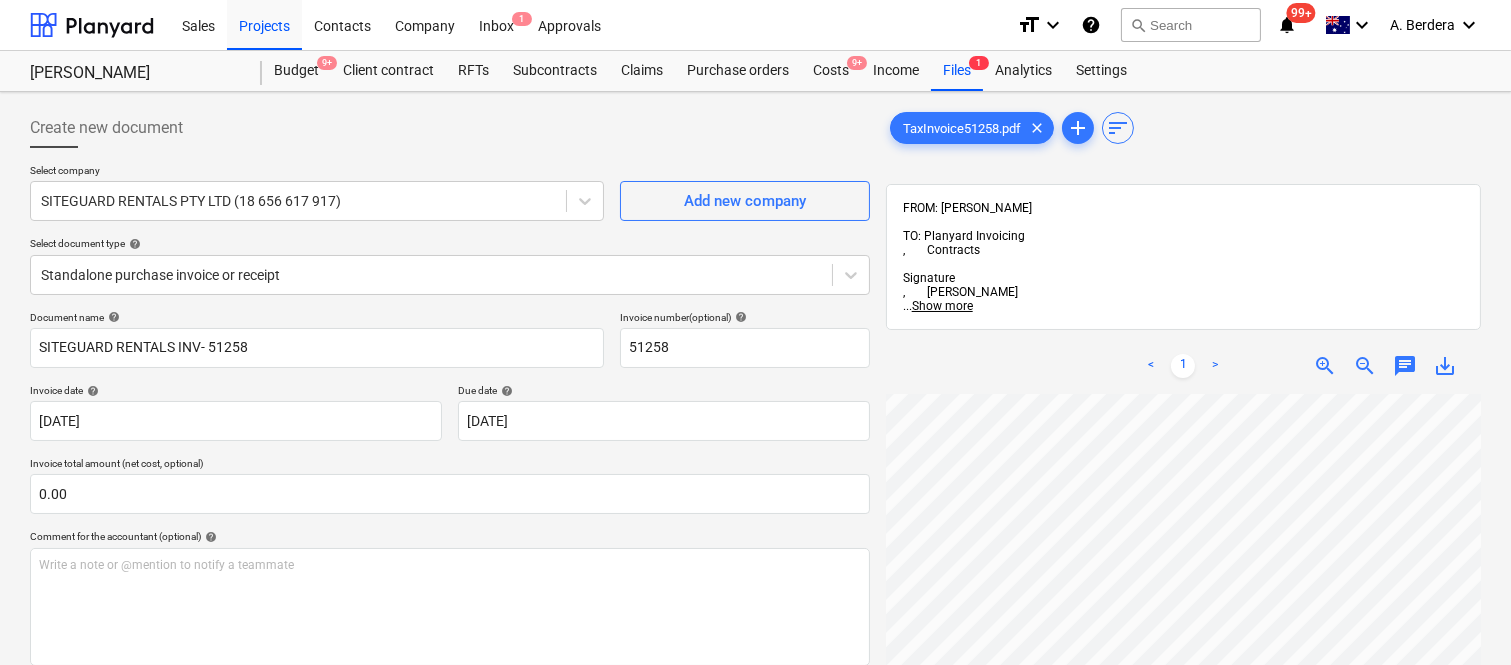 click on "zoom_in" at bounding box center (1325, 366) 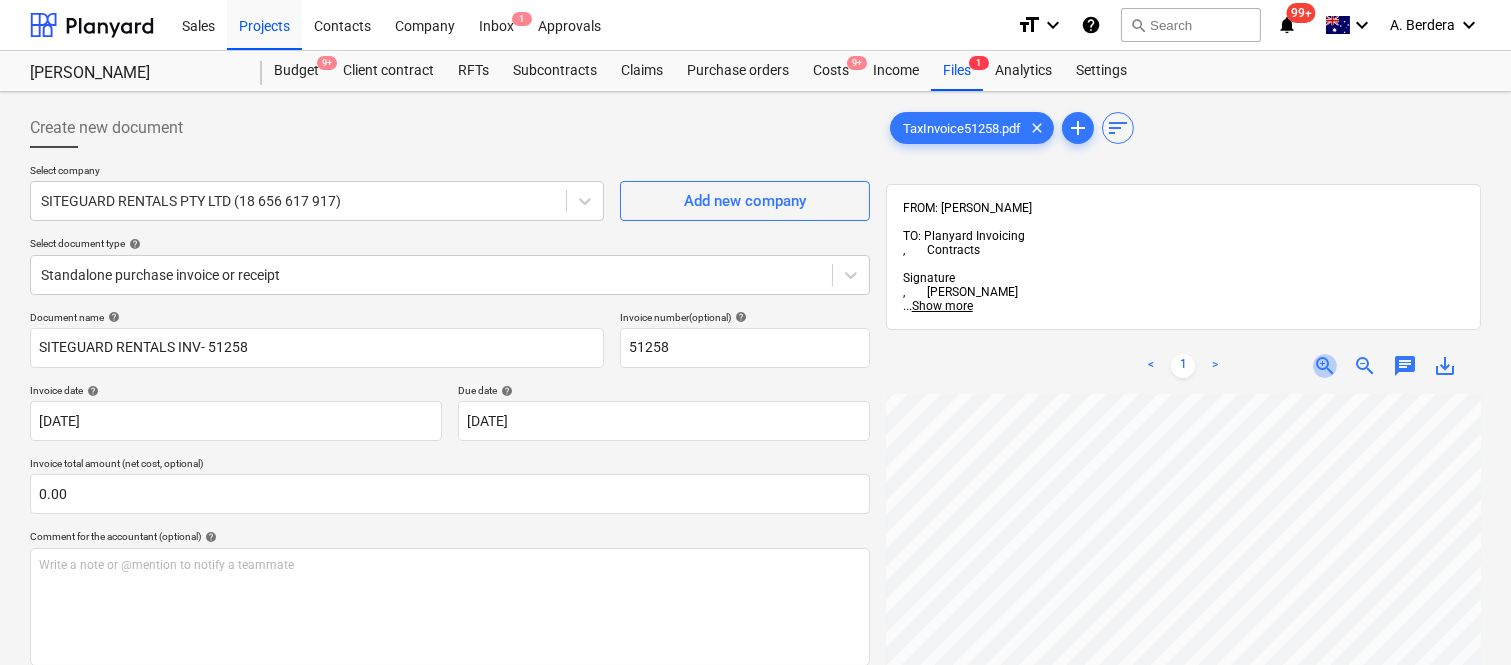 click on "zoom_in" at bounding box center [1325, 366] 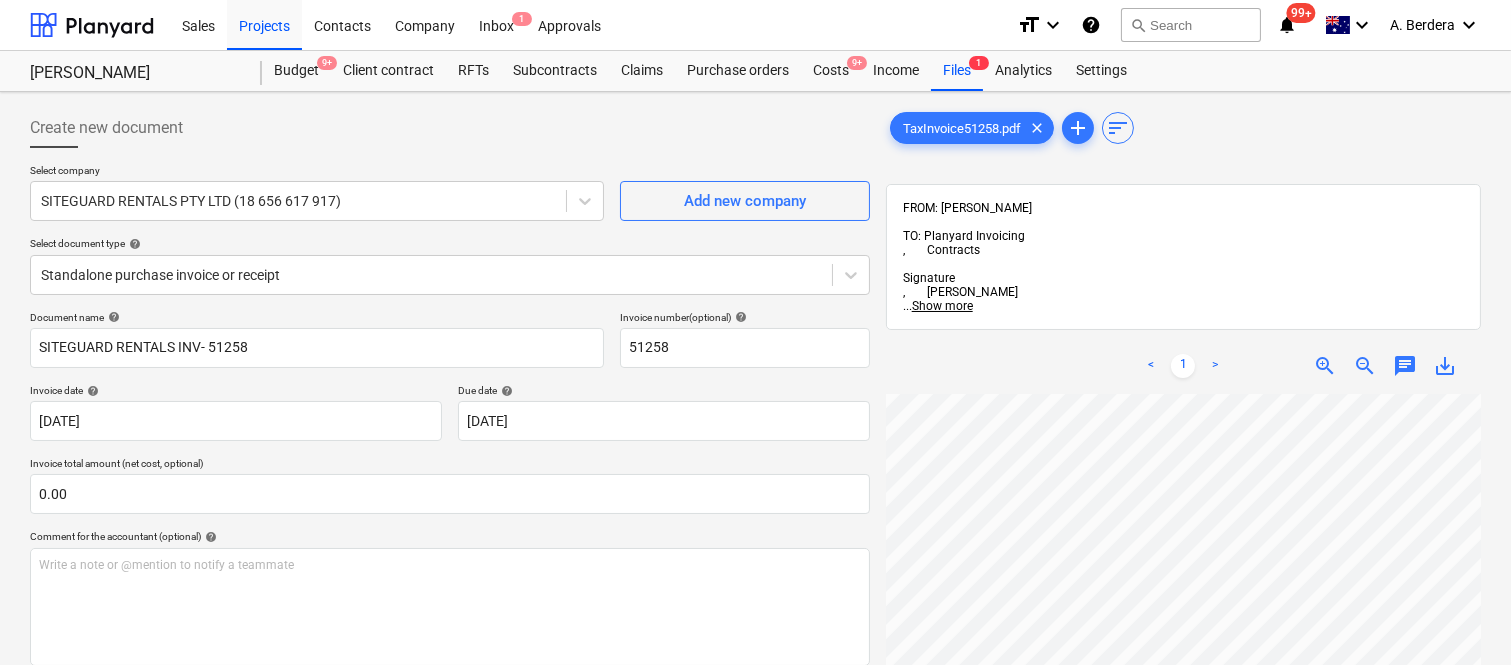 click on "TaxInvoice51258.pdf clear add sort FROM: Joe Licastro  TO: Planyard Invoicing  , 	Contracts Signature  , 	Matthew Williams  ...  Show more ...  Show more < 1 > zoom_in zoom_out chat 0 save_alt" at bounding box center (1183, 555) 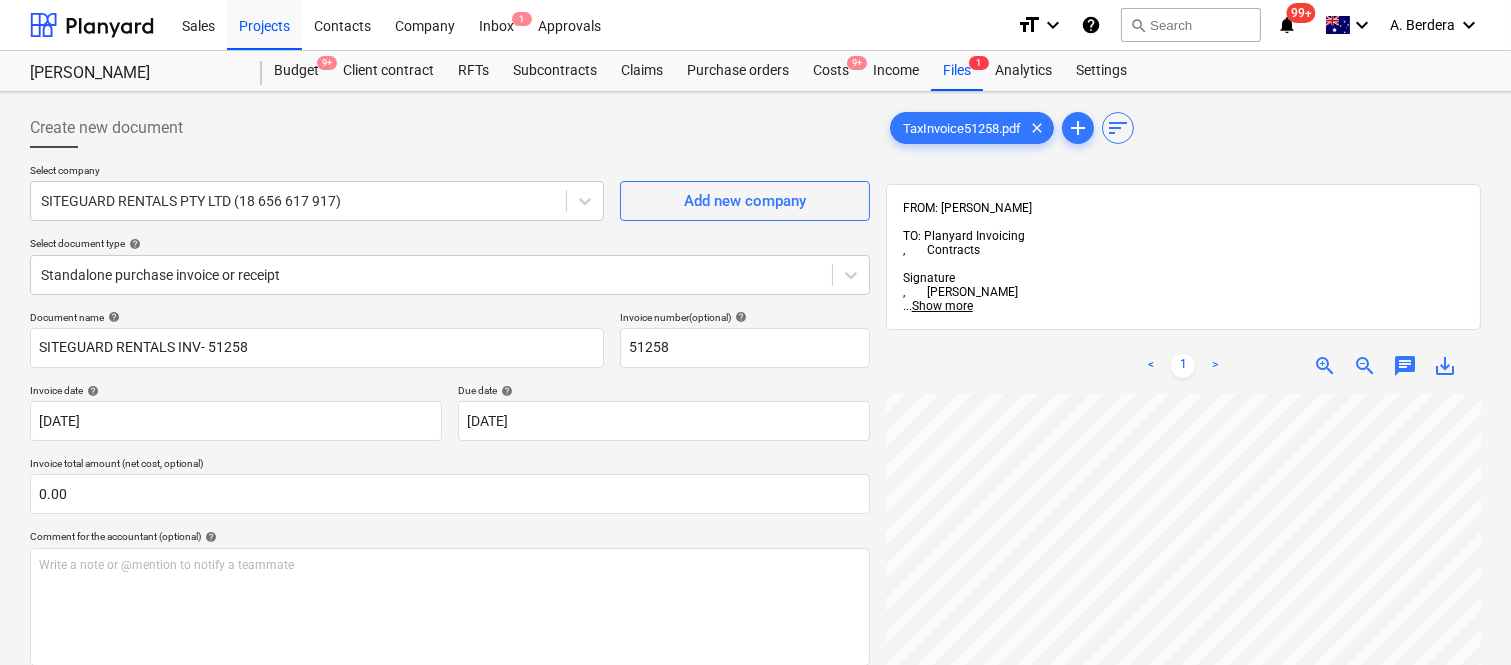 scroll, scrollTop: 624, scrollLeft: 142, axis: both 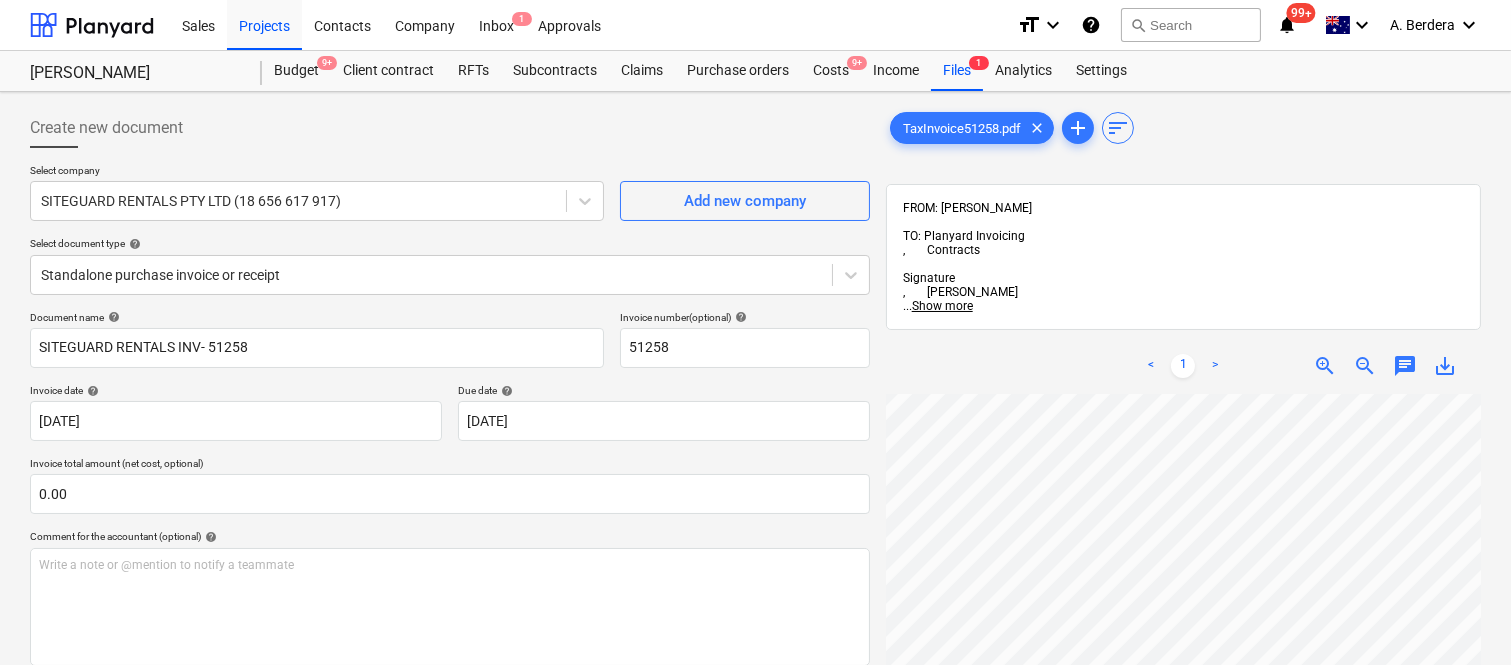 click on "< 1 > zoom_in zoom_out chat 0 save_alt" at bounding box center (1183, 670) 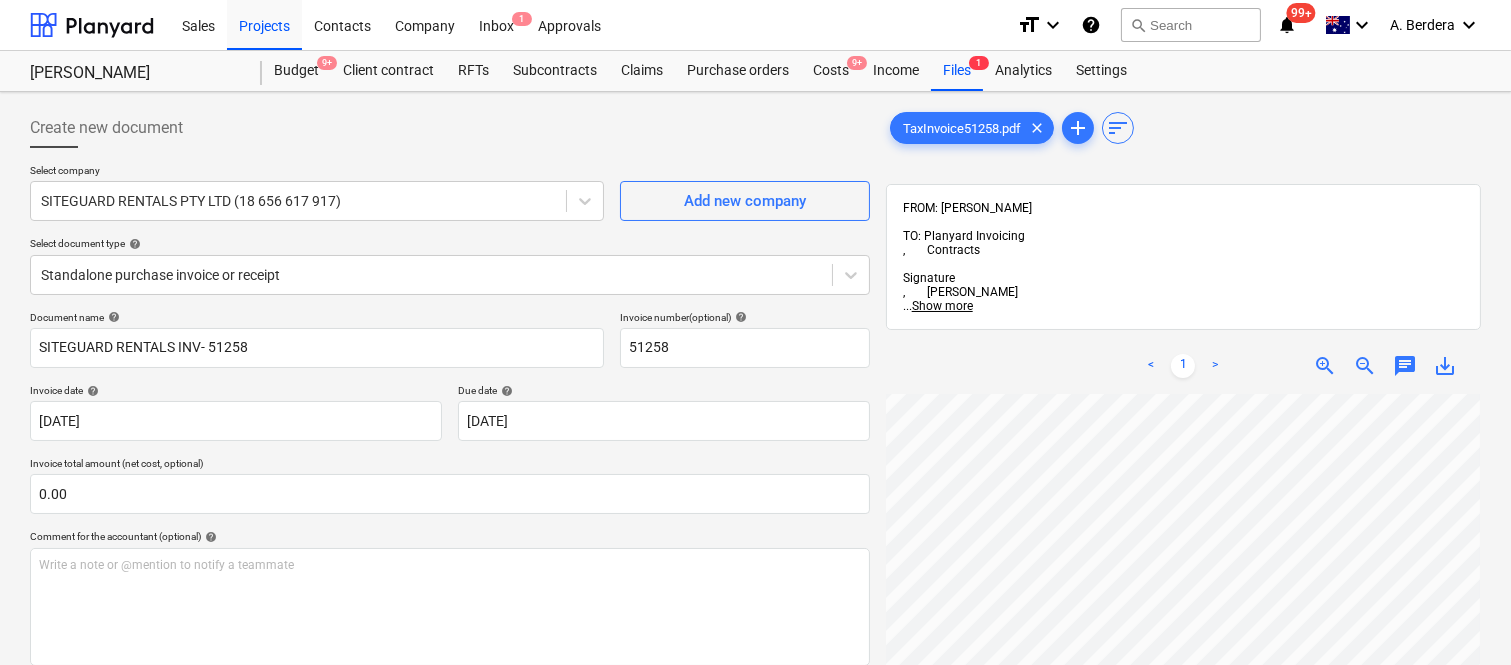 scroll, scrollTop: 662, scrollLeft: 456, axis: both 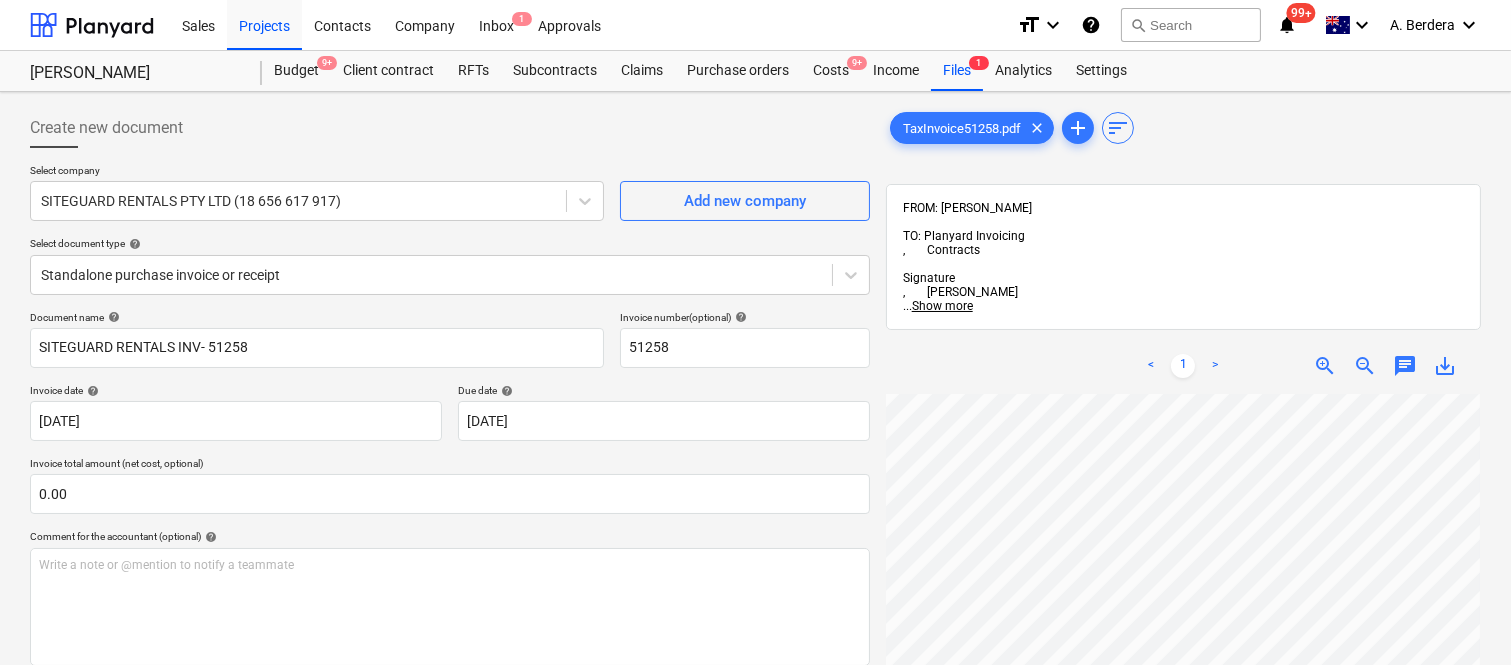 click on "zoom_in" at bounding box center [1325, 366] 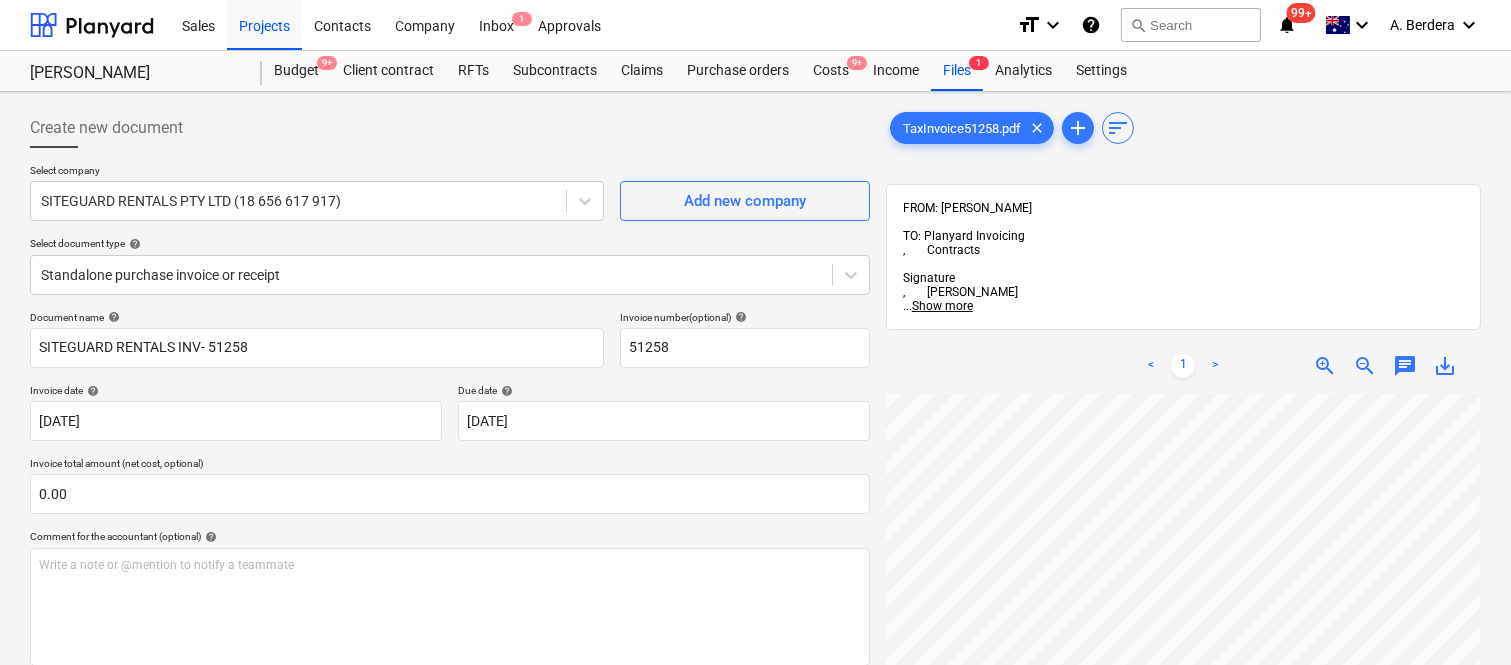 scroll, scrollTop: 825, scrollLeft: 575, axis: both 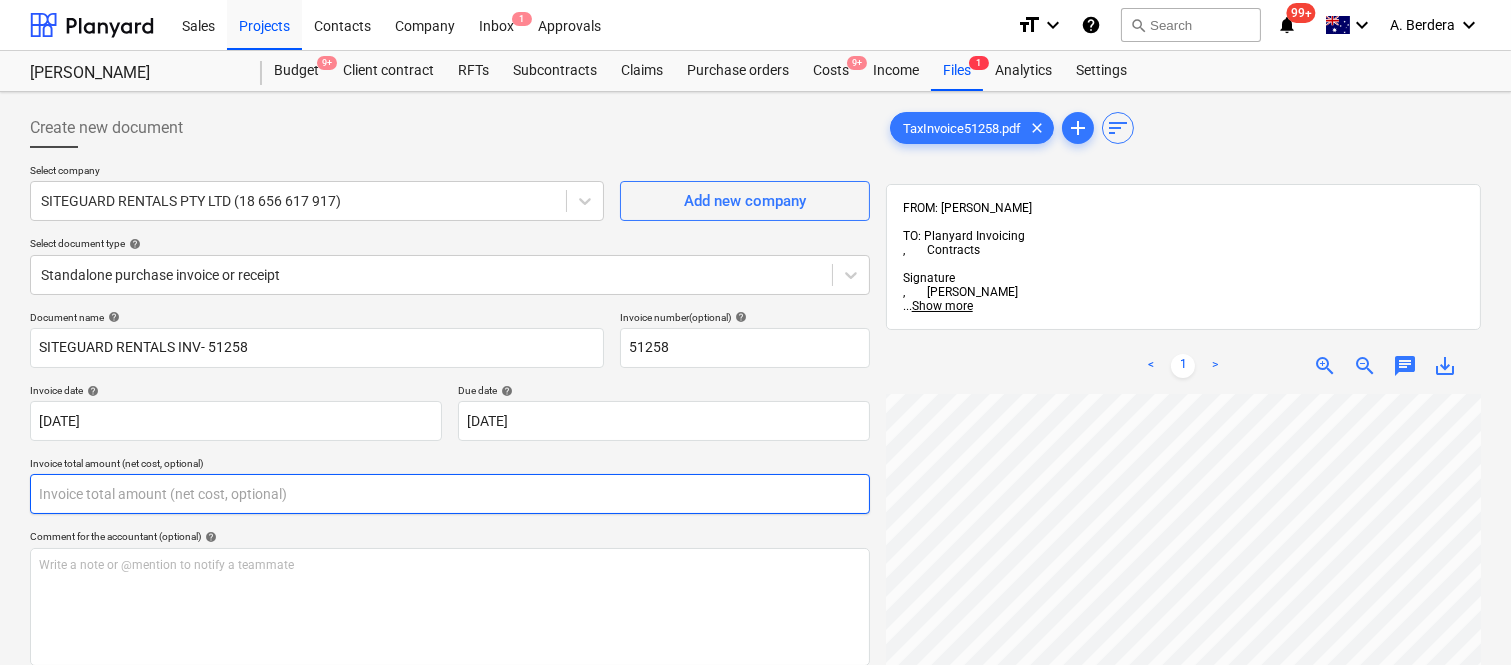click at bounding box center (450, 494) 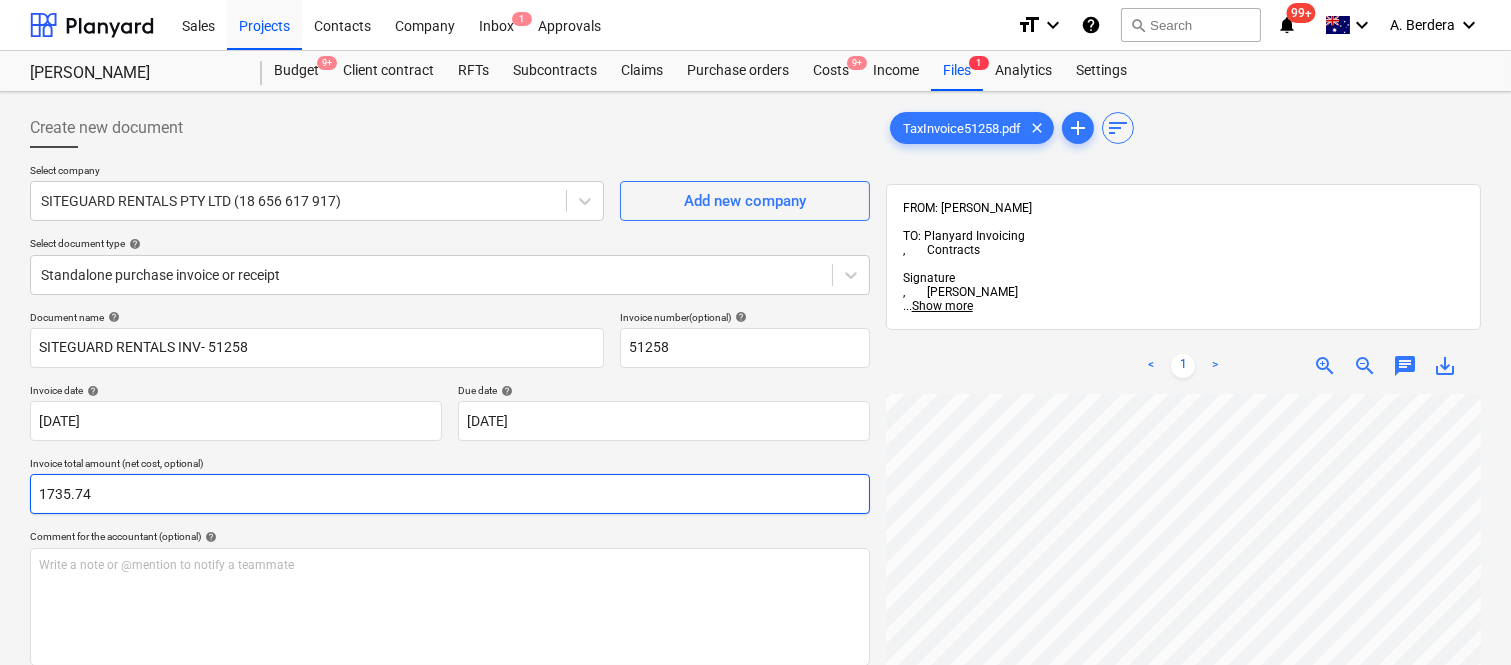 scroll, scrollTop: 285, scrollLeft: 0, axis: vertical 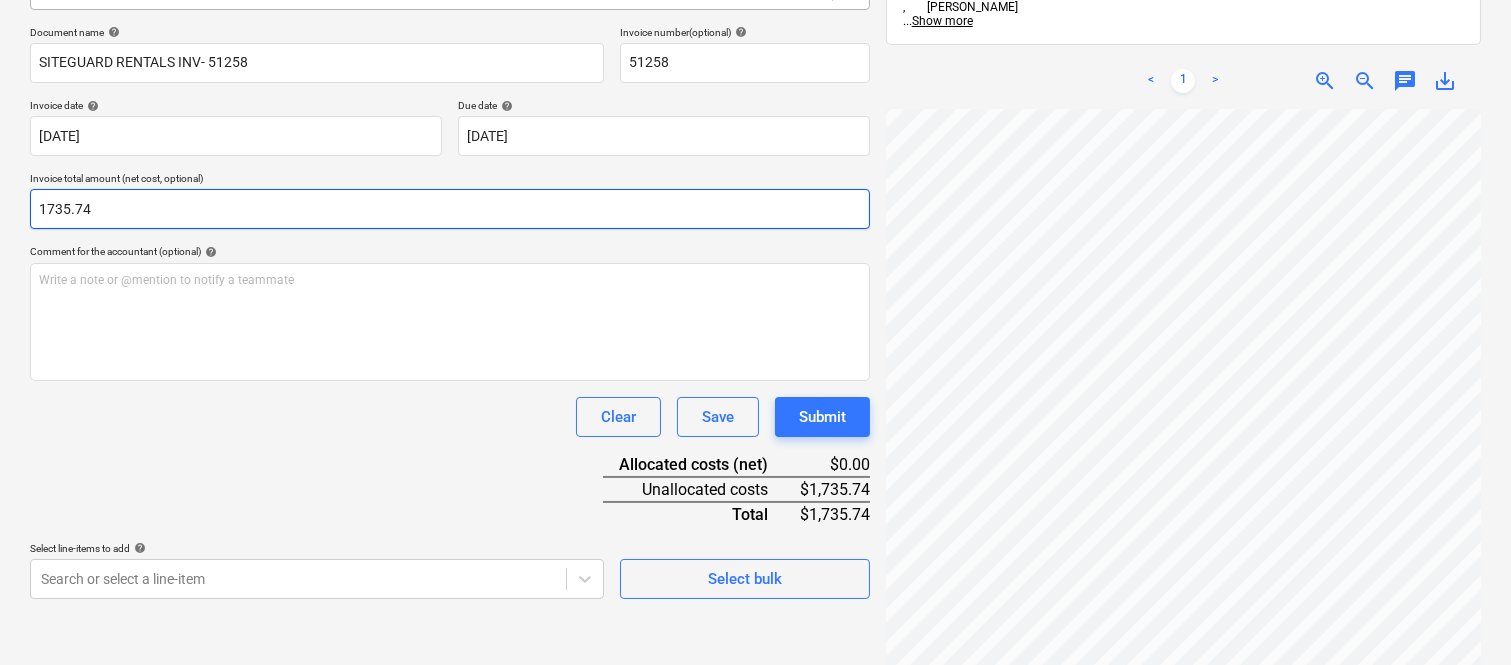 type on "1735.74" 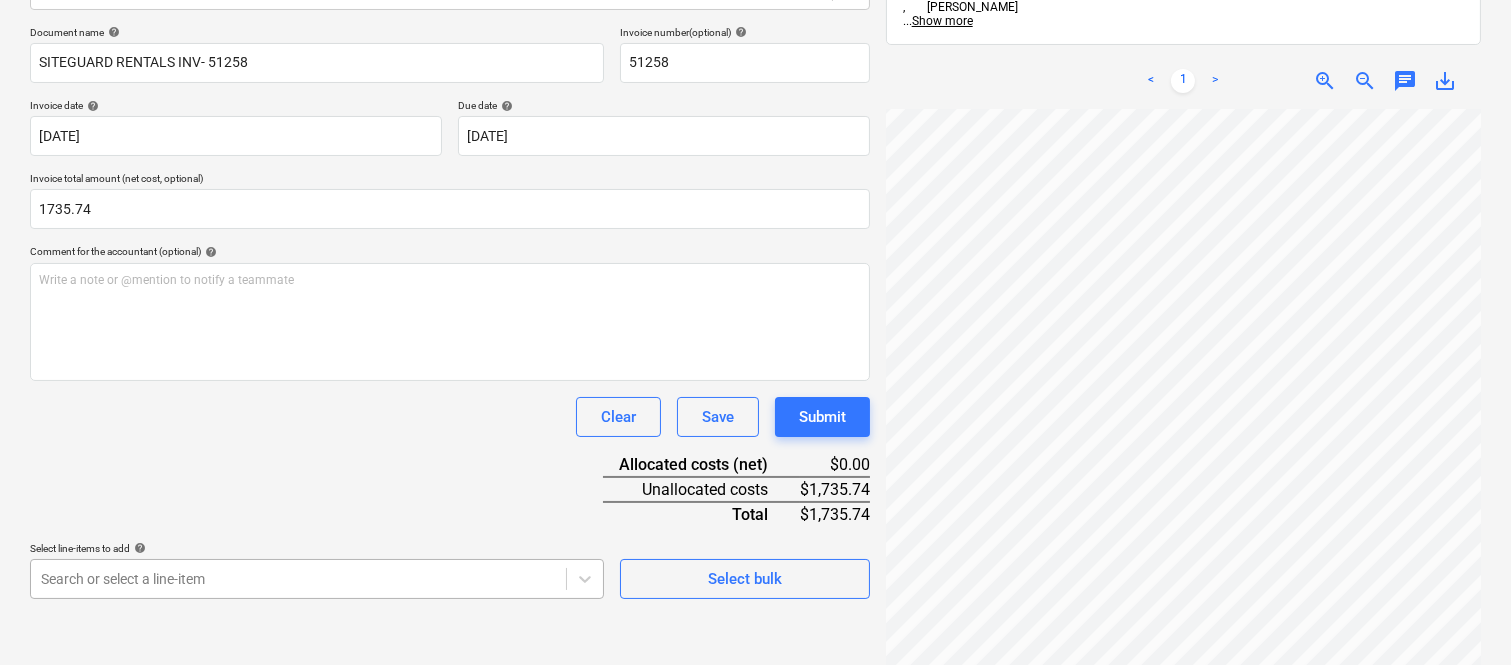 click on "Sales Projects Contacts Company Inbox 1 Approvals format_size keyboard_arrow_down help search Search notifications 99+ keyboard_arrow_down A. Berdera keyboard_arrow_down Della Rosa Della Rosa Budget 9+ Client contract RFTs Subcontracts Claims Purchase orders Costs 9+ Income Files 1 Analytics Settings Create new document Select company SITEGUARD RENTALS PTY LTD (18 656 617 917)  Add new company Select document type help Standalone purchase invoice or receipt Document name help SITEGUARD RENTALS INV- 51258 Invoice number  (optional) help 51258 Invoice date help 30 Jun 2025 30.06.2025 Press the down arrow key to interact with the calendar and
select a date. Press the question mark key to get the keyboard shortcuts for changing dates. Due date help 30 Jun 2025 30.06.2025 Press the down arrow key to interact with the calendar and
select a date. Press the question mark key to get the keyboard shortcuts for changing dates. Invoice total amount (net cost, optional) 1735.74 help ﻿ Clear Save Submit $0.00 <" at bounding box center [755, 47] 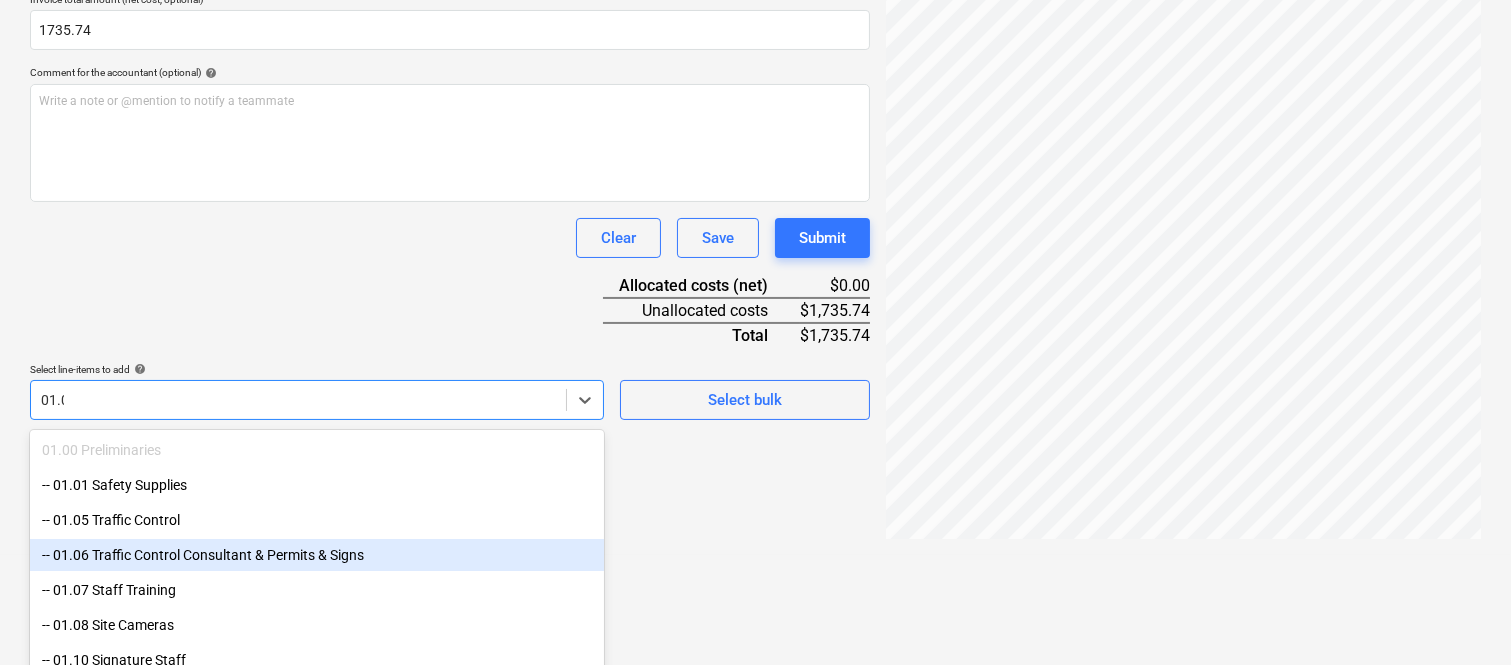 type on "01.08" 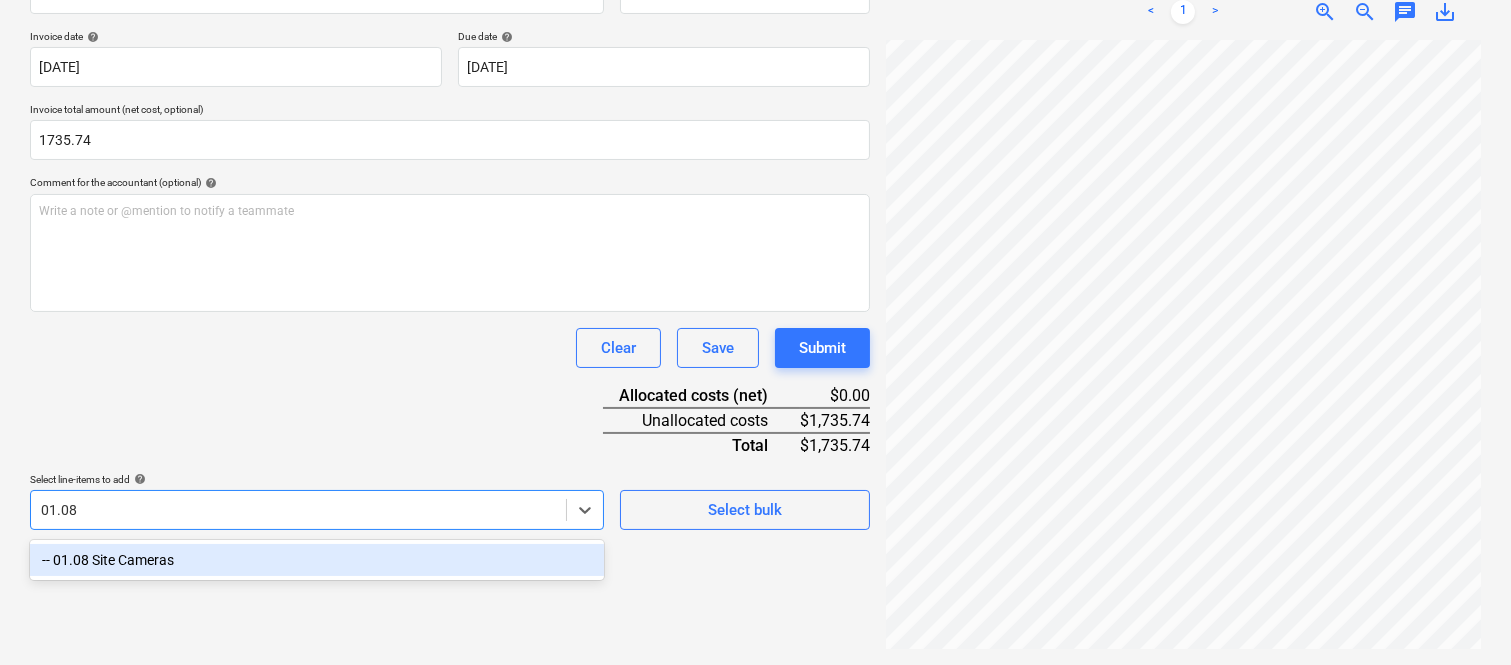 scroll, scrollTop: 285, scrollLeft: 0, axis: vertical 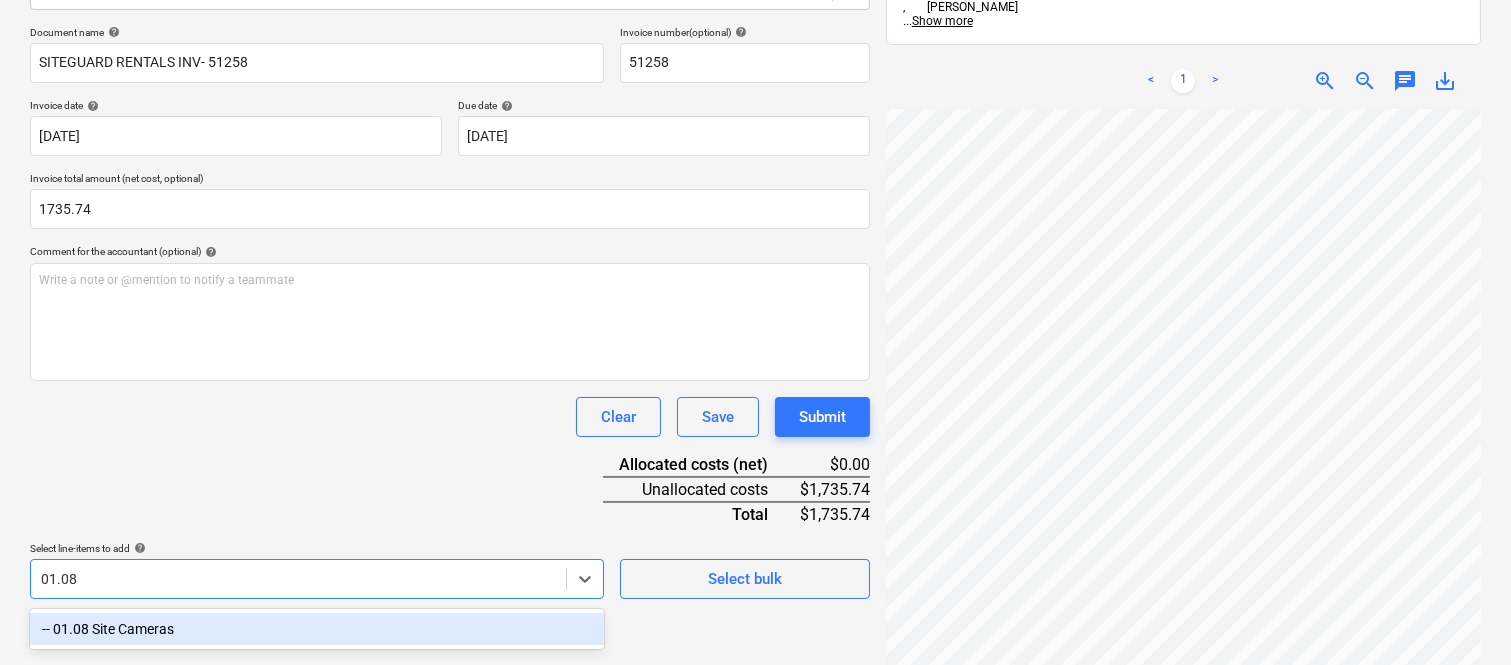 click on "--  01.08 Site Cameras" at bounding box center [317, 629] 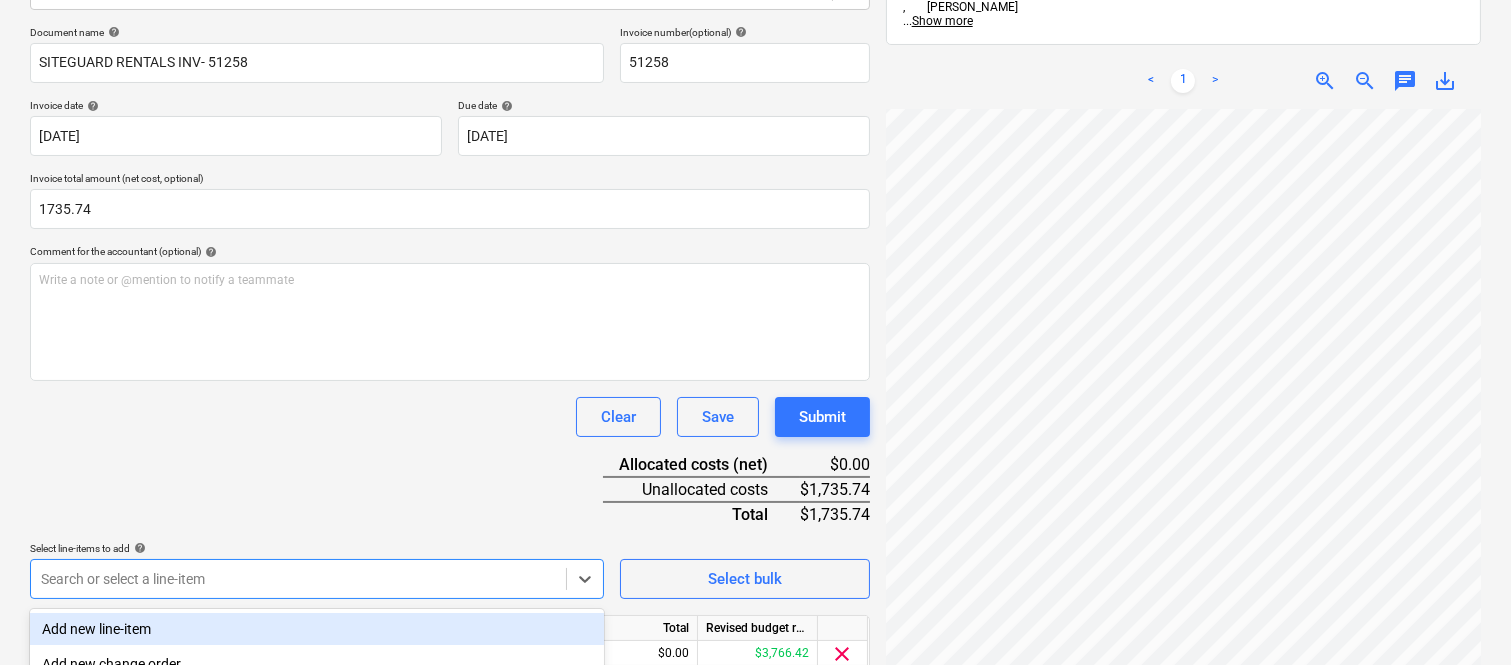 click on "Document name help SITEGUARD RENTALS INV- 51258 Invoice number  (optional) help 51258 Invoice date help 30 Jun 2025 30.06.2025 Press the down arrow key to interact with the calendar and
select a date. Press the question mark key to get the keyboard shortcuts for changing dates. Due date help 30 Jun 2025 30.06.2025 Press the down arrow key to interact with the calendar and
select a date. Press the question mark key to get the keyboard shortcuts for changing dates. Invoice total amount (net cost, optional) 1735.74 Comment for the accountant (optional) help Write a note or @mention to notify a teammate ﻿ Clear Save Submit Allocated costs (net) $0.00 Unallocated costs $1,735.74 Total $1,735.74 Select line-items to add help option --  01.08 Site Cameras, selected. option Add new line-item focused, 1 of 182. 182 results available. Use Up and Down to choose options, press Enter to select the currently focused option, press Escape to exit the menu, press Tab to select the option and exit the menu. Select bulk" at bounding box center (450, 378) 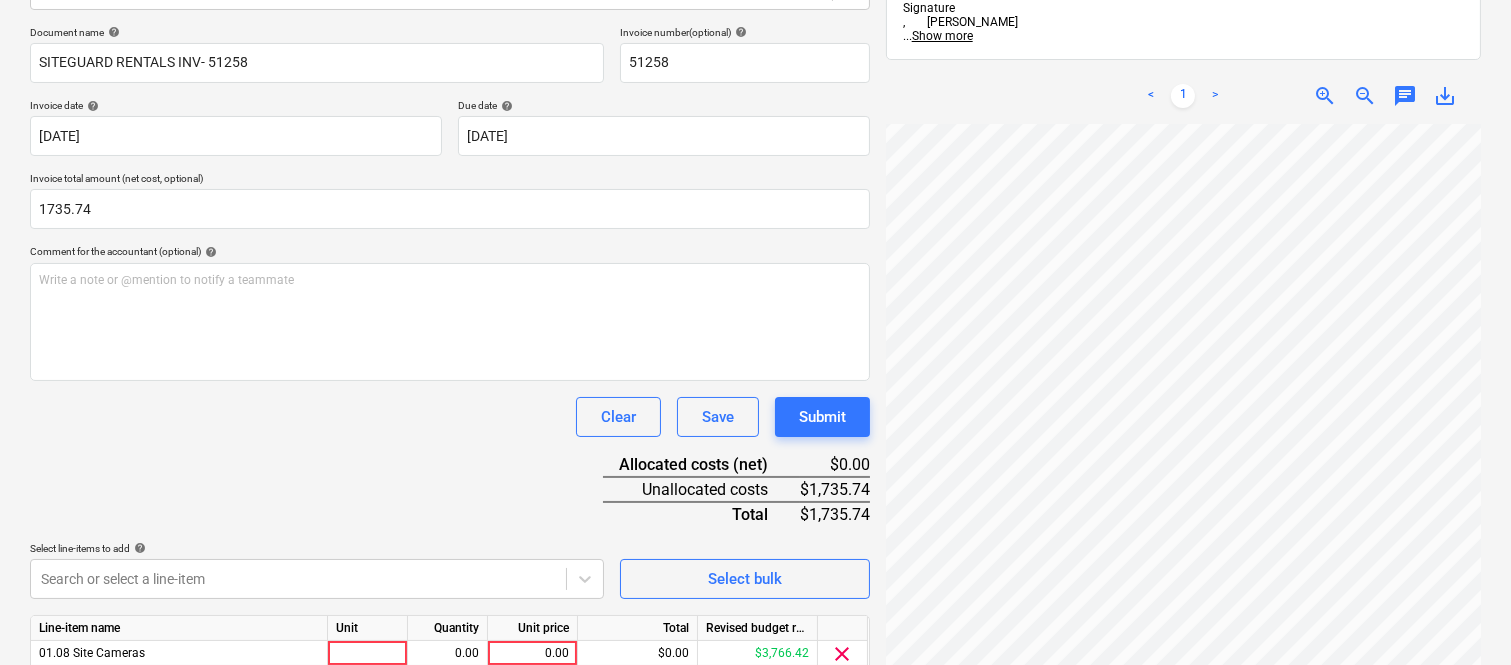 scroll, scrollTop: 367, scrollLeft: 0, axis: vertical 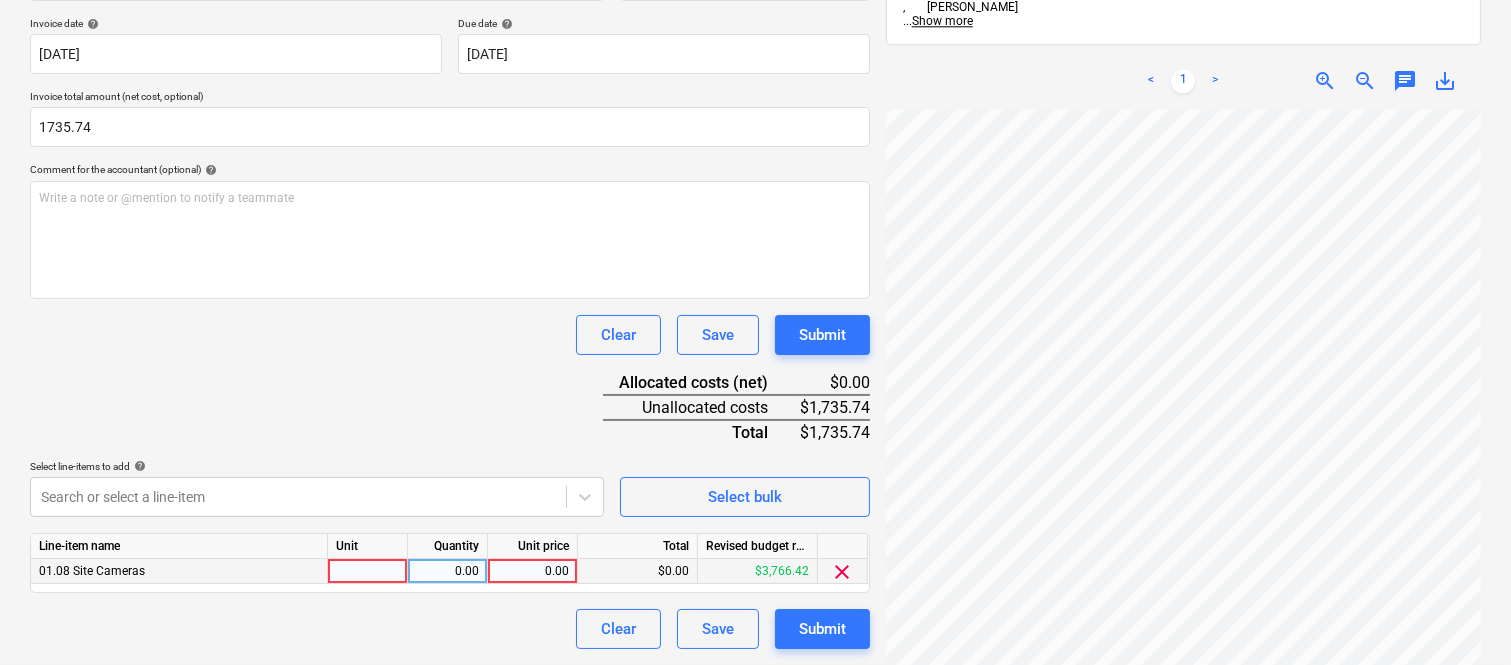 click at bounding box center (368, 571) 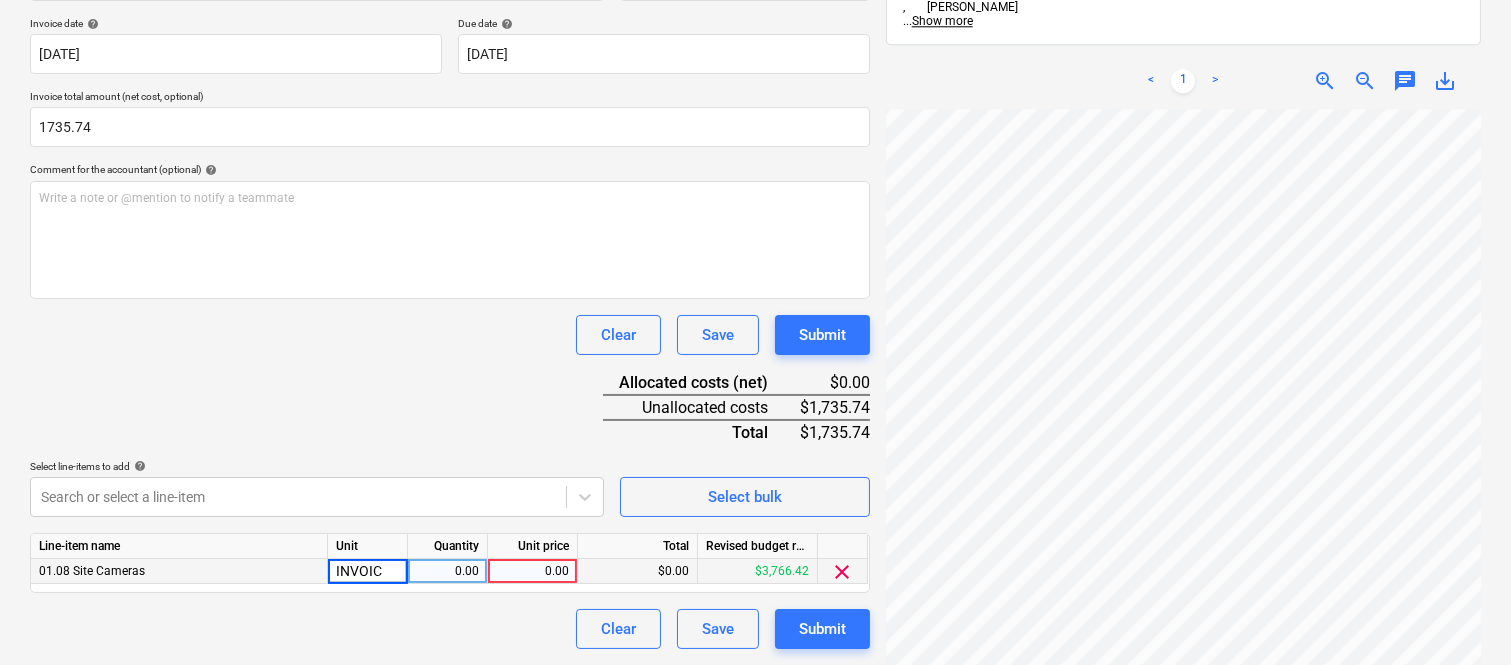 type on "INVOICE" 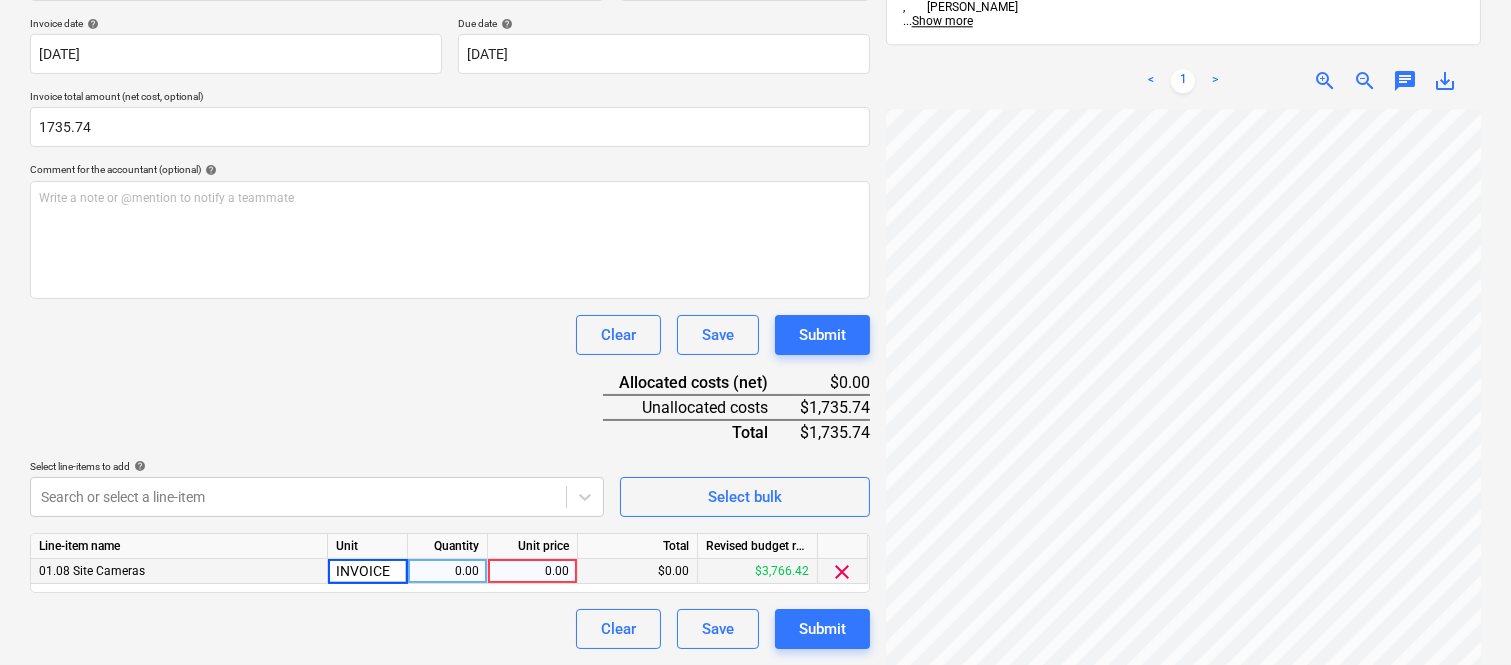 click on "0.00" at bounding box center (447, 571) 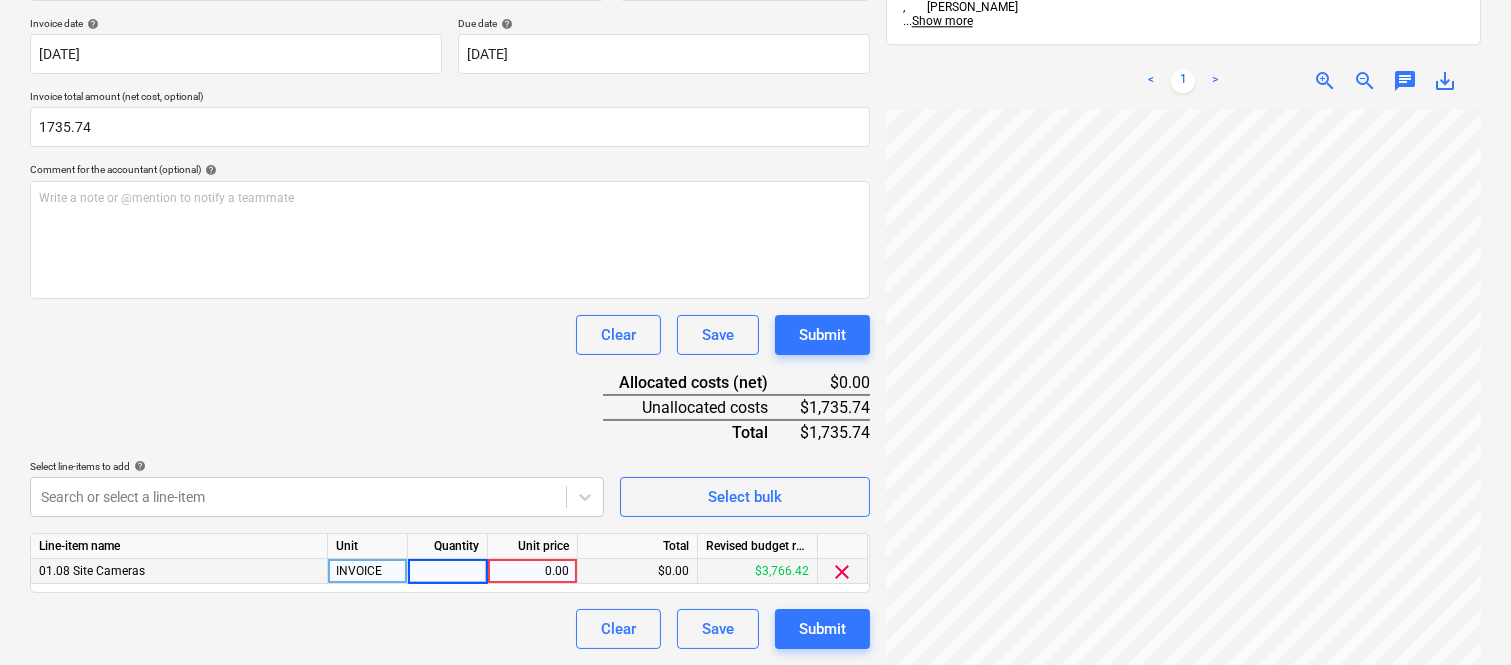 type on "1" 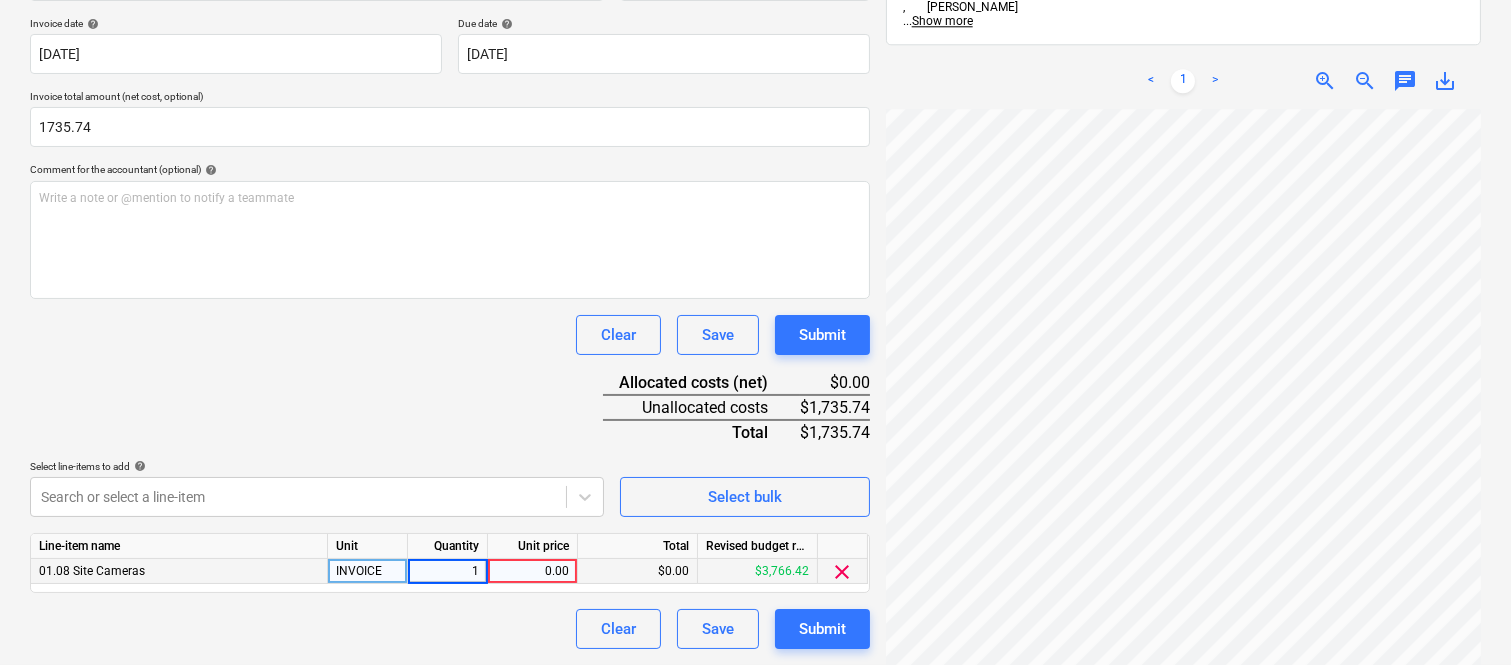 click on "0.00" at bounding box center [532, 571] 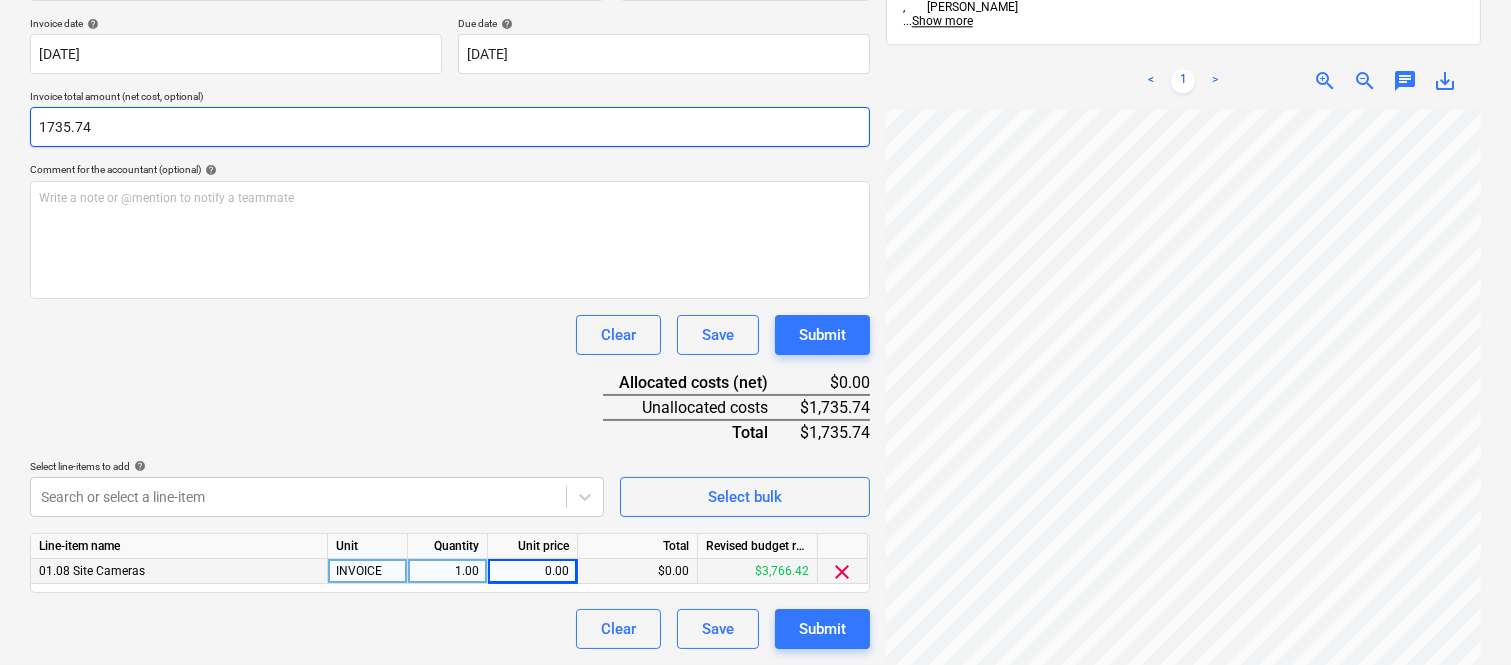 click on "1735.74" at bounding box center (450, 127) 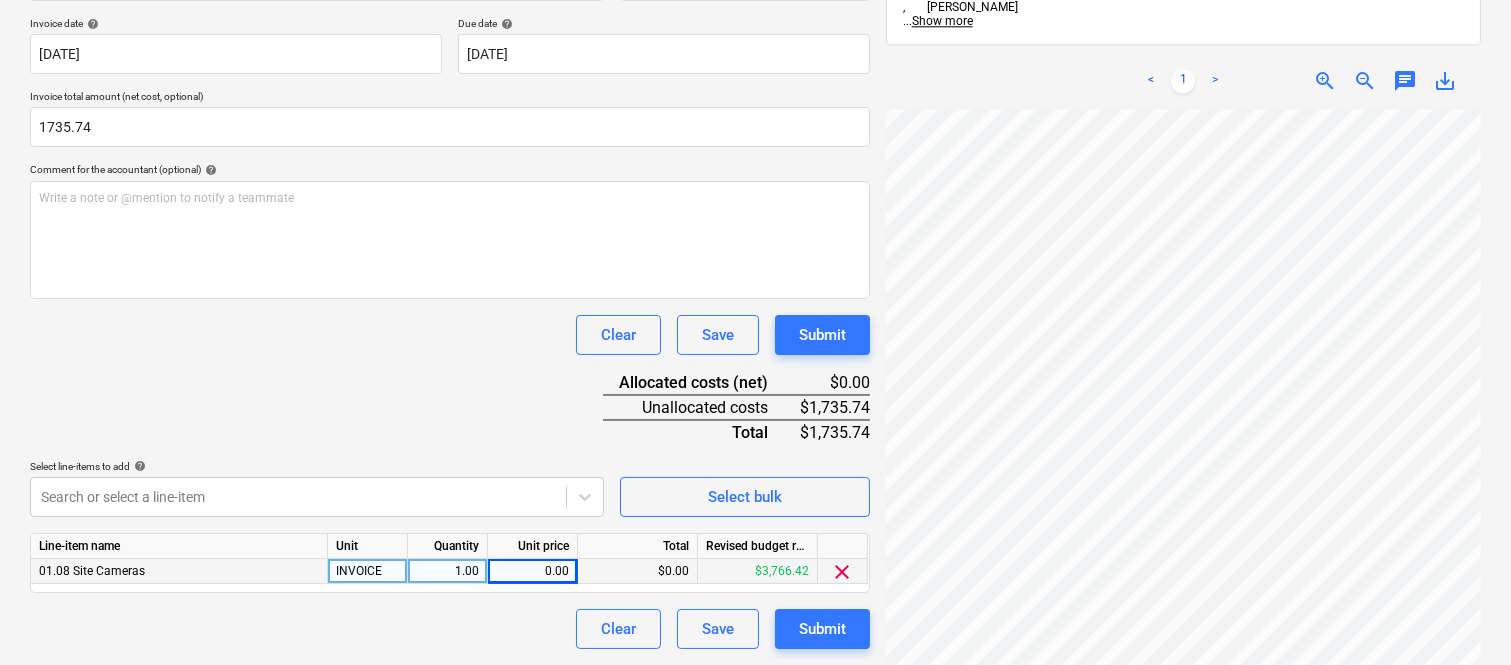 click on "0.00" at bounding box center [532, 571] 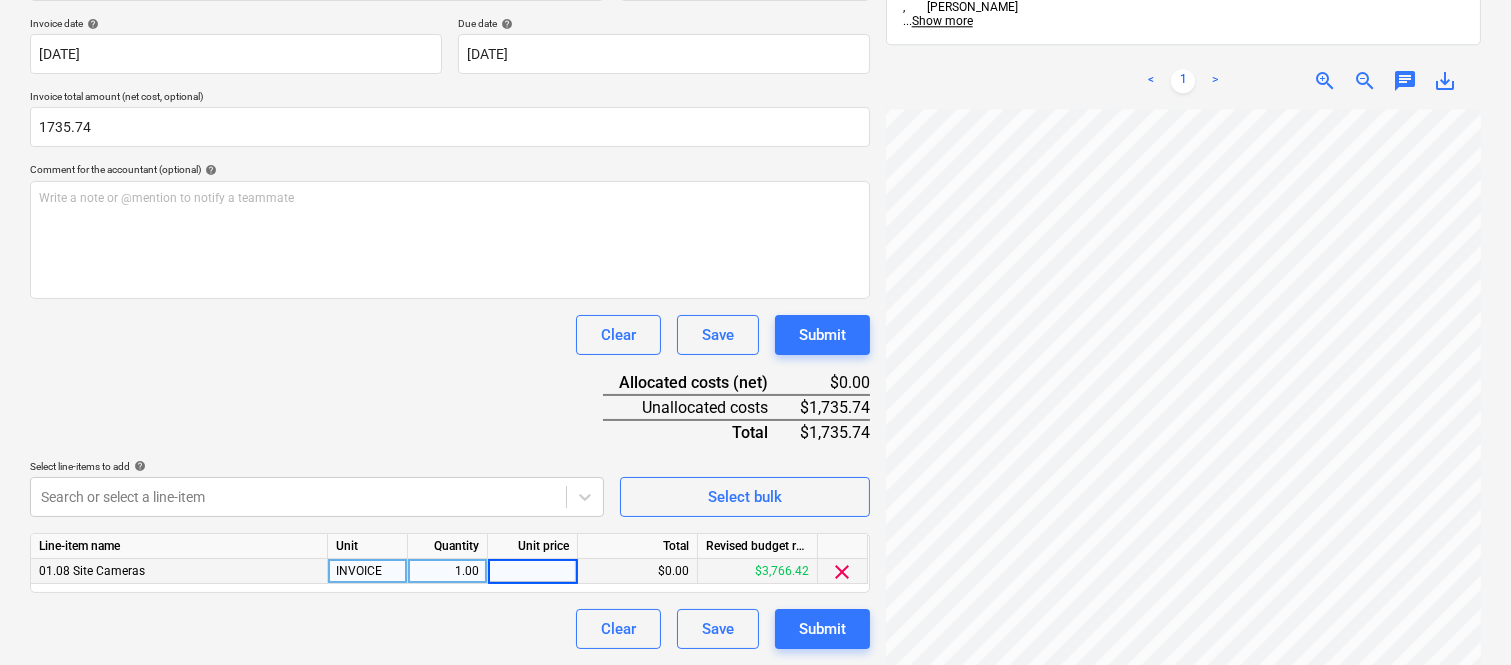 type on "1735.74" 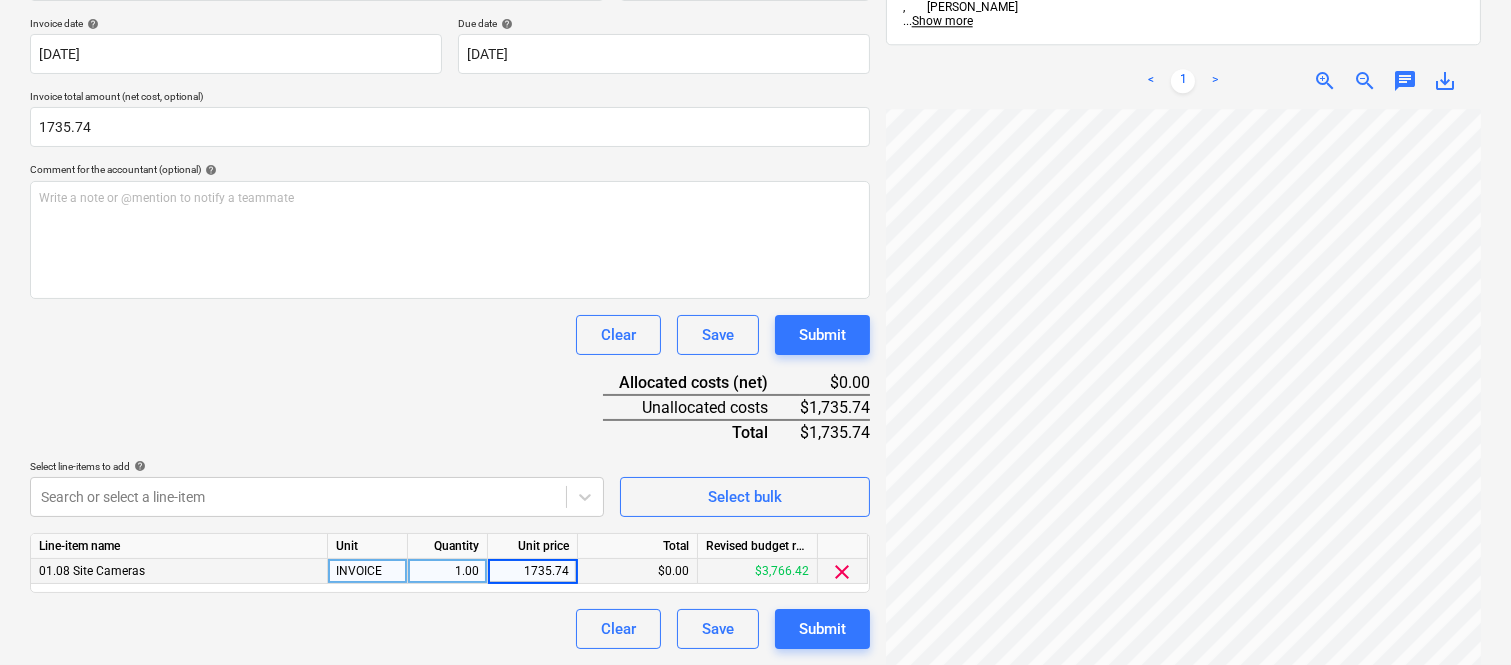 click on "Clear Save Submit" at bounding box center [450, 629] 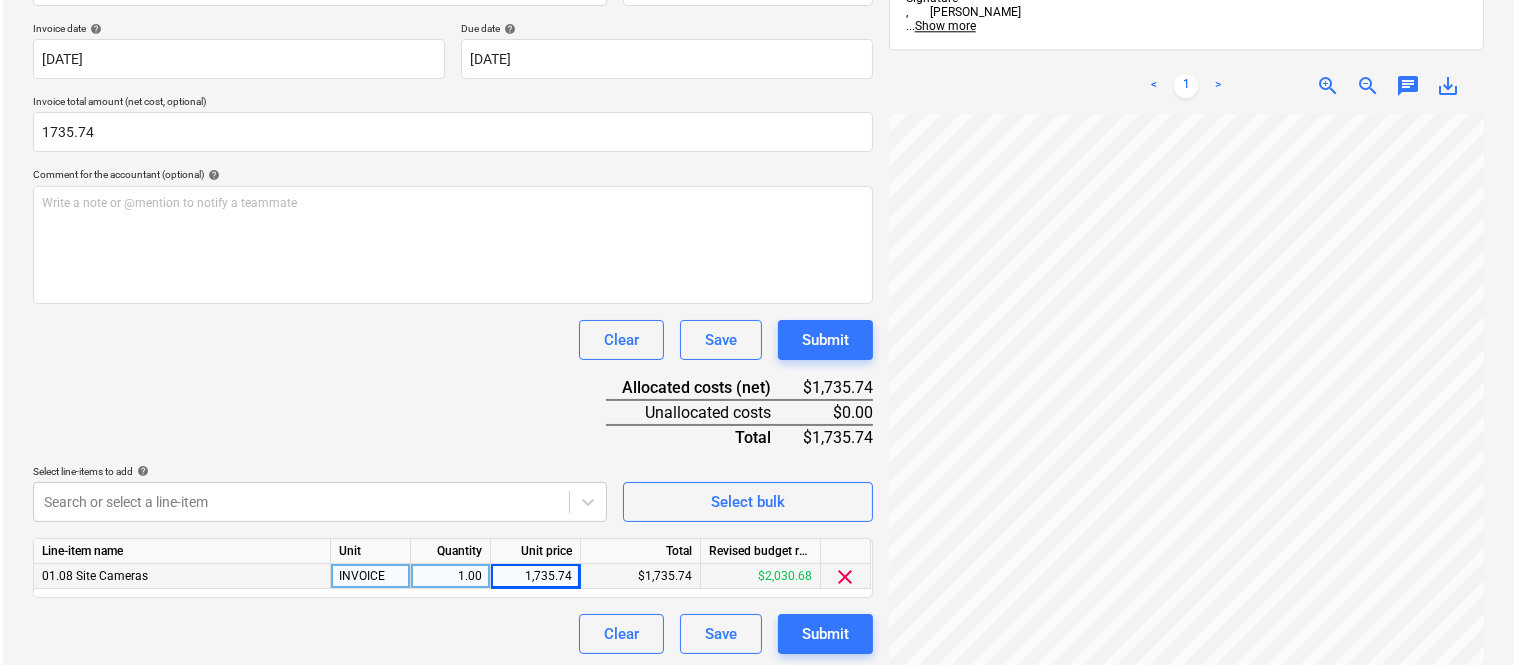 scroll, scrollTop: 367, scrollLeft: 0, axis: vertical 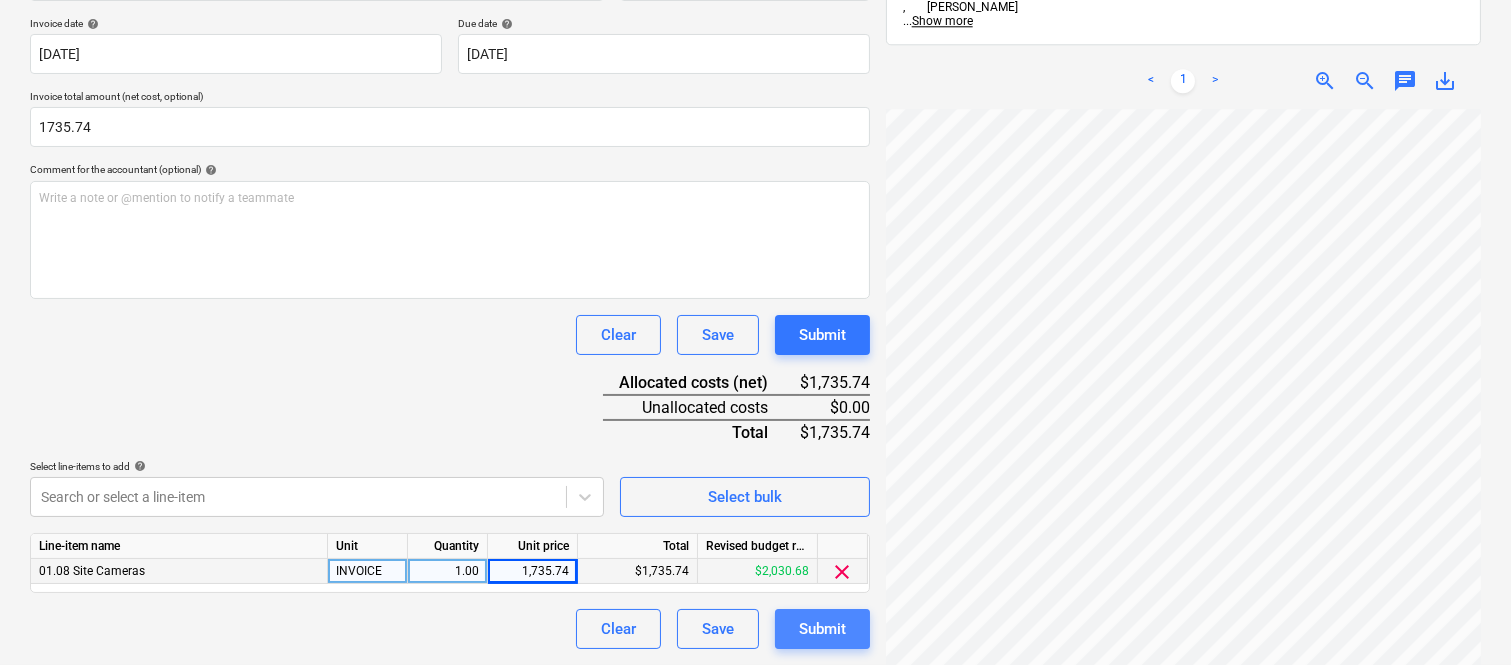click on "Submit" at bounding box center [822, 629] 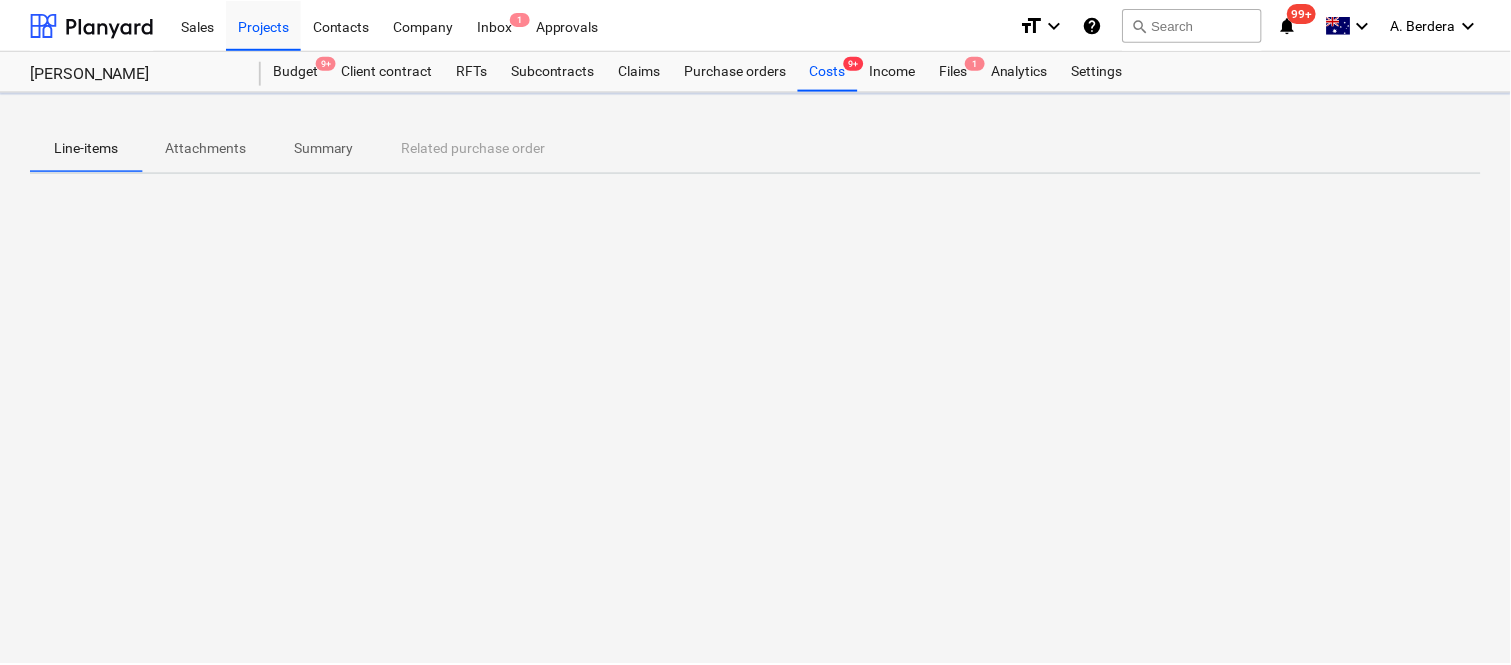 scroll, scrollTop: 0, scrollLeft: 0, axis: both 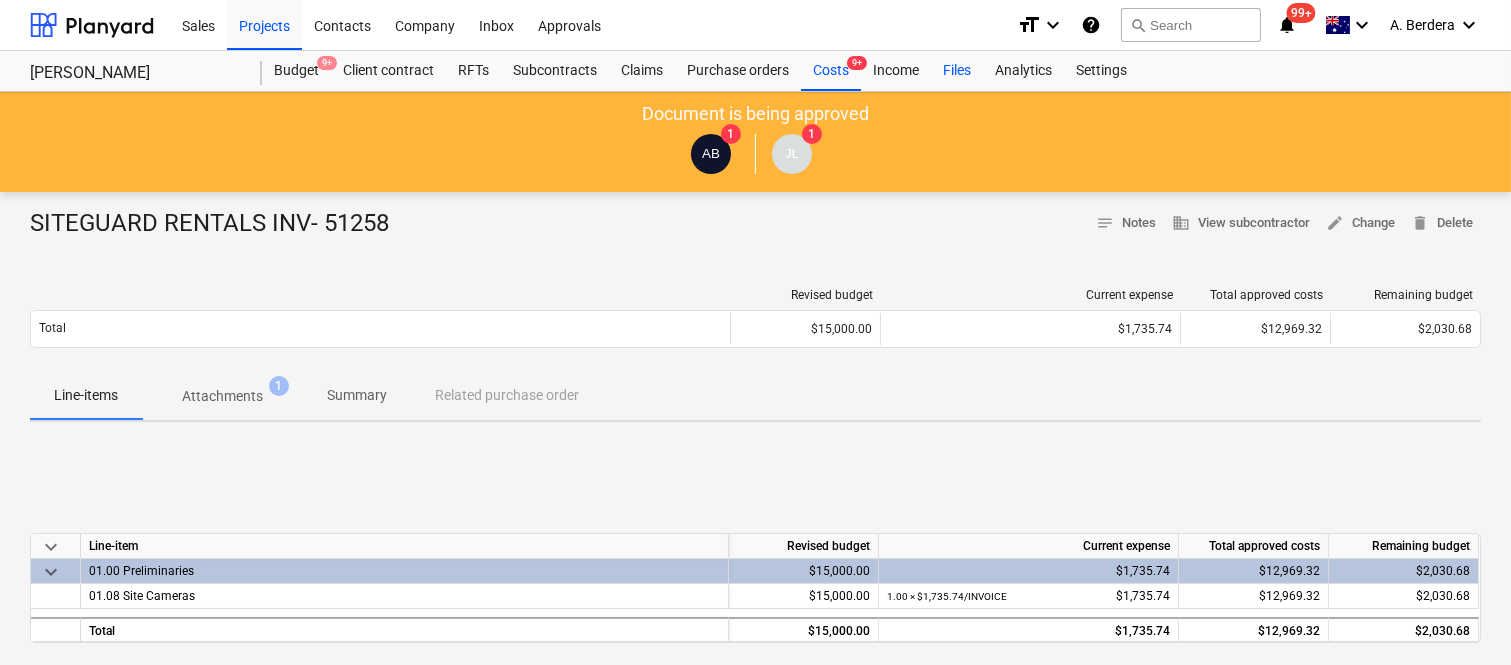 click on "Files" at bounding box center (957, 71) 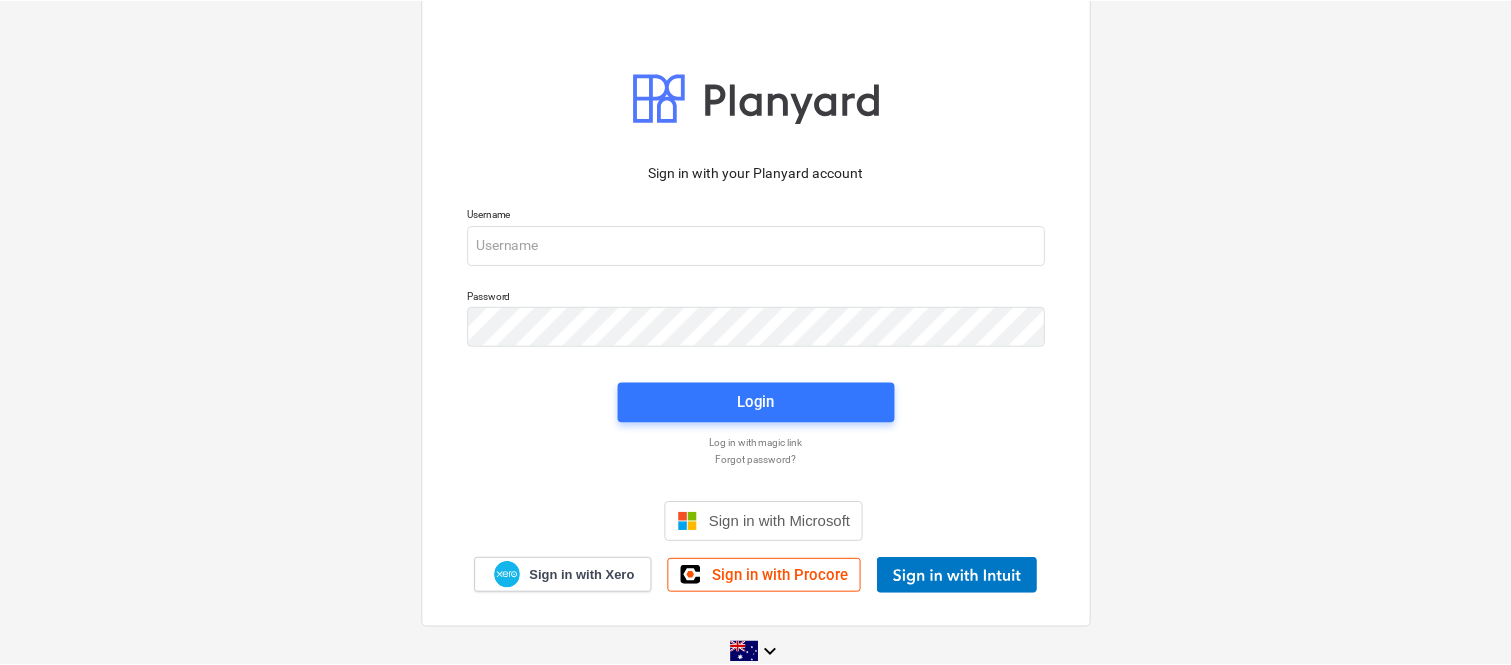 scroll, scrollTop: 0, scrollLeft: 0, axis: both 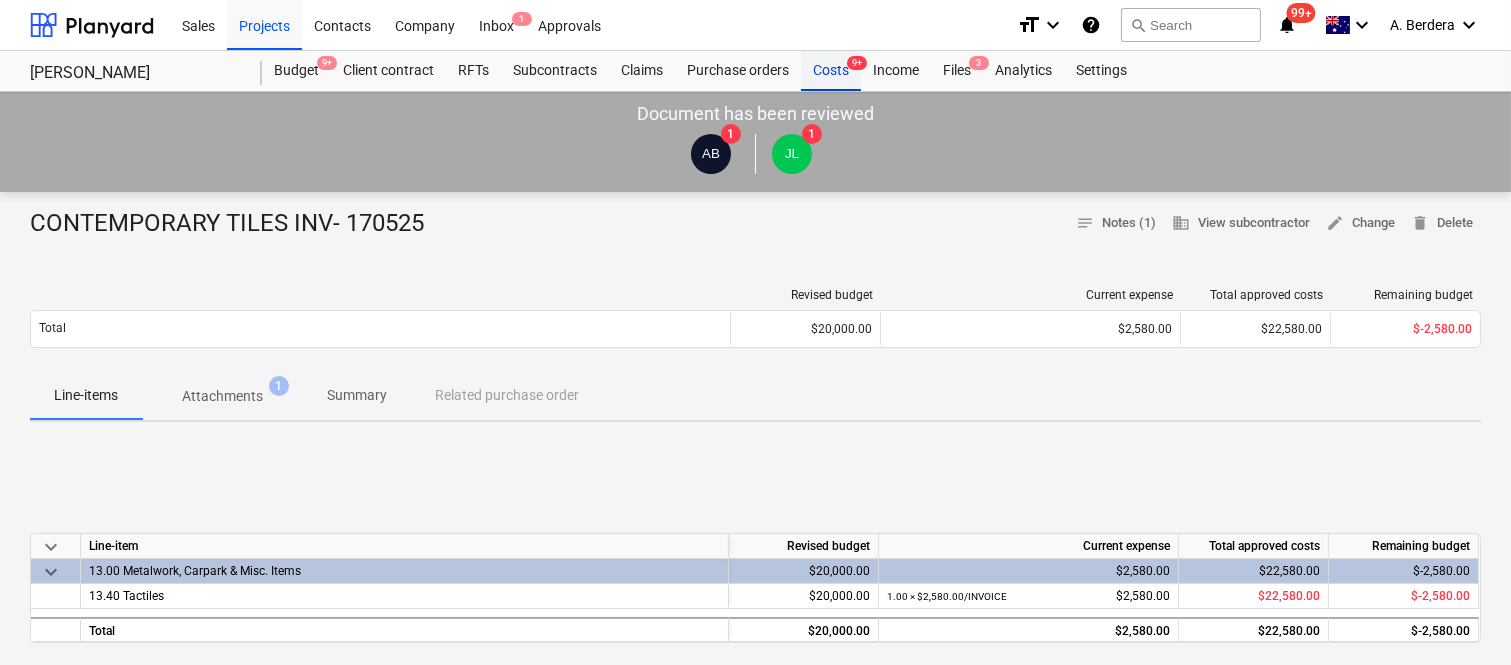 click on "Costs 9+" at bounding box center [831, 71] 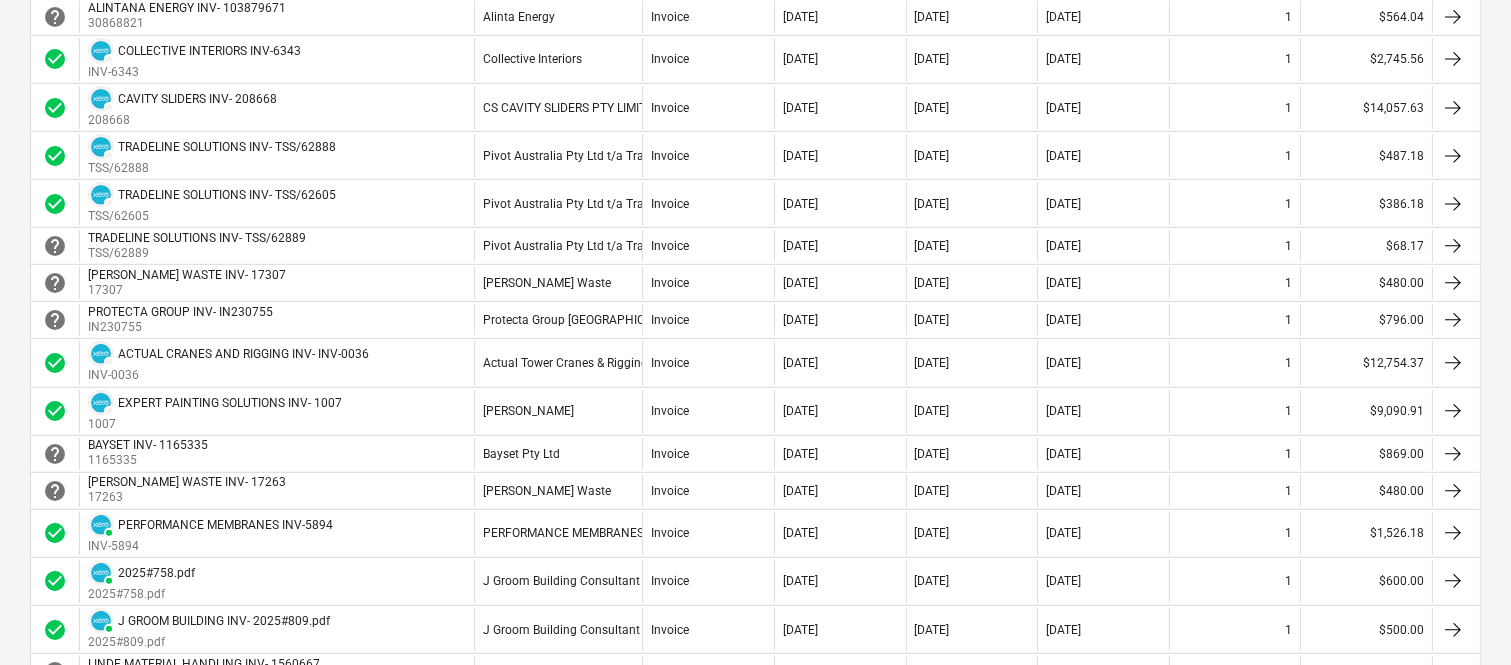 scroll, scrollTop: 1511, scrollLeft: 0, axis: vertical 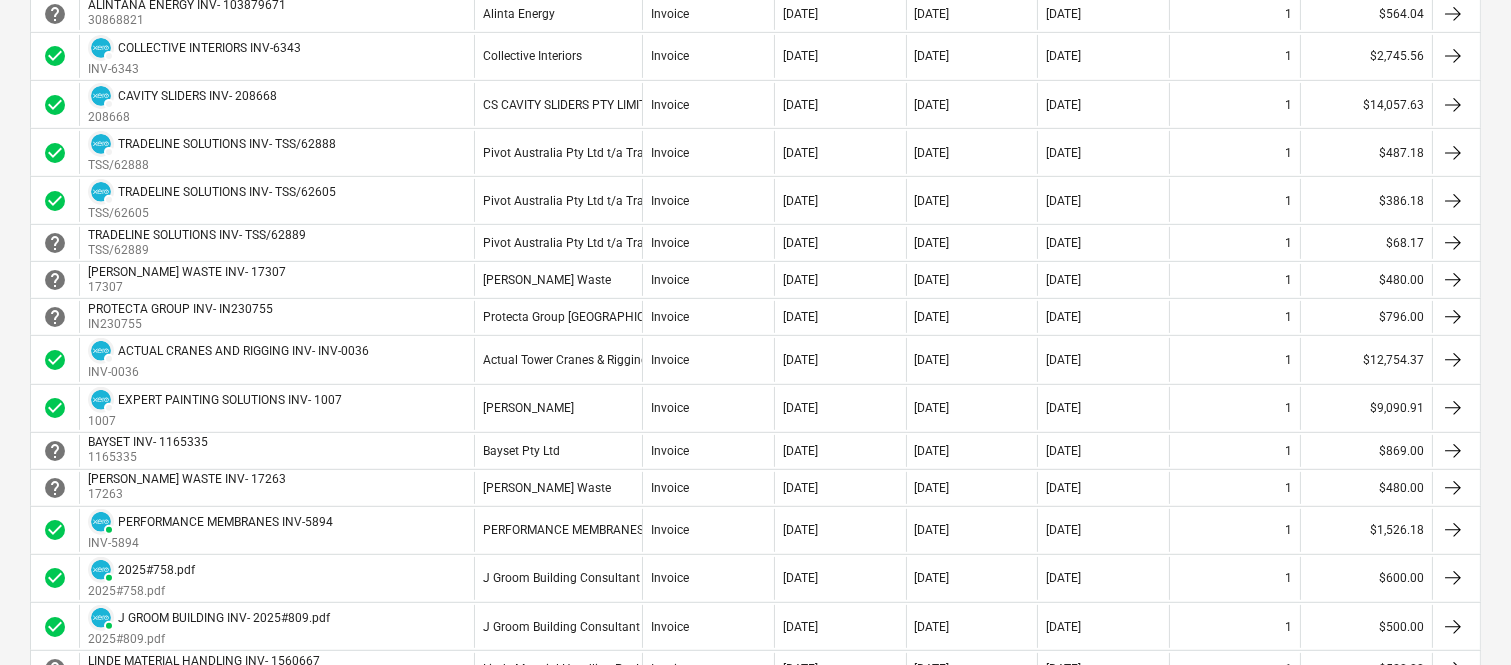 click on "Actual Tower Cranes & Rigging" at bounding box center [558, 359] 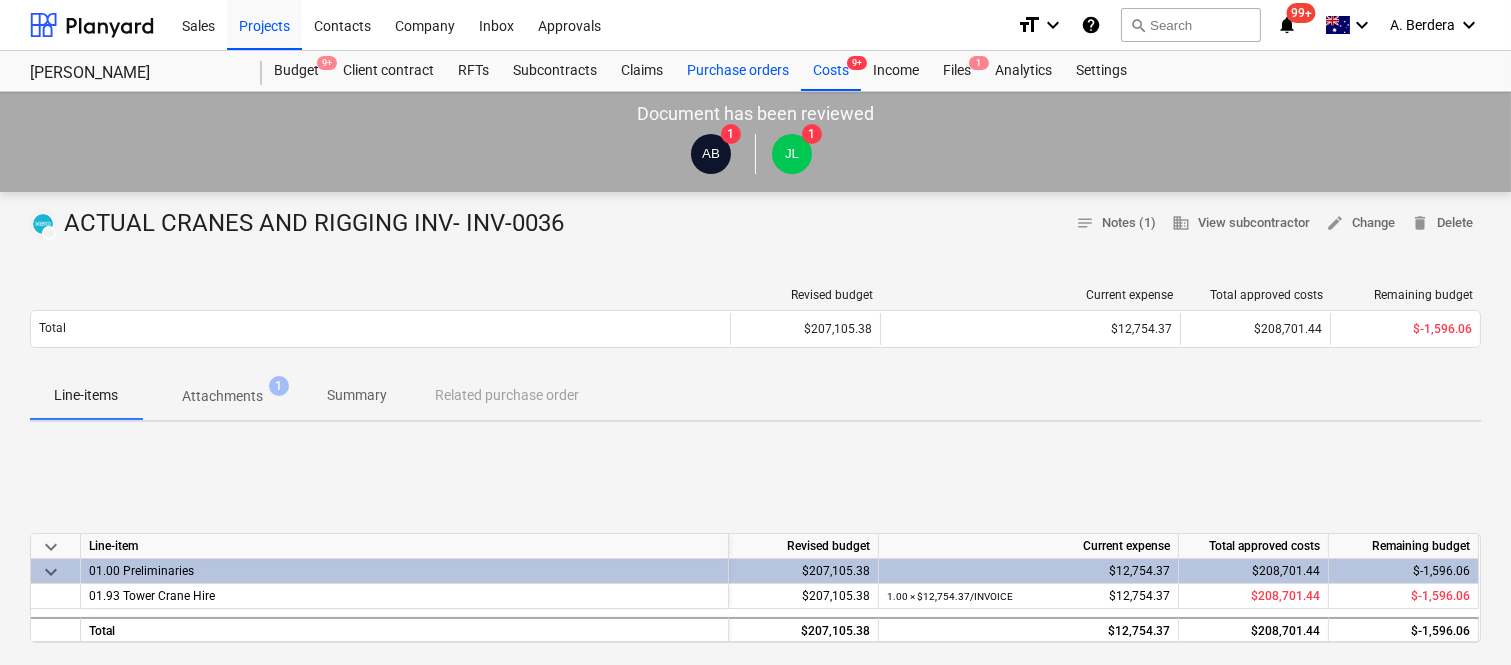click on "Purchase orders" at bounding box center (738, 71) 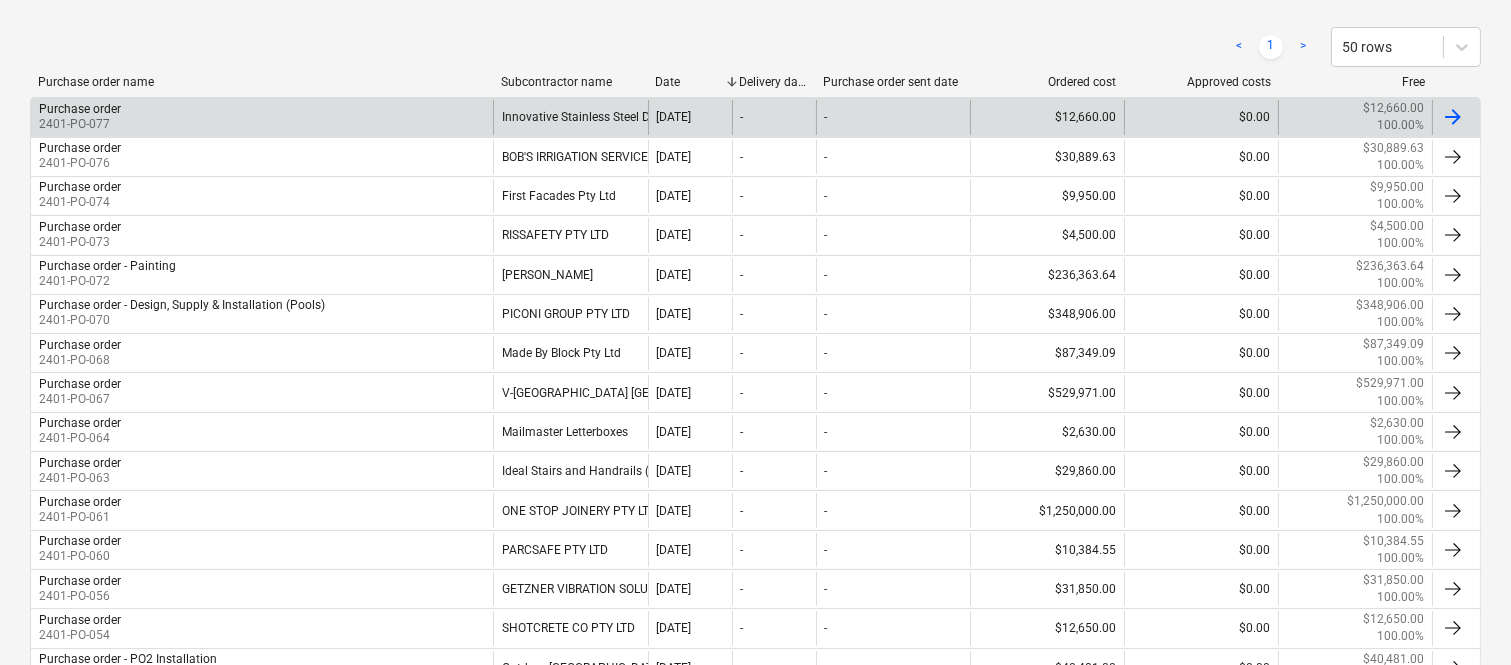 scroll, scrollTop: 400, scrollLeft: 0, axis: vertical 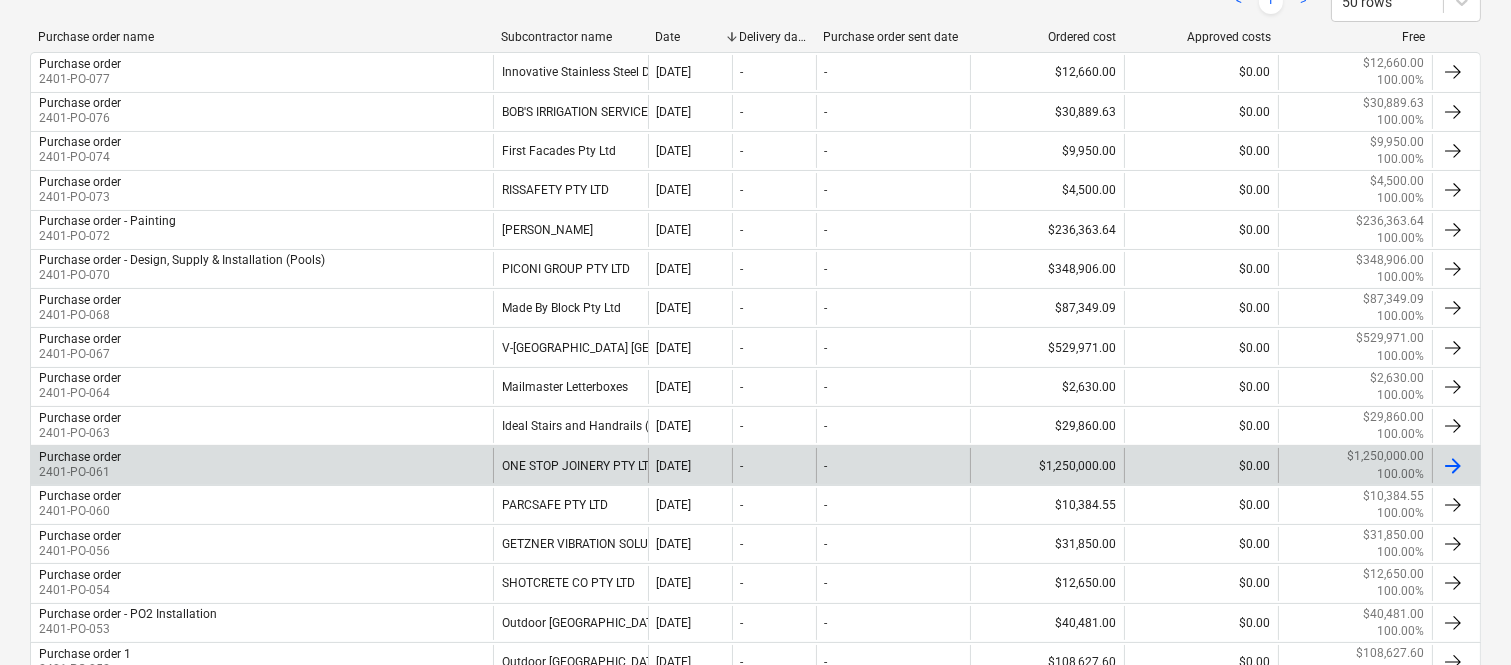 click on "ONE STOP JOINERY PTY LTD" at bounding box center [570, 465] 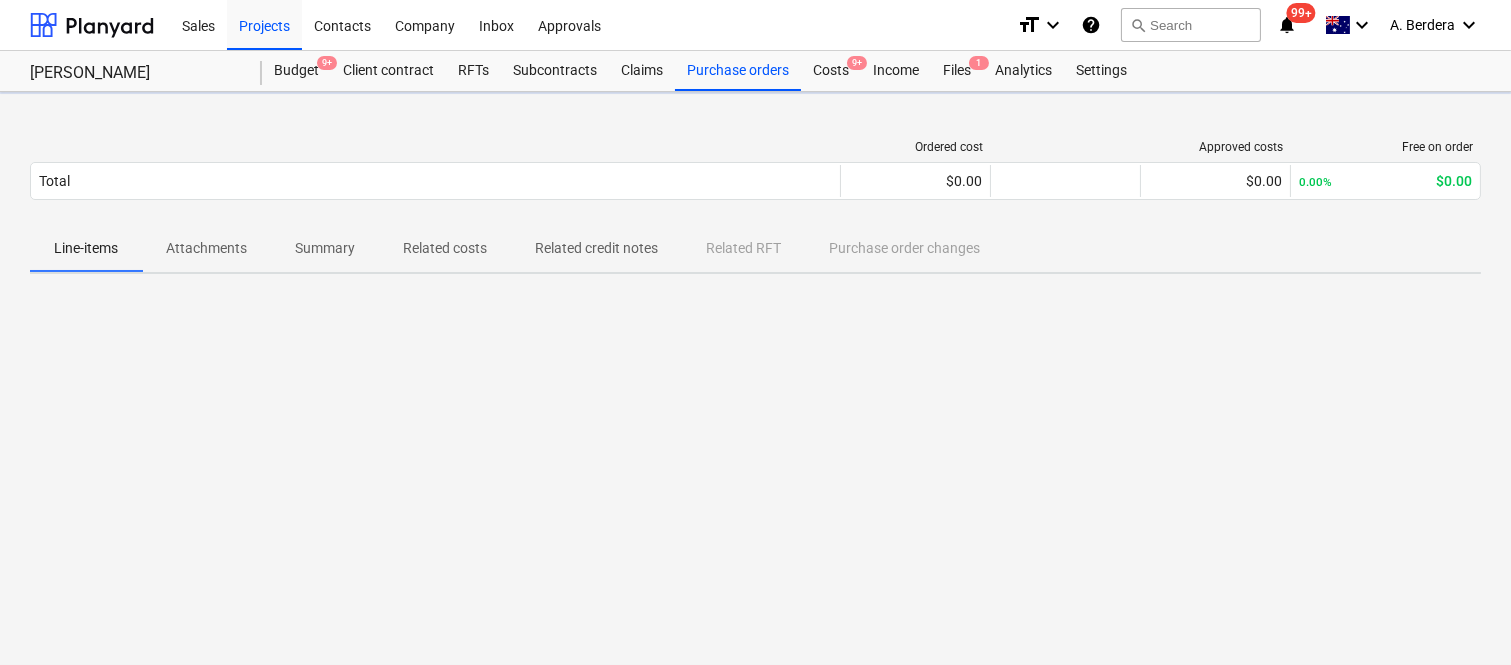 scroll, scrollTop: 0, scrollLeft: 0, axis: both 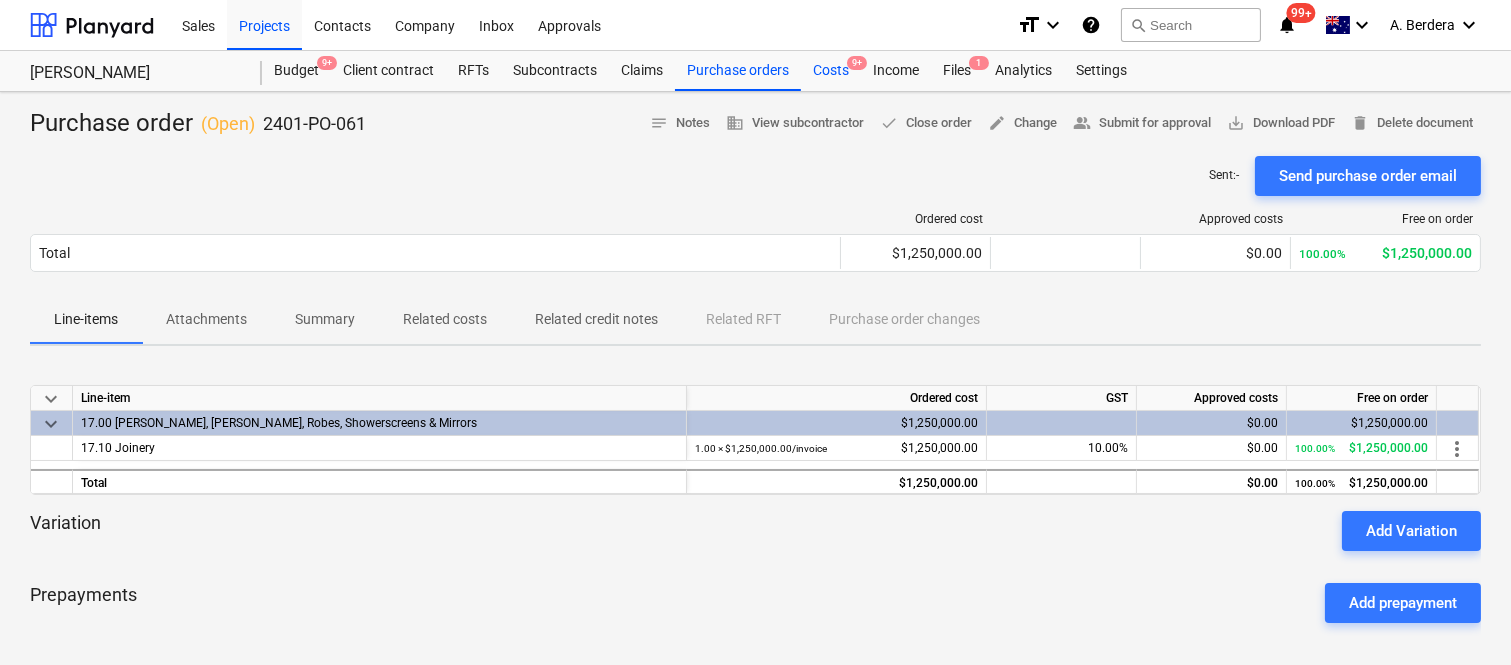 click on "Costs 9+" at bounding box center (831, 71) 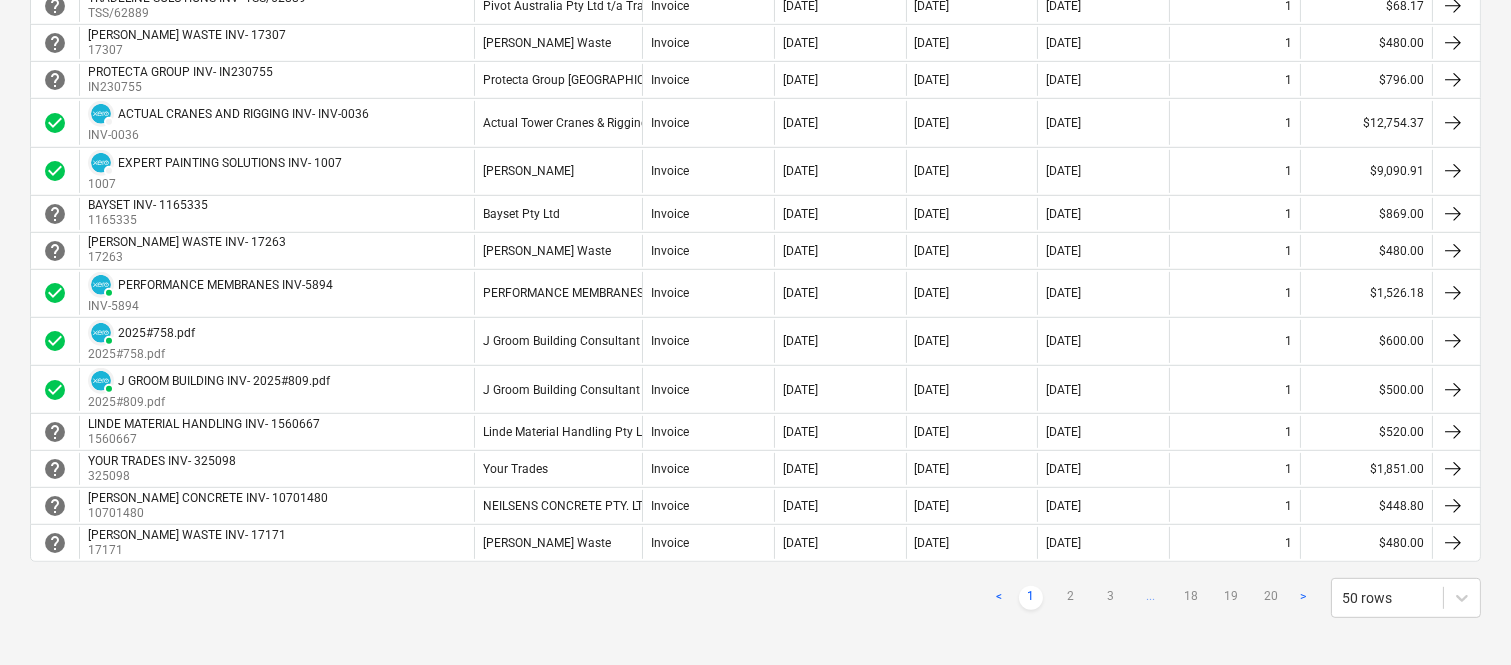 scroll, scrollTop: 1836, scrollLeft: 0, axis: vertical 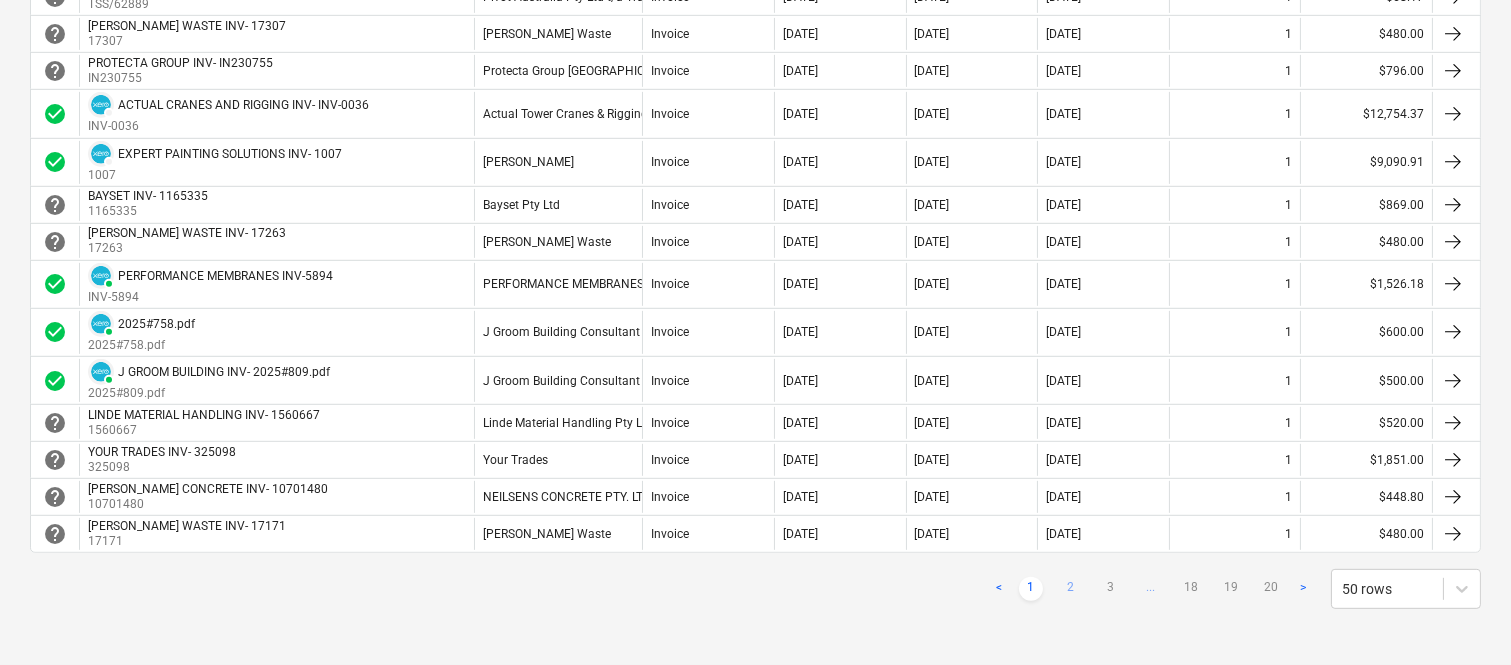 click on "2" at bounding box center (1071, 589) 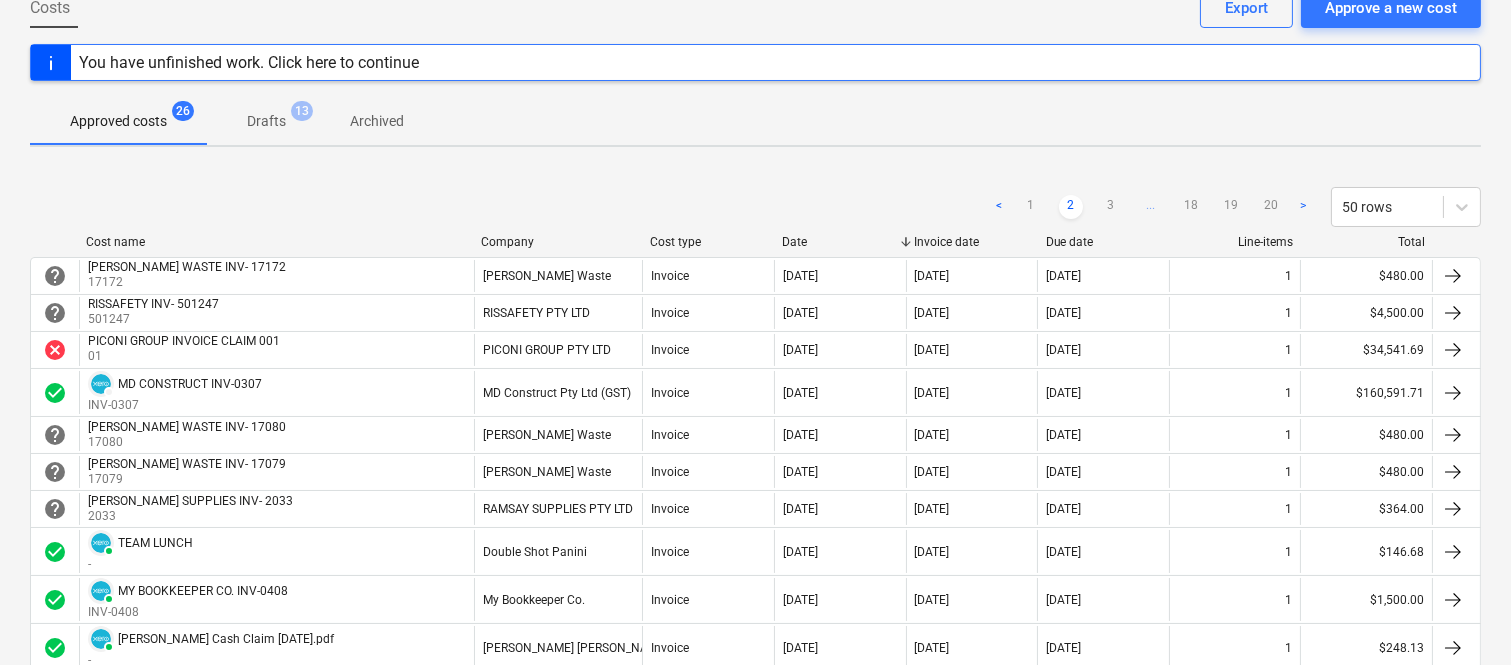 scroll, scrollTop: 75, scrollLeft: 0, axis: vertical 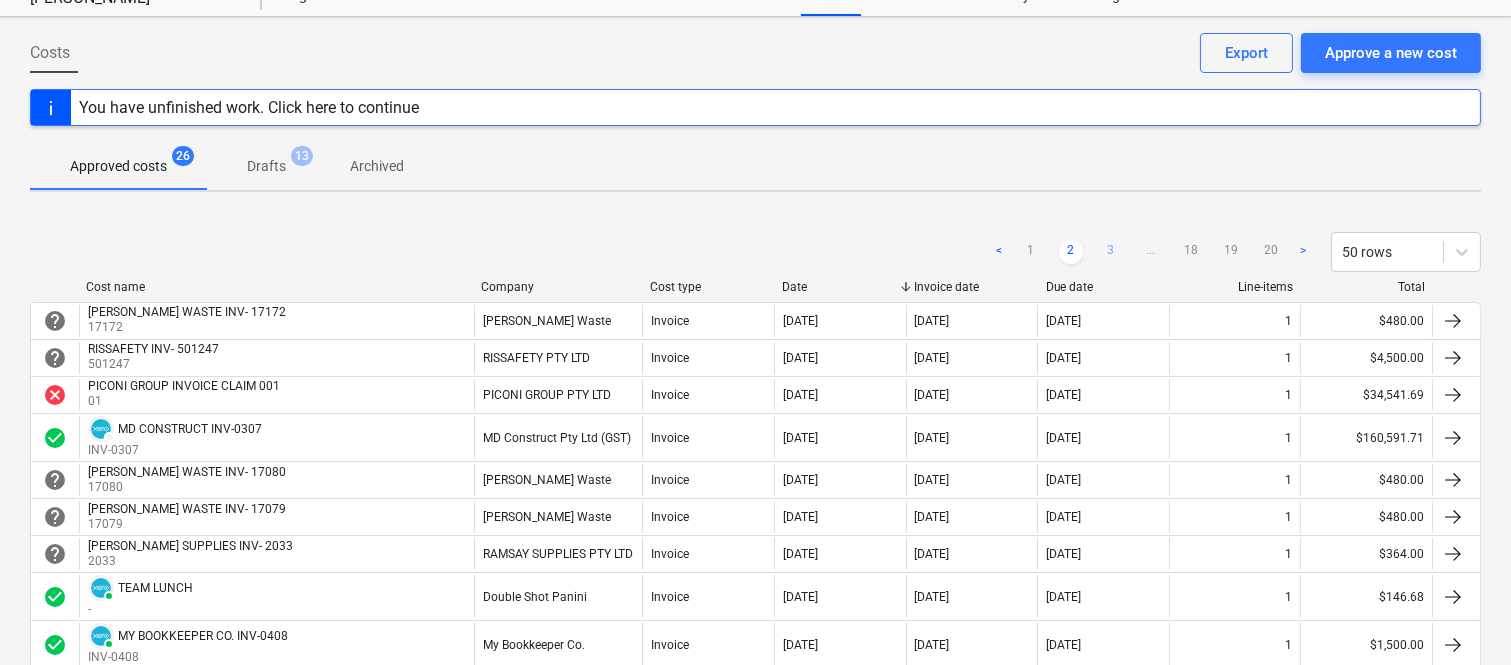 click on "3" at bounding box center (1111, 252) 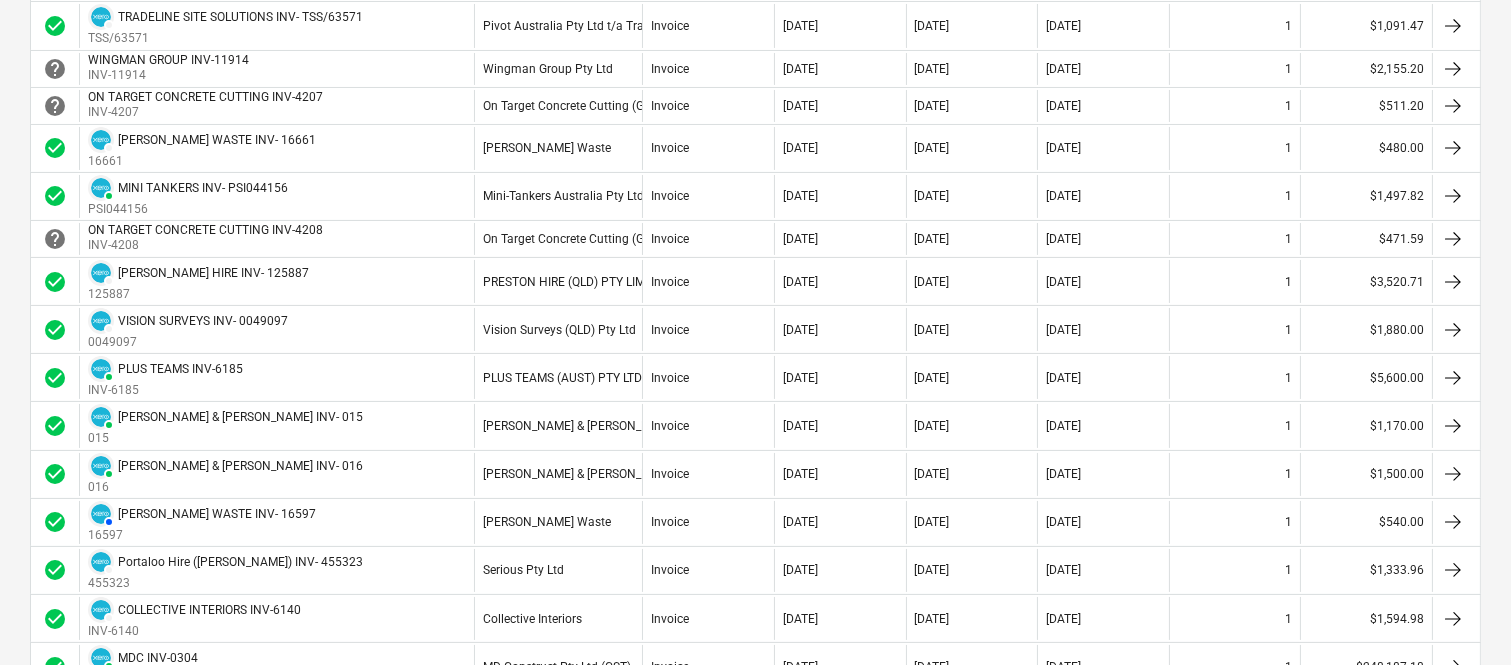 scroll, scrollTop: 564, scrollLeft: 0, axis: vertical 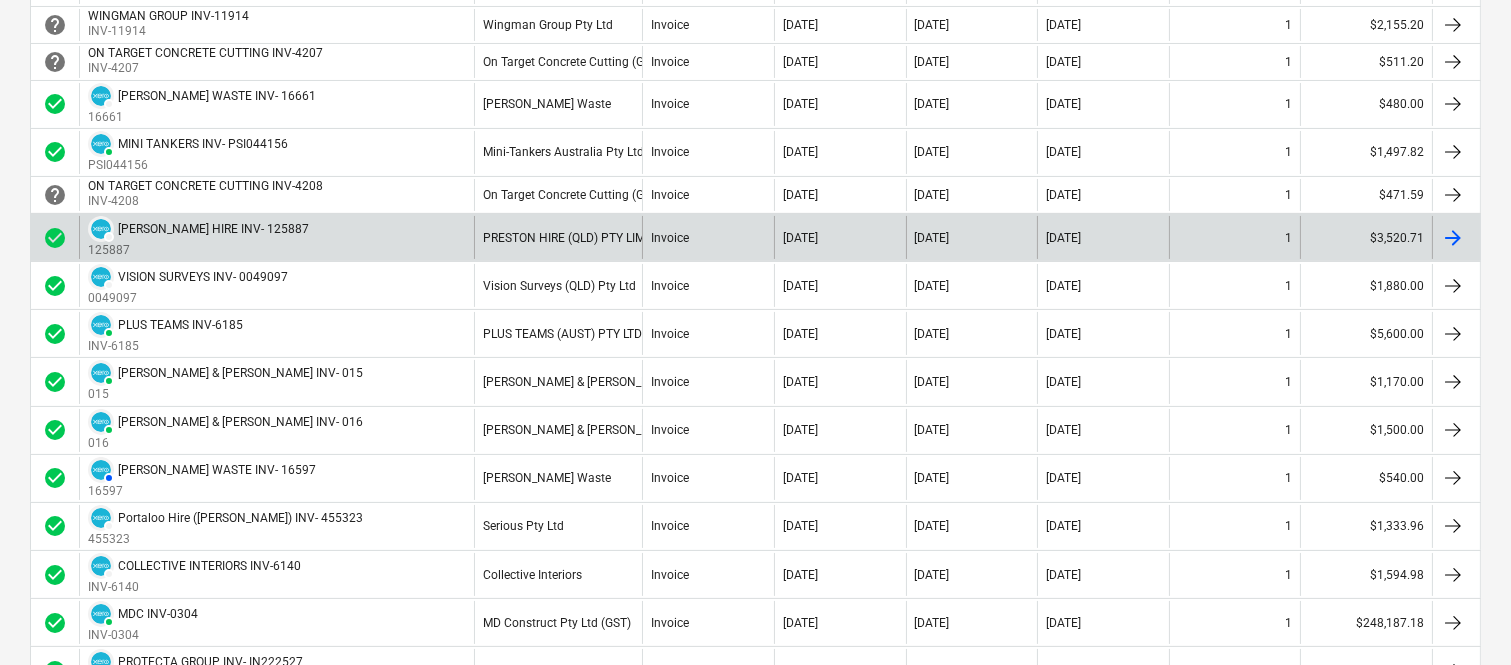click on "Invoice" at bounding box center [708, 237] 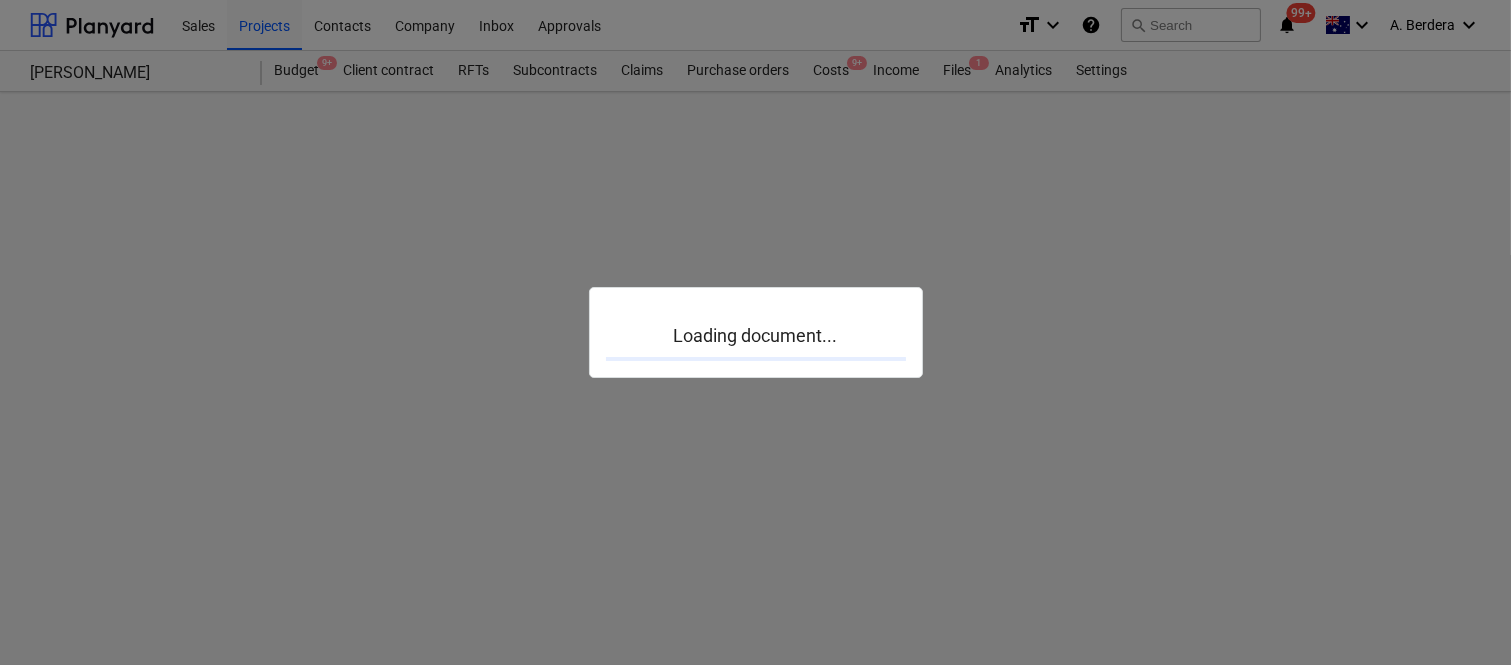 scroll, scrollTop: 0, scrollLeft: 0, axis: both 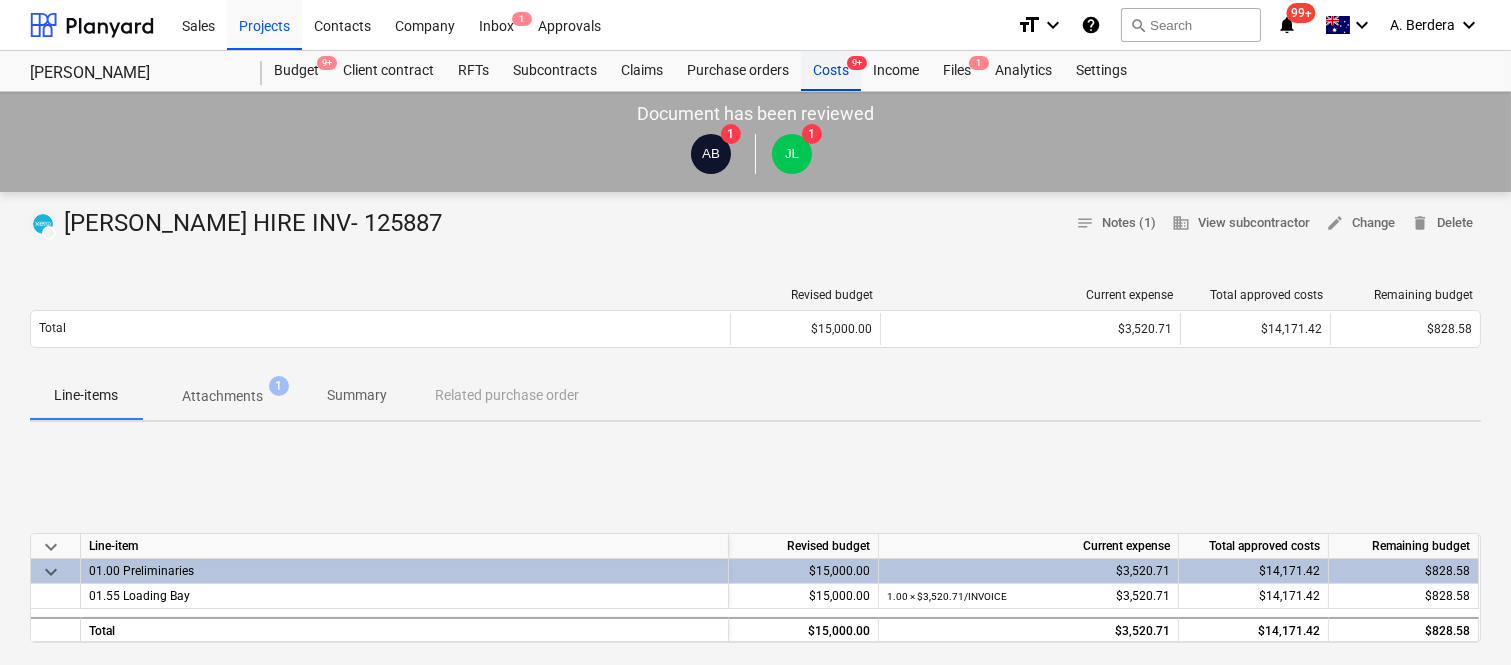click on "Costs 9+" at bounding box center [831, 71] 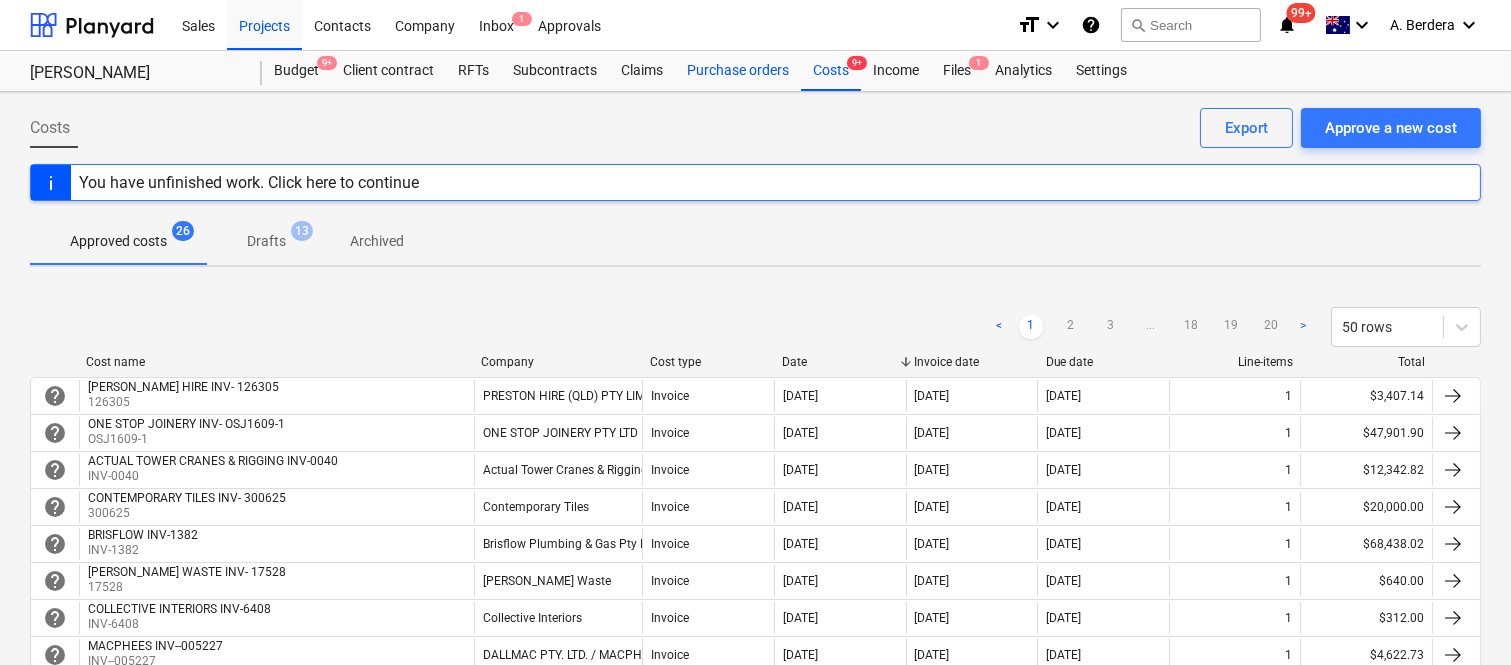 click on "Purchase orders" at bounding box center [738, 71] 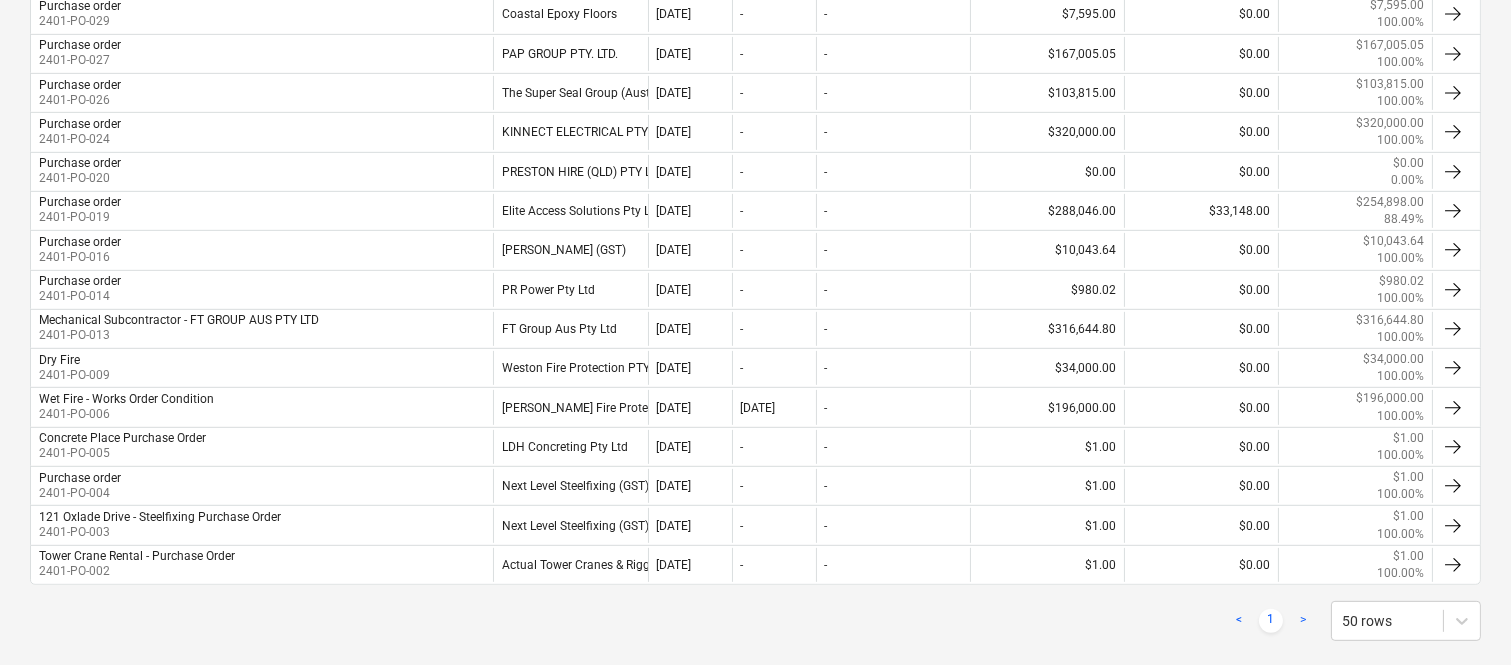 scroll, scrollTop: 1600, scrollLeft: 0, axis: vertical 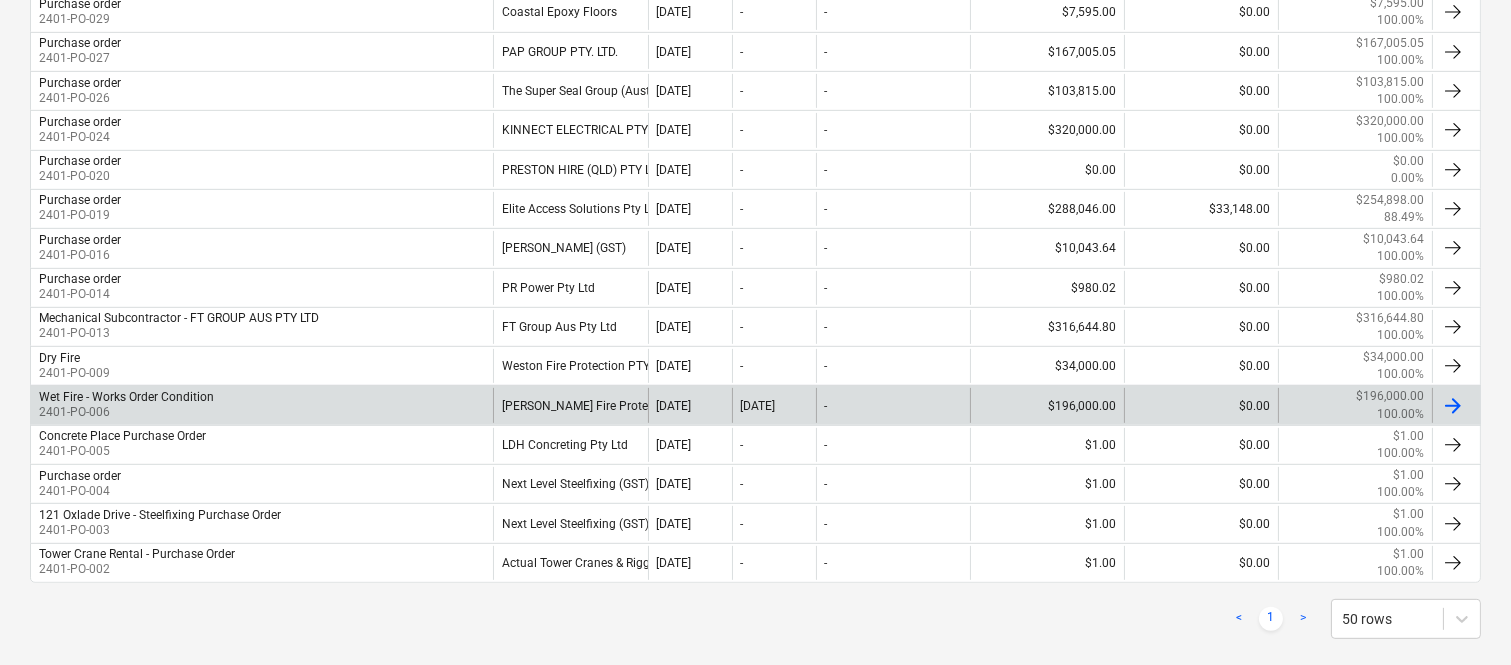 drag, startPoint x: 613, startPoint y: 401, endPoint x: 634, endPoint y: 395, distance: 21.84033 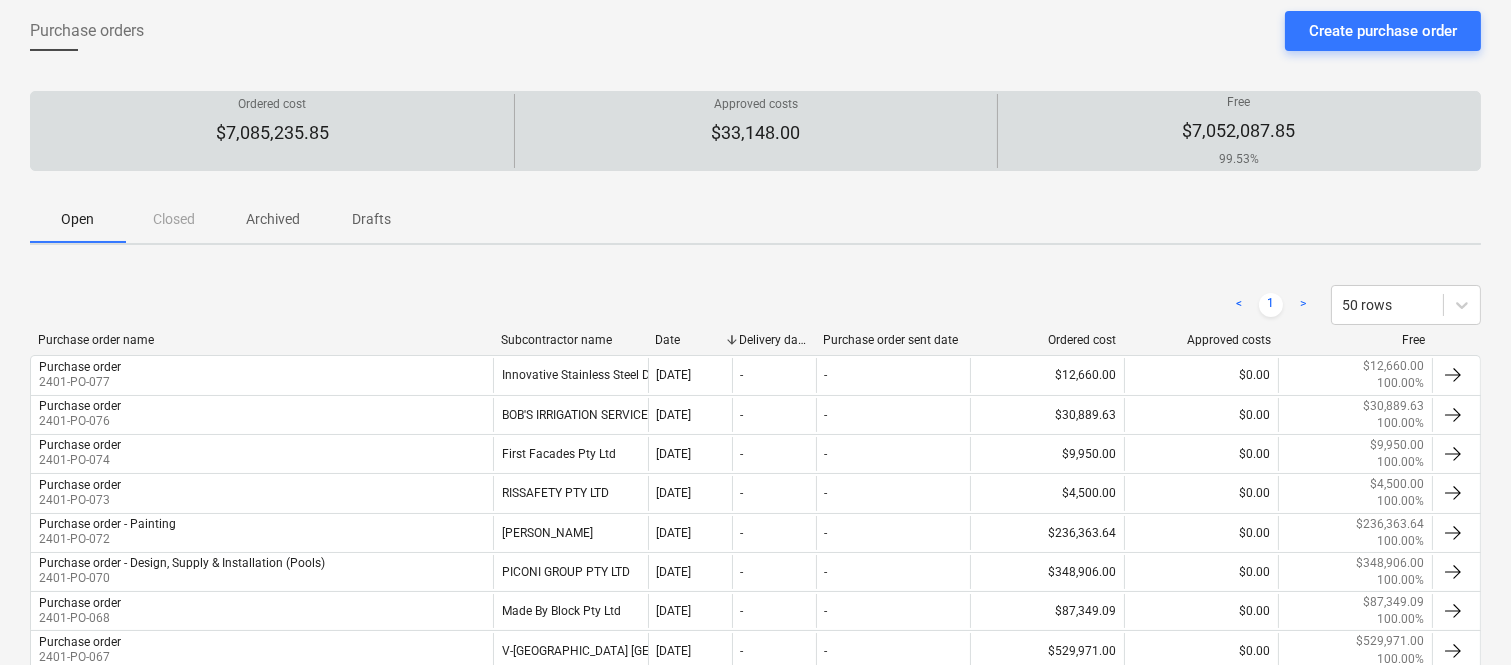 scroll, scrollTop: 0, scrollLeft: 0, axis: both 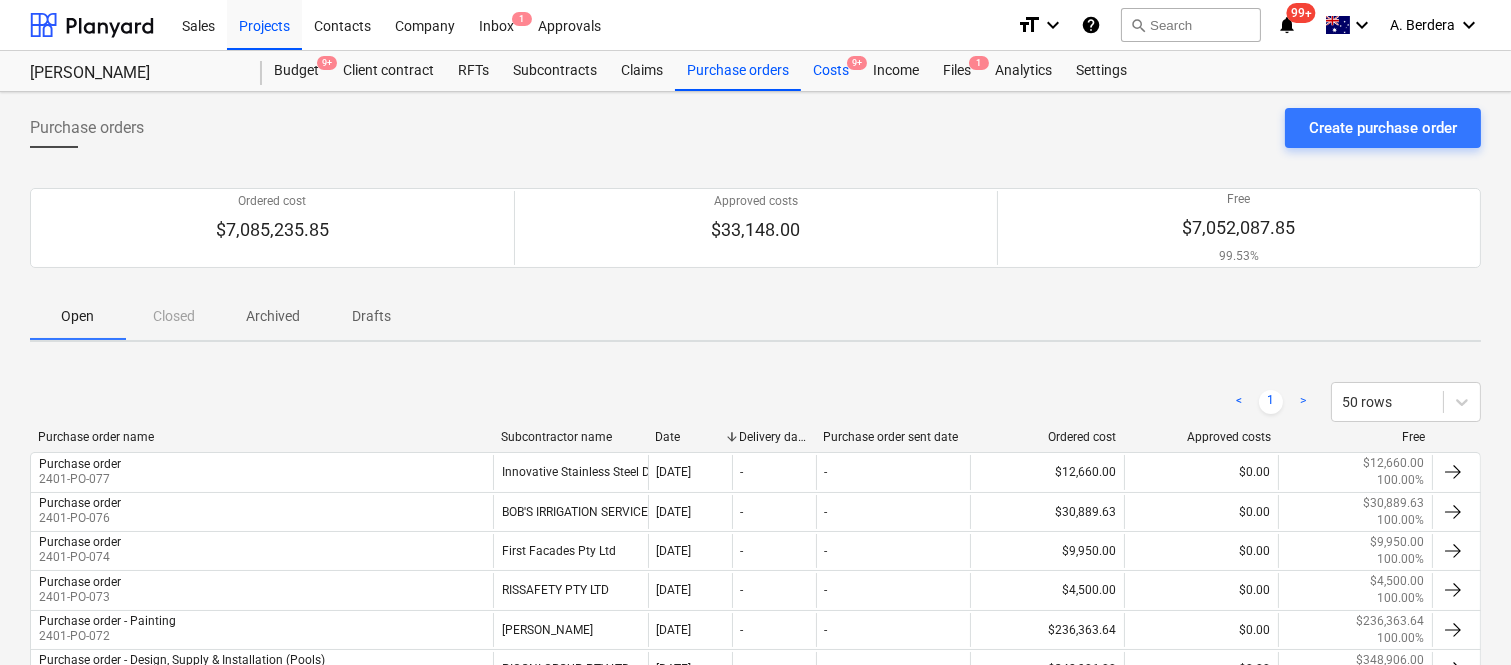 click on "Costs 9+" at bounding box center [831, 71] 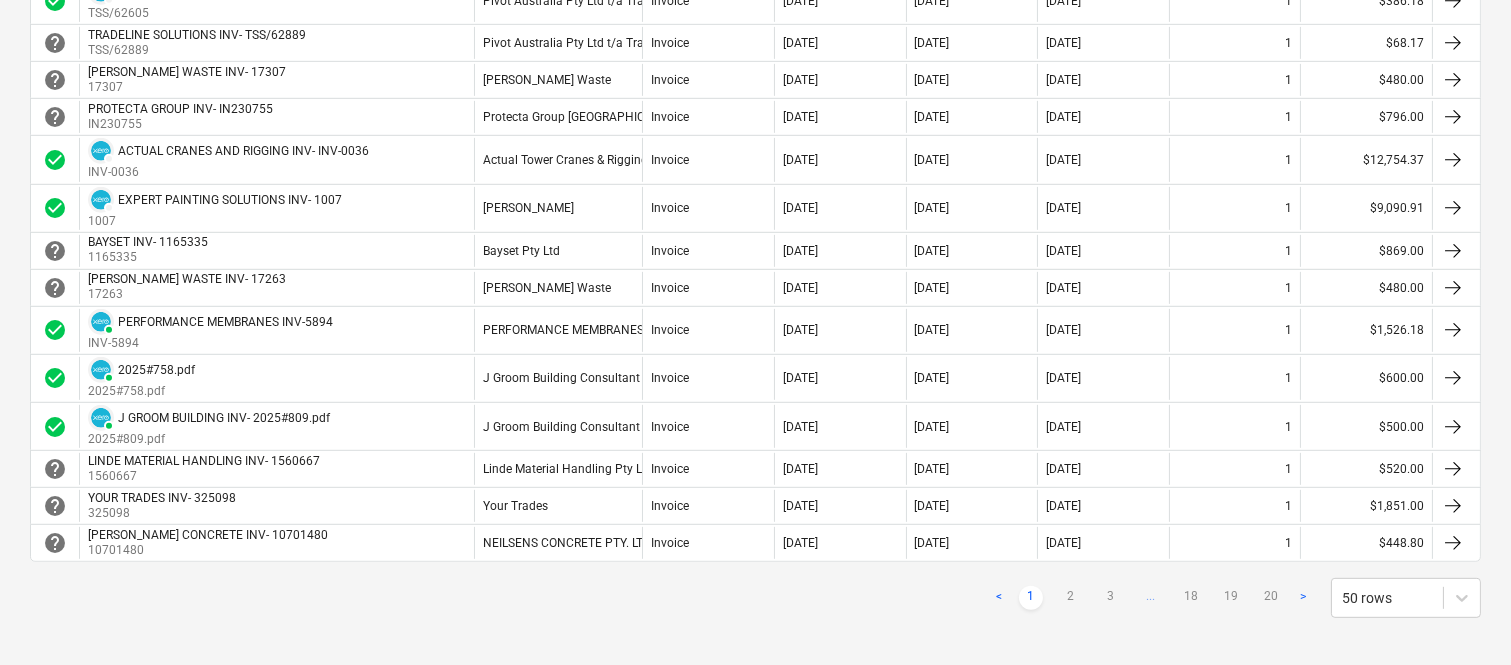 scroll, scrollTop: 1836, scrollLeft: 0, axis: vertical 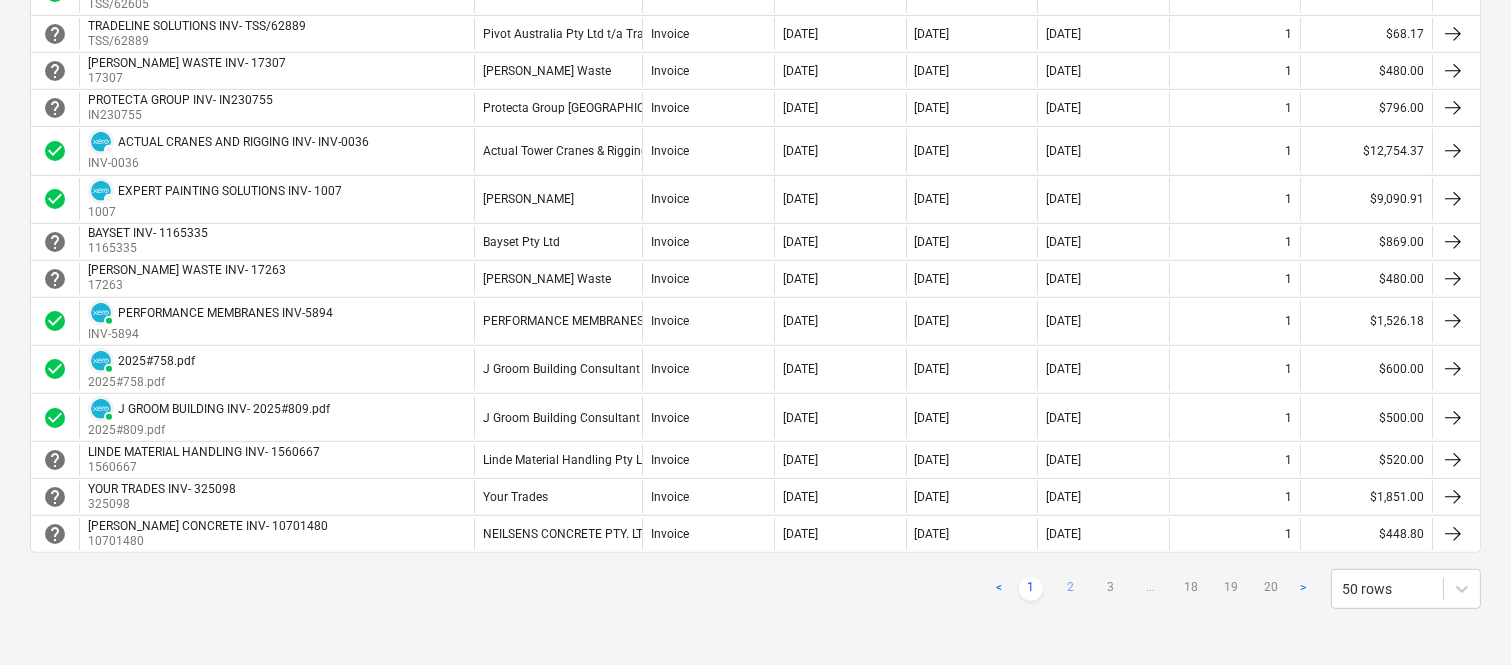 click on "2" at bounding box center (1071, 589) 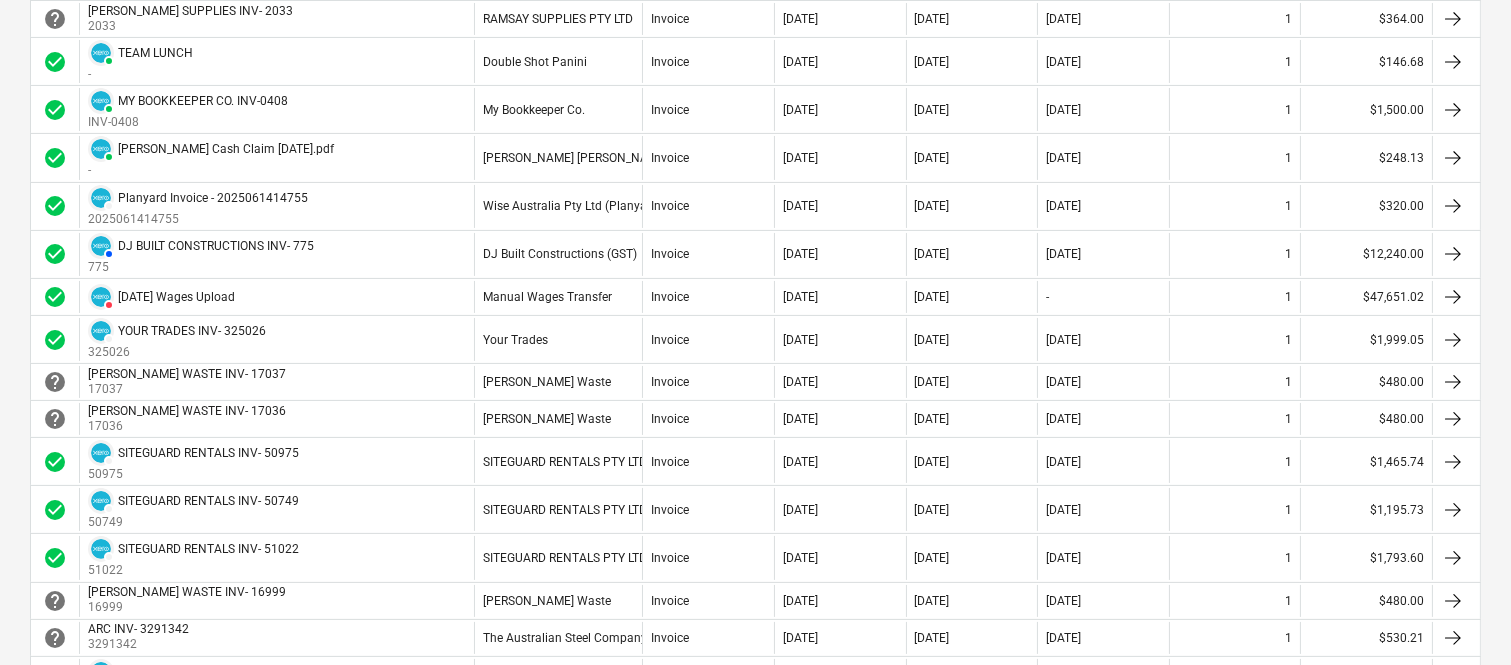 scroll, scrollTop: 603, scrollLeft: 0, axis: vertical 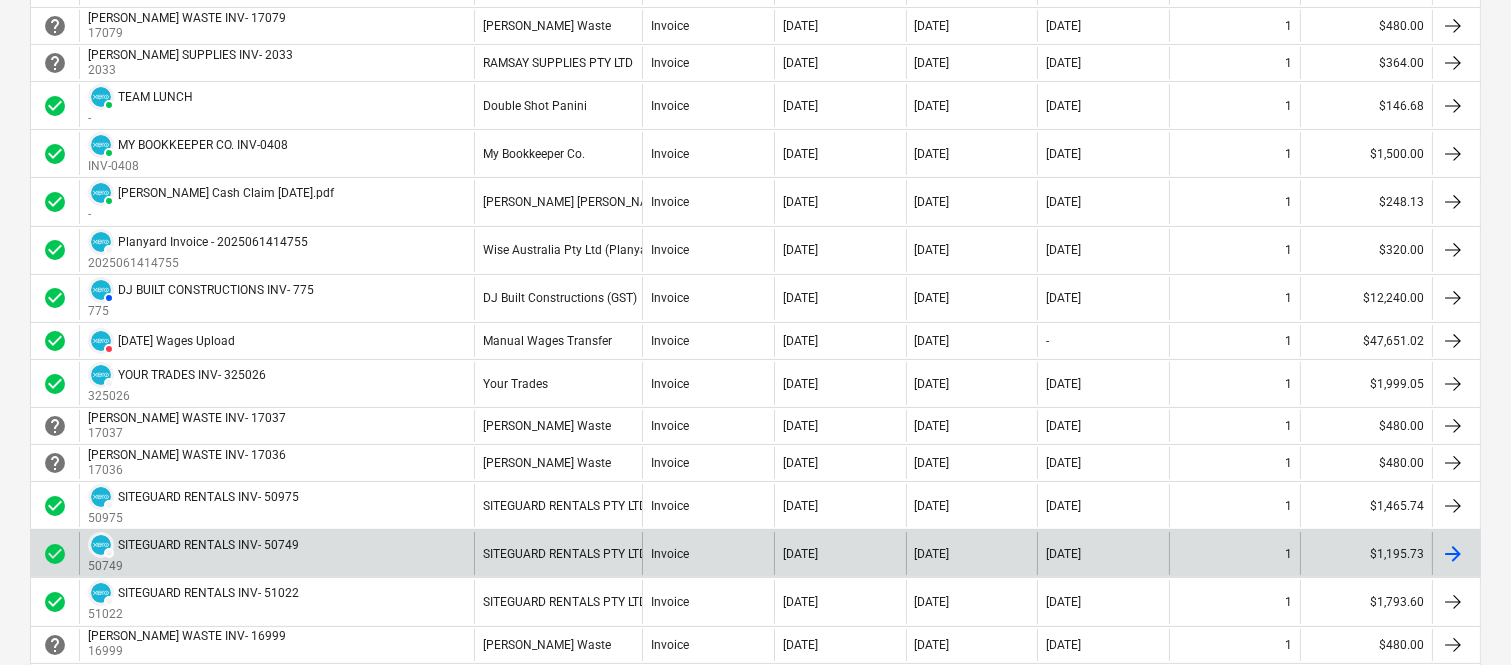 click on "Invoice" at bounding box center (708, 553) 